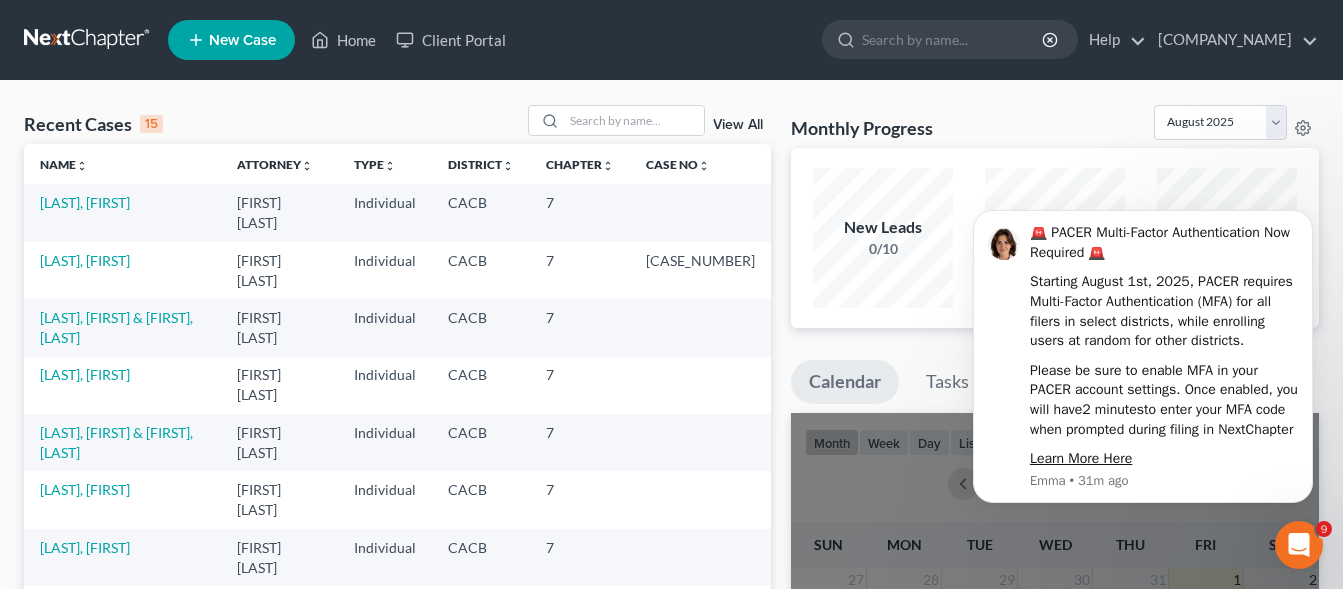 scroll, scrollTop: 0, scrollLeft: 0, axis: both 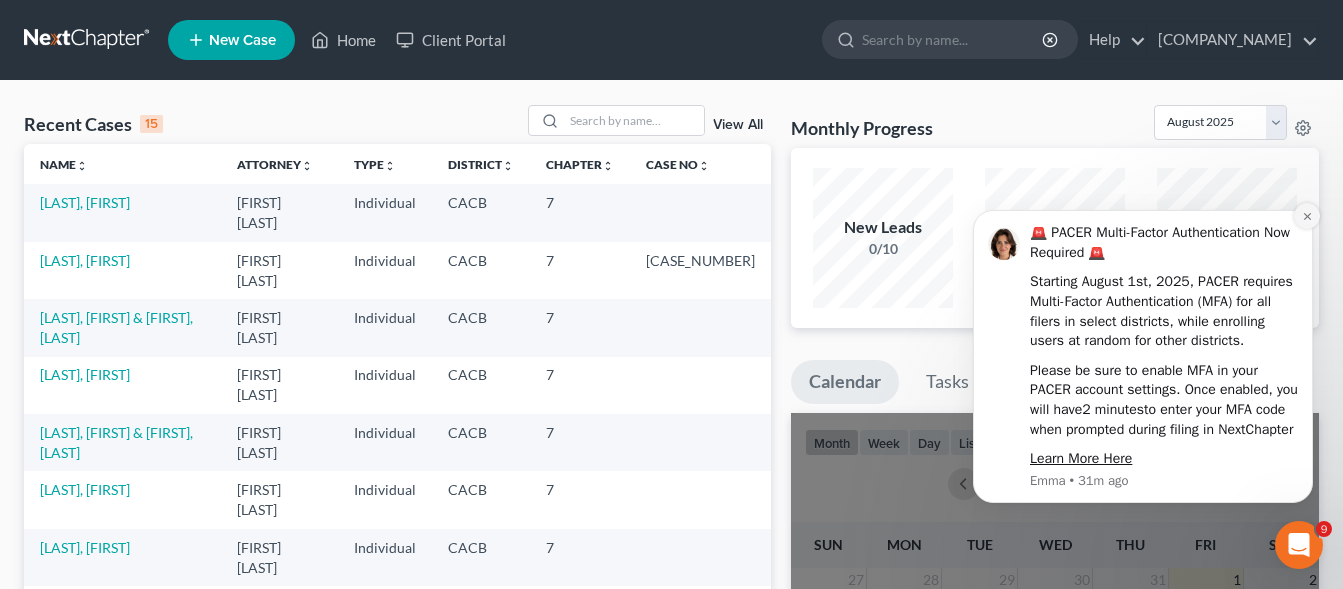 click 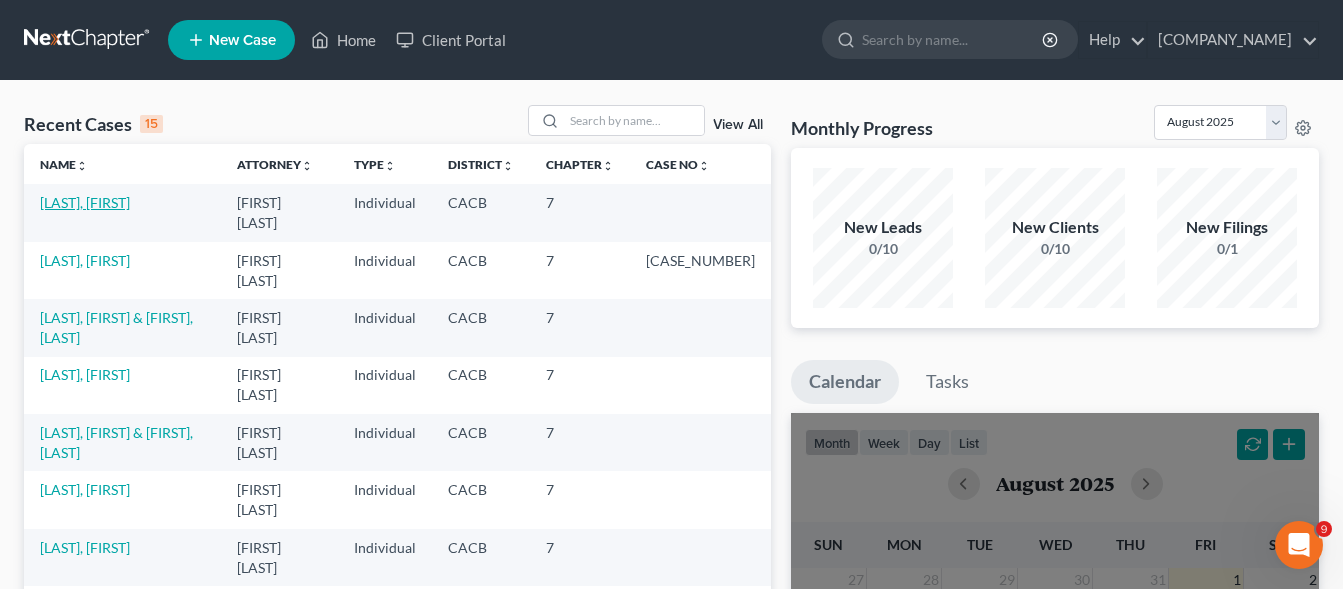 click on "[LAST], [FIRST]" at bounding box center (85, 202) 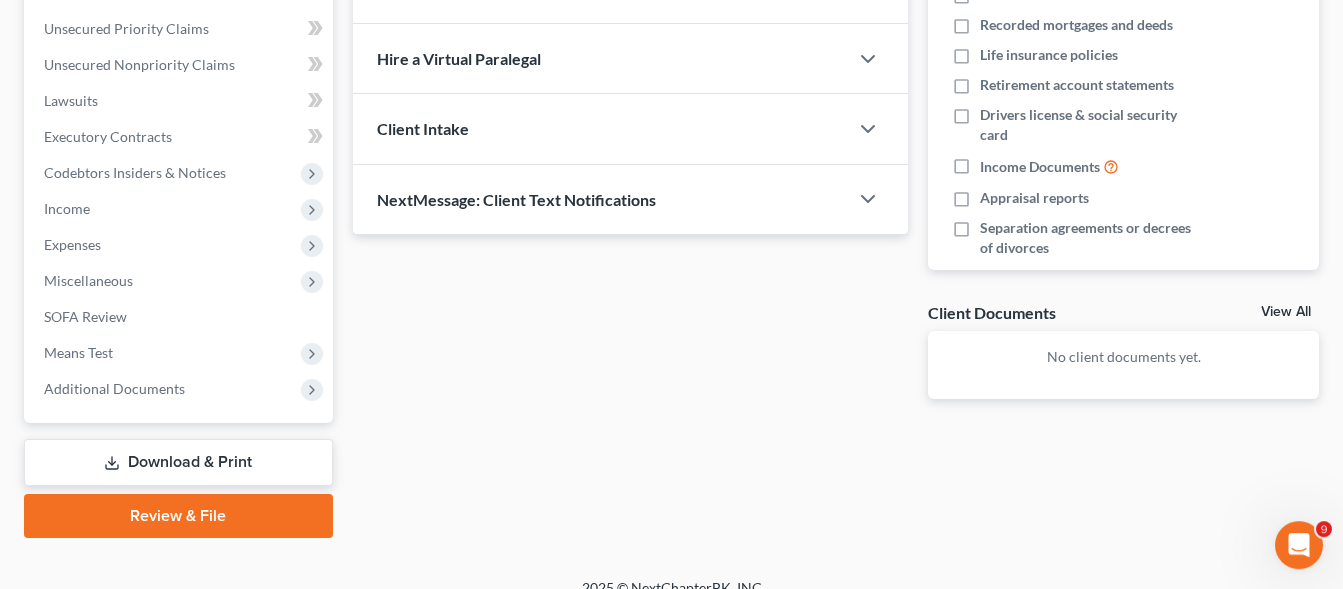 scroll, scrollTop: 472, scrollLeft: 0, axis: vertical 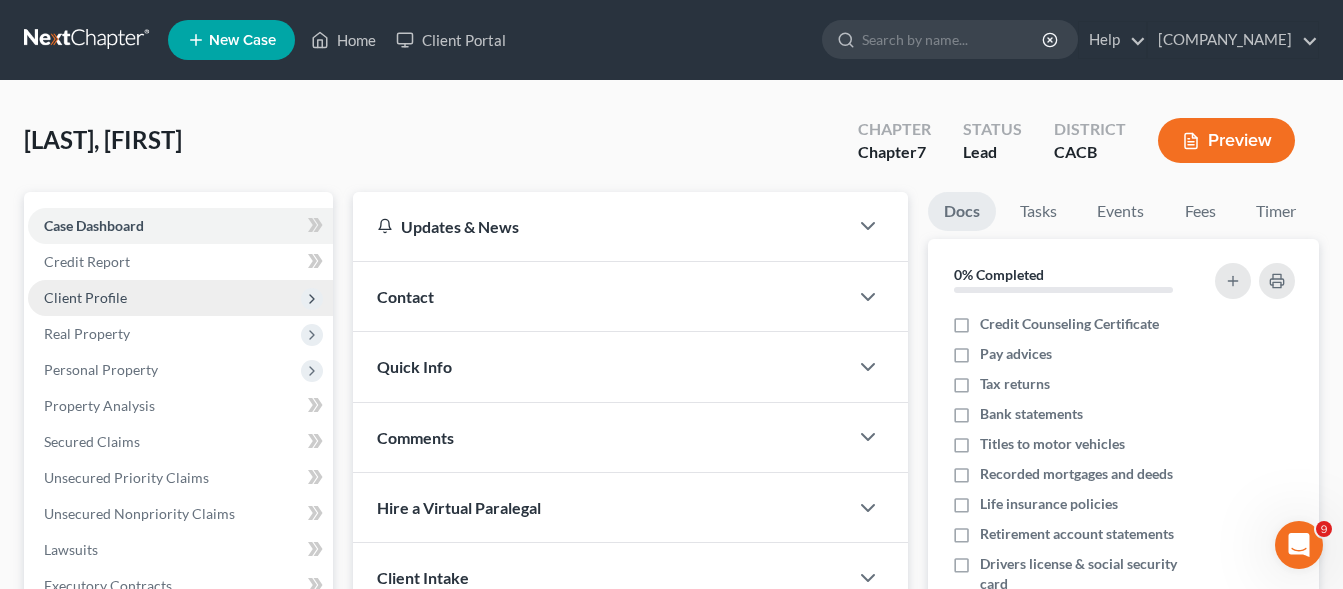 click on "Client Profile" at bounding box center (85, 297) 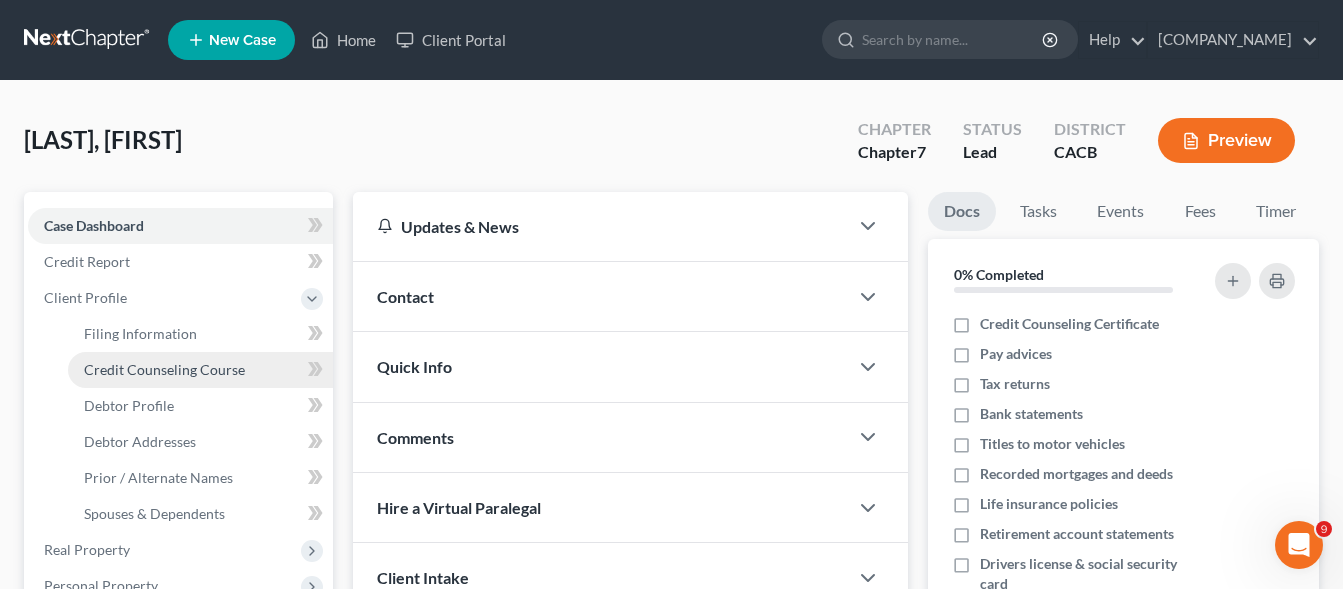 click on "Credit Counseling Course" at bounding box center (164, 369) 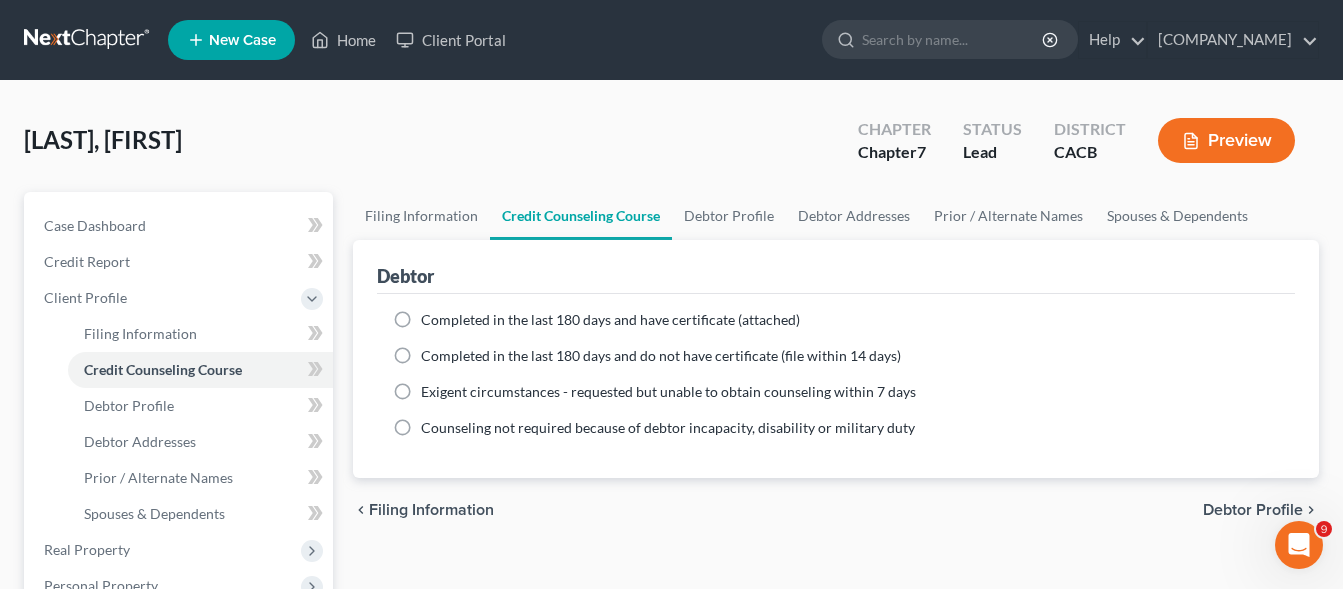 click on "Completed in the last 180 days and have certificate (attached)" at bounding box center [610, 320] 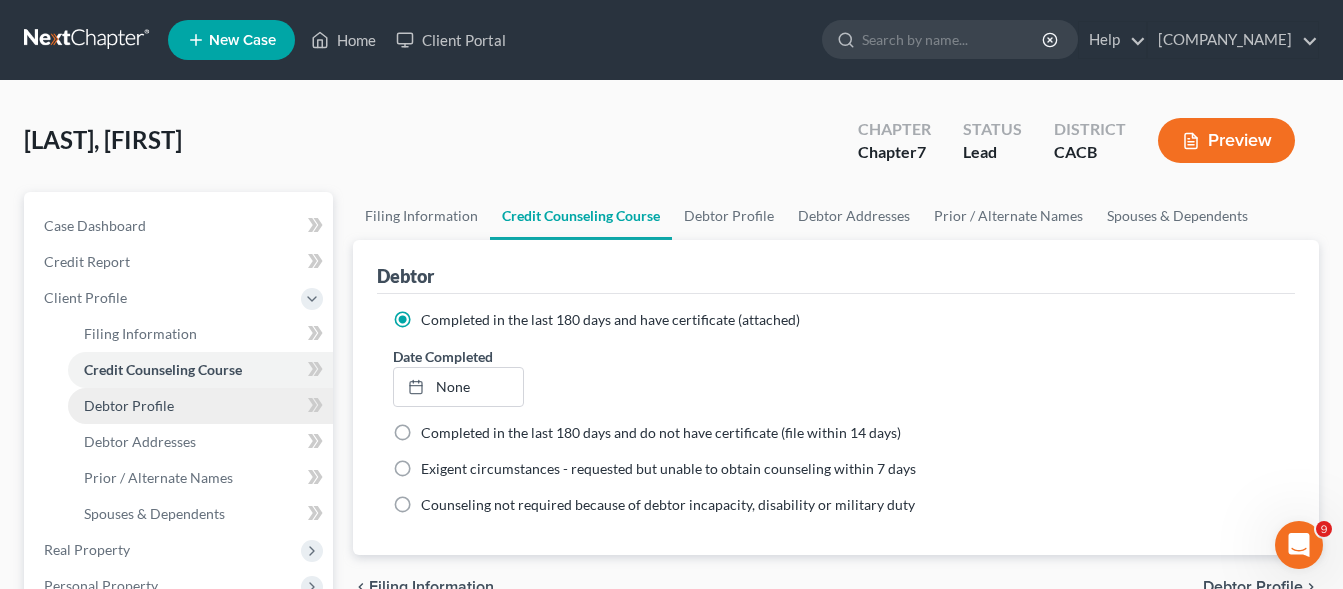 click on "Debtor Profile" at bounding box center (129, 405) 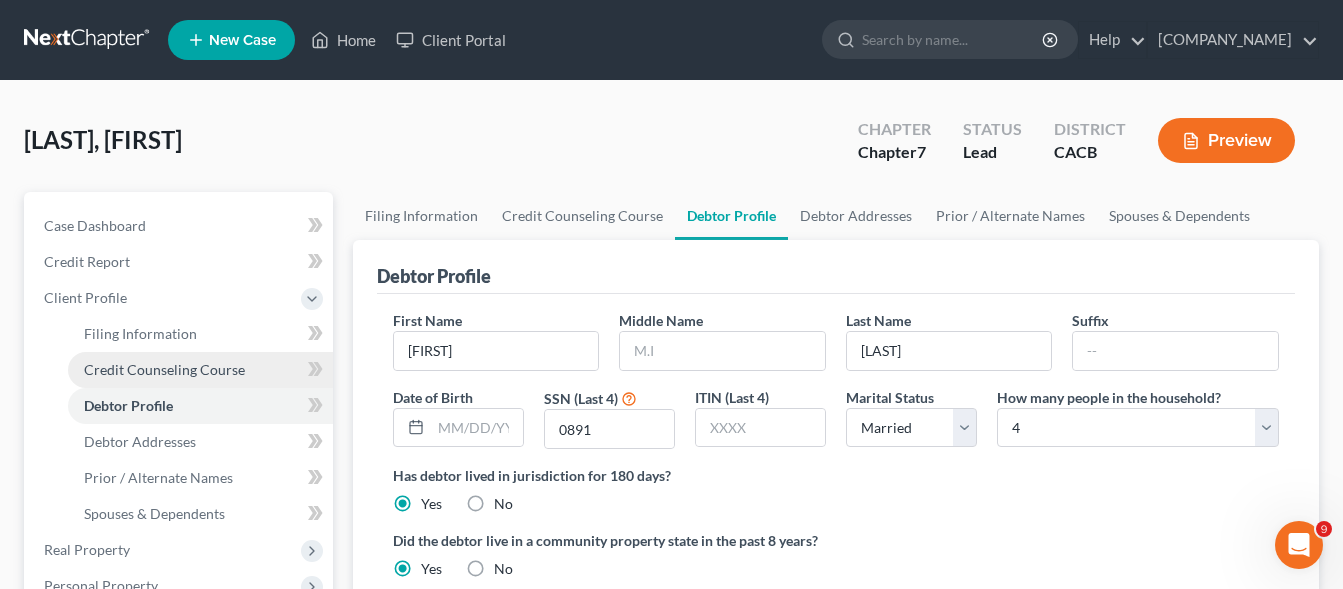 click on "Credit Counseling Course" at bounding box center [164, 369] 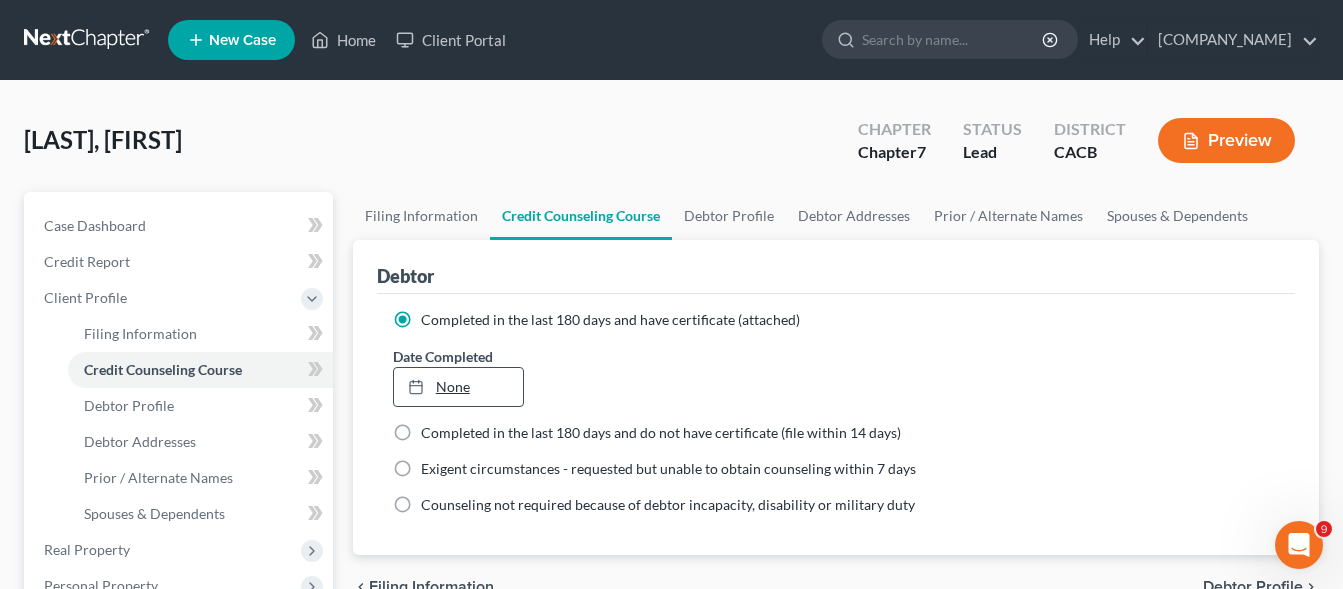 click at bounding box center (422, 386) 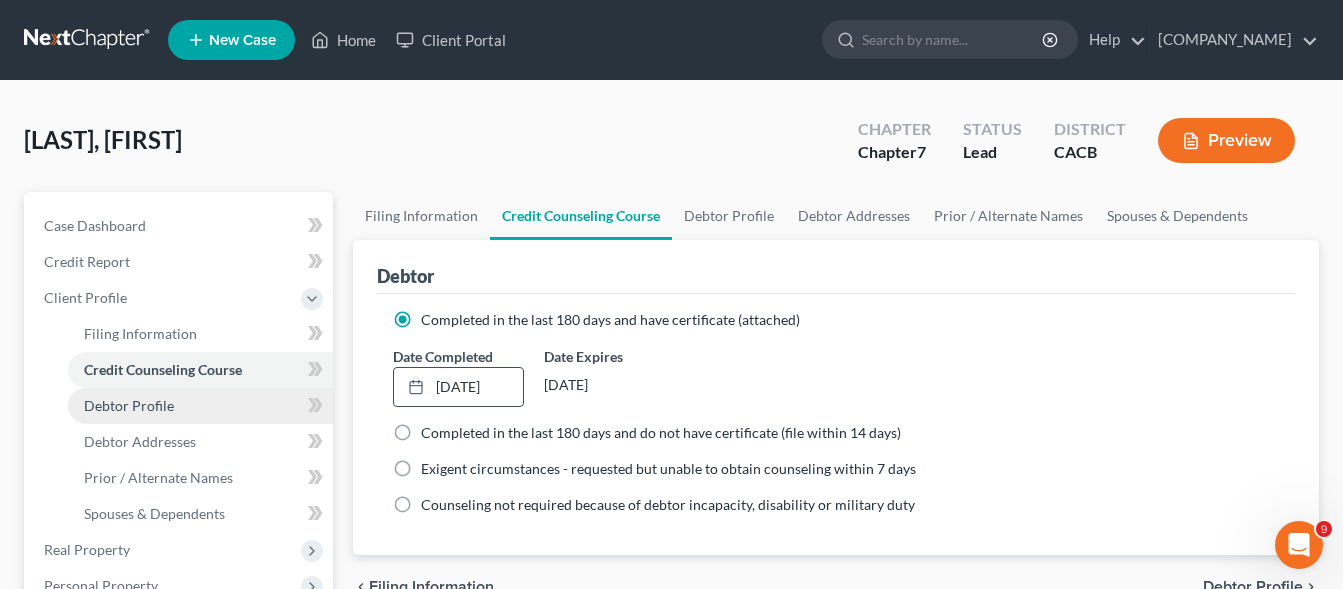 click on "Debtor Profile" at bounding box center (129, 405) 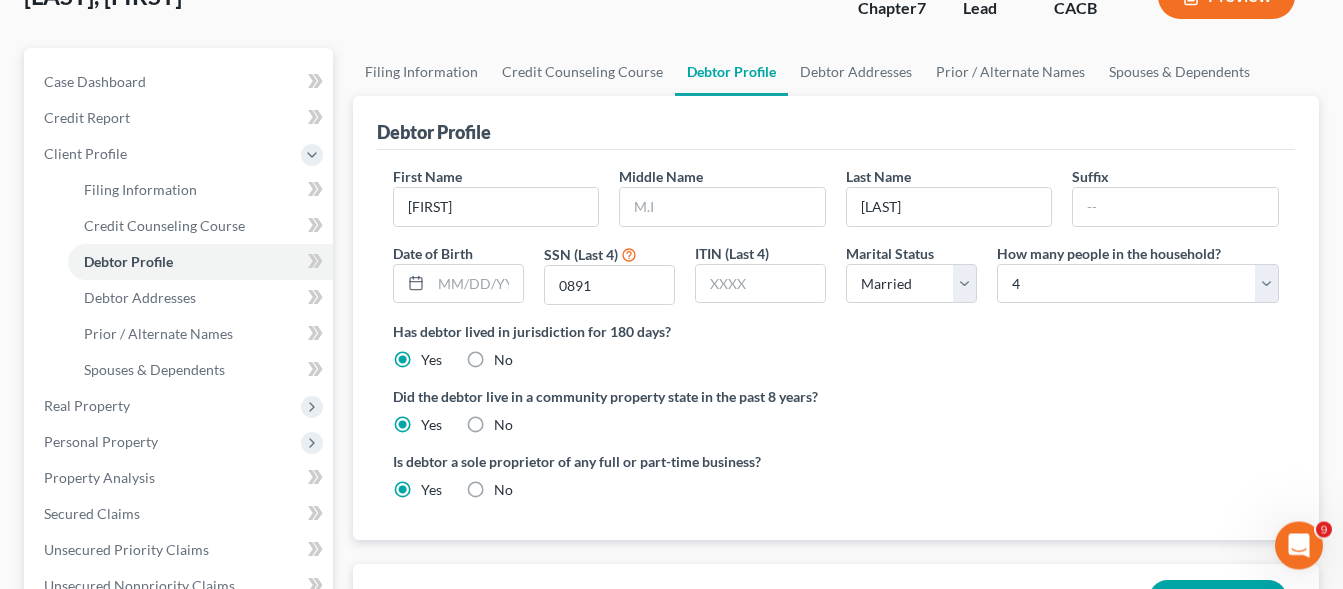 scroll, scrollTop: 204, scrollLeft: 0, axis: vertical 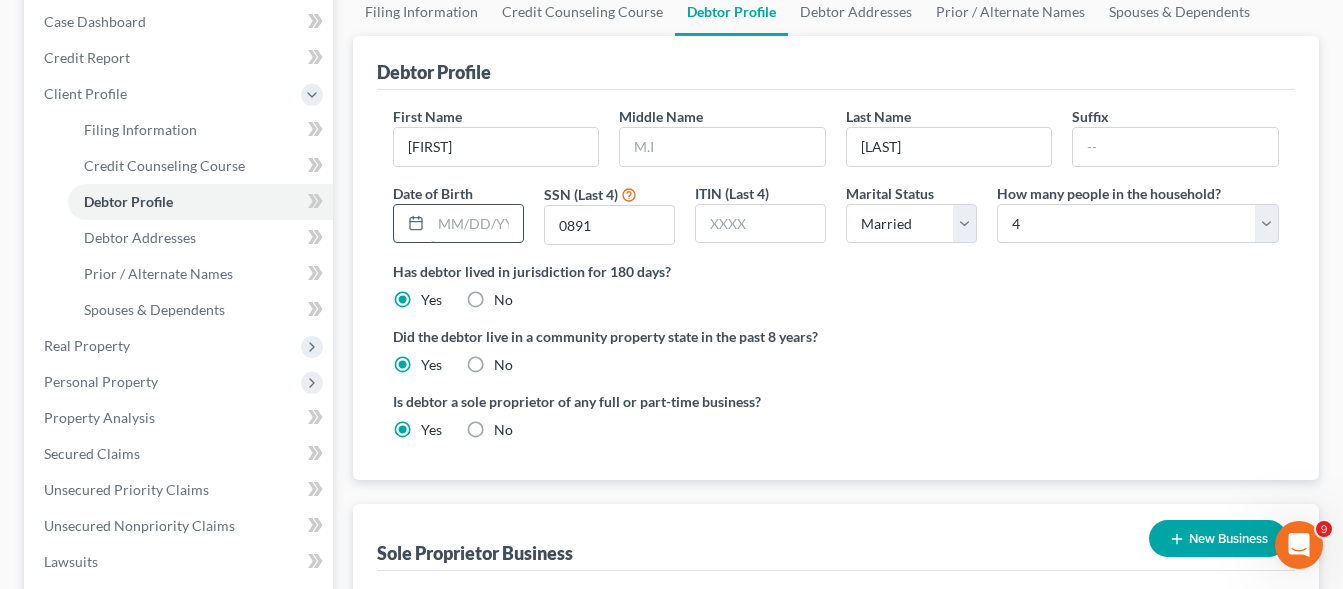 click at bounding box center [477, 224] 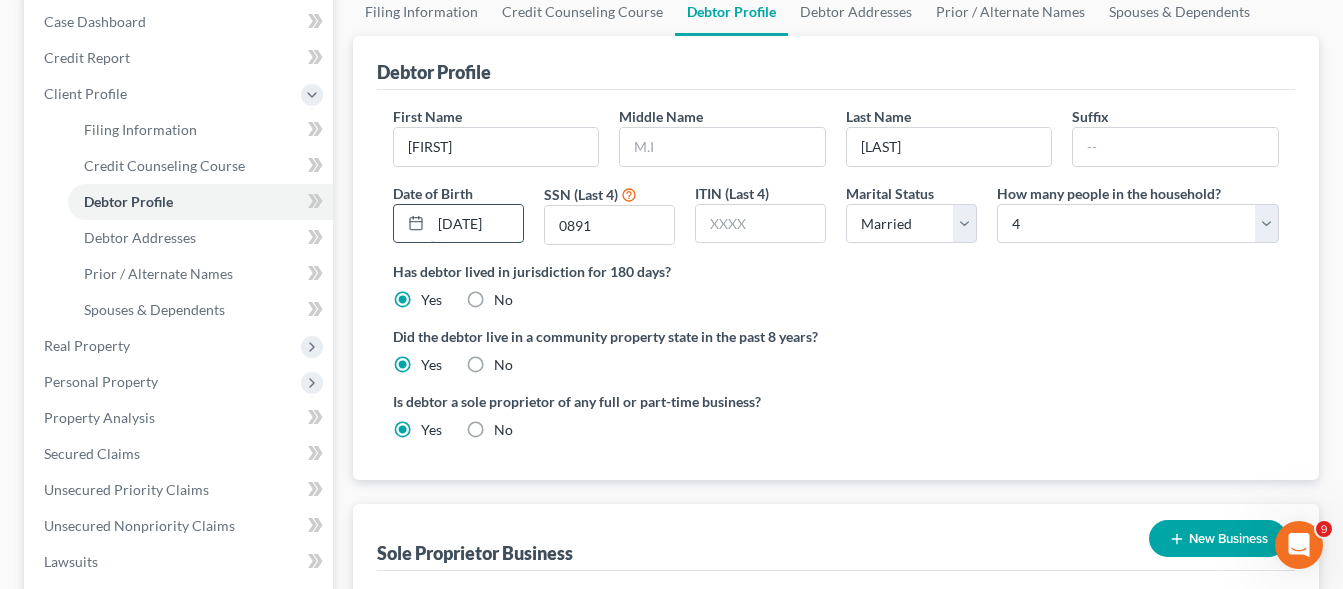 scroll, scrollTop: 0, scrollLeft: 4, axis: horizontal 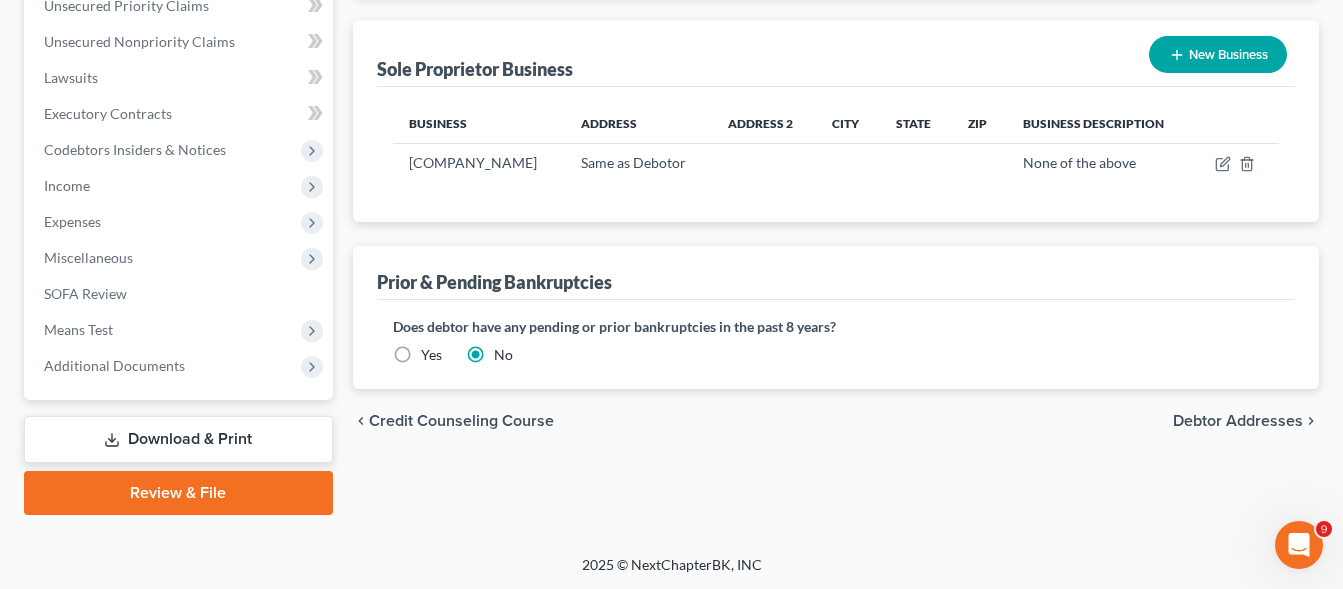 type on "[DATE]" 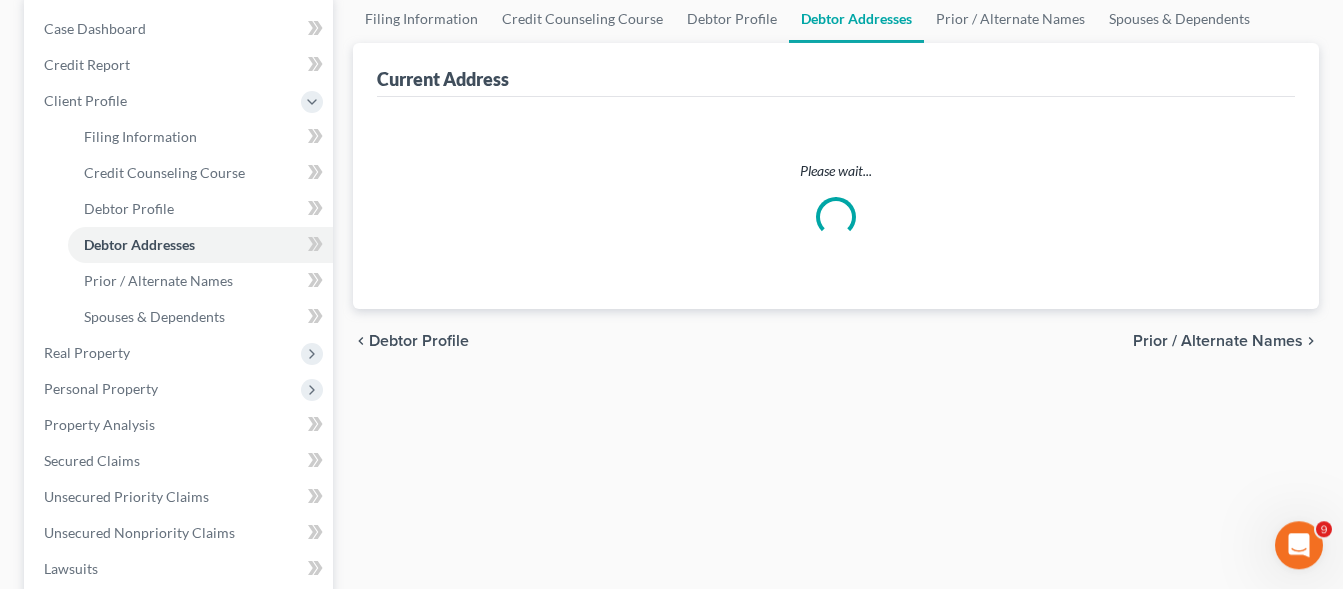 select on "0" 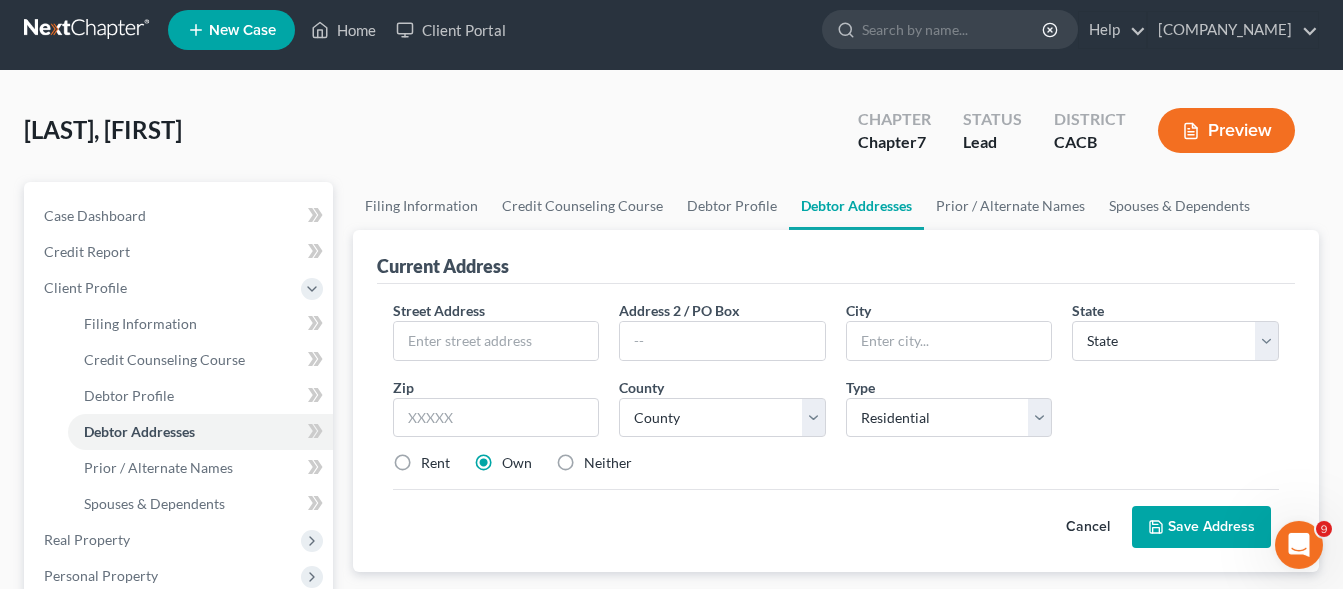 scroll, scrollTop: 0, scrollLeft: 0, axis: both 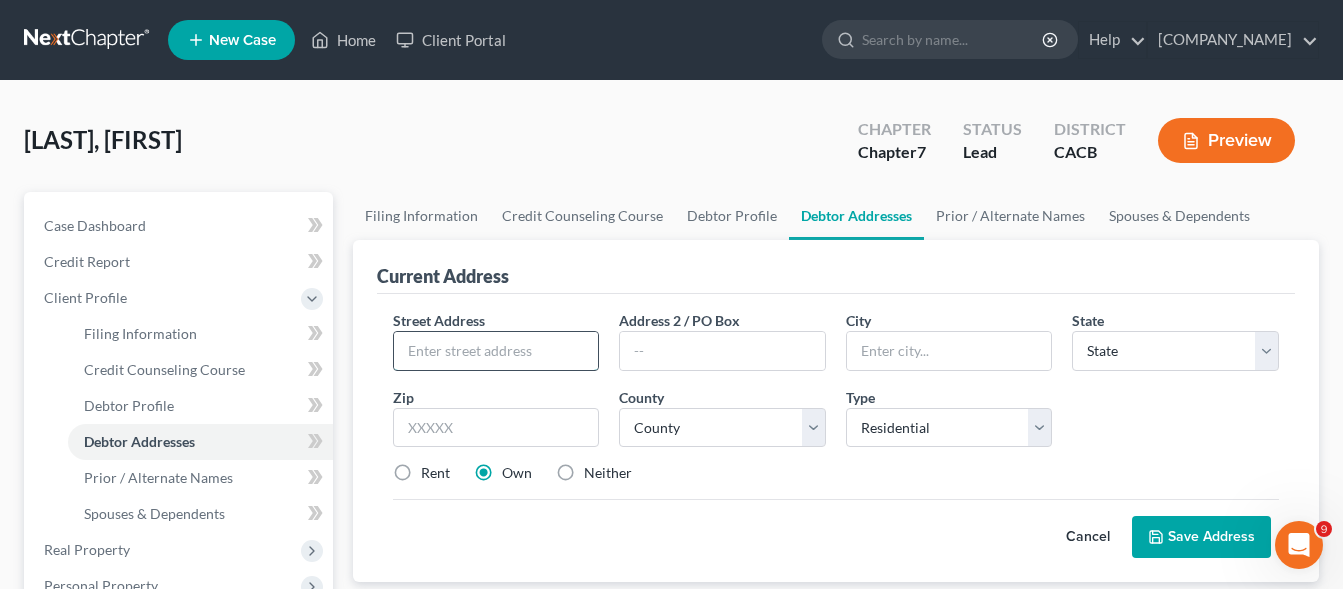 click at bounding box center (496, 351) 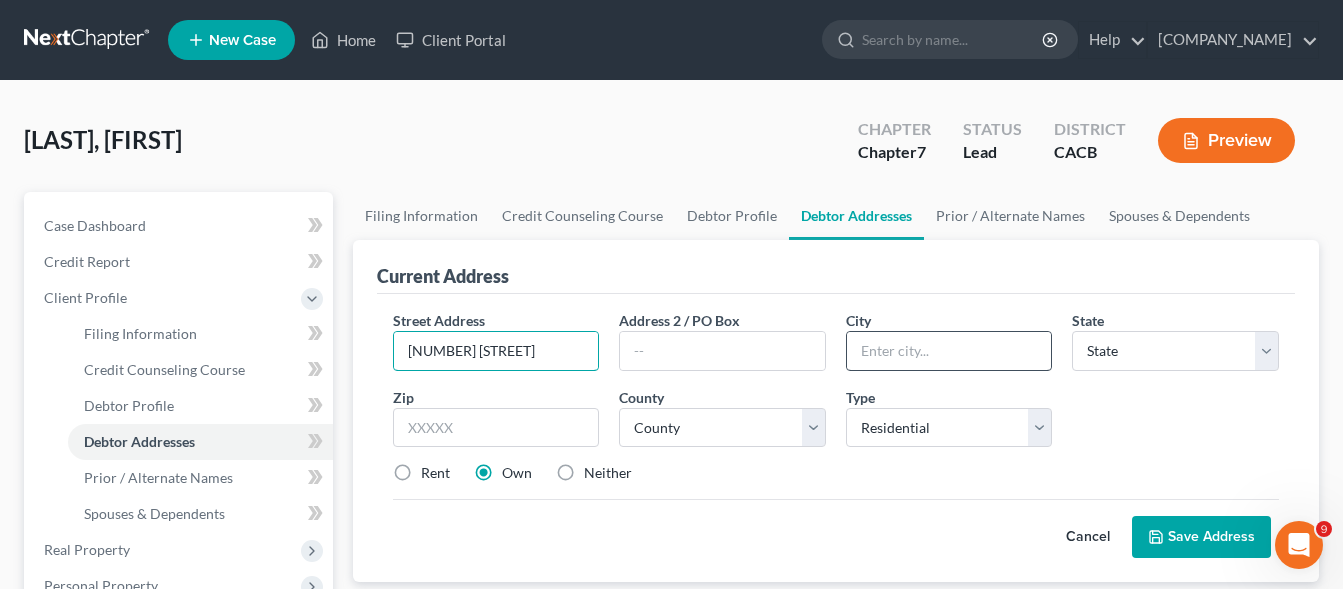 type on "[NUMBER] [STREET]" 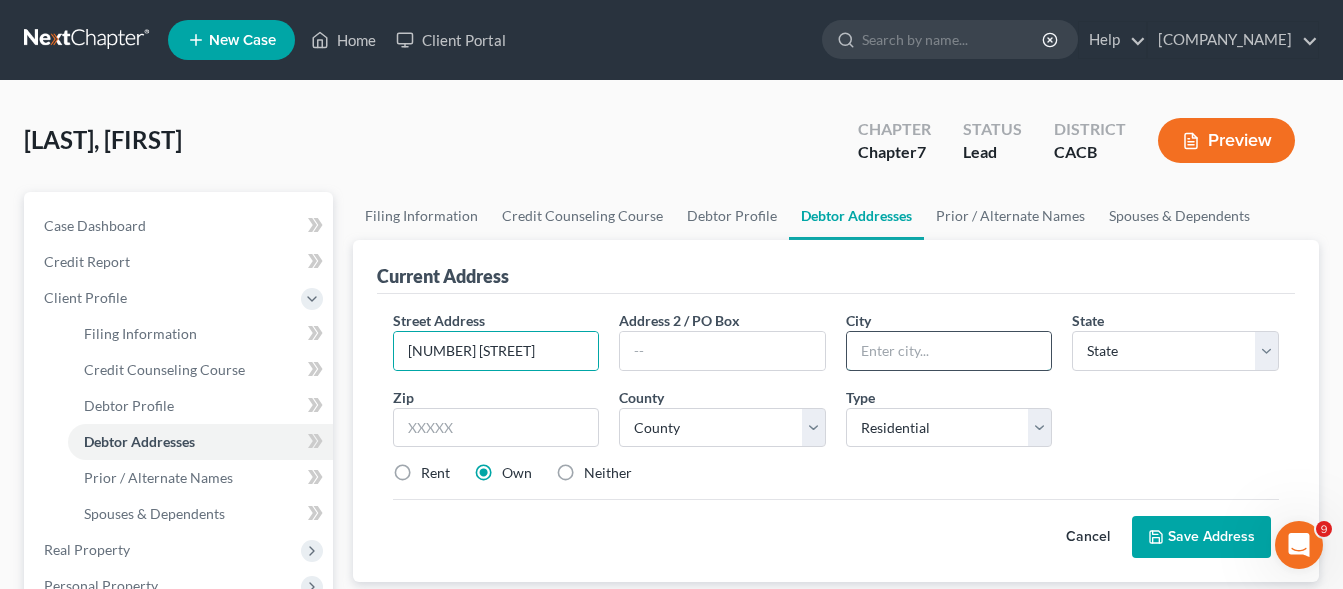 click at bounding box center (949, 351) 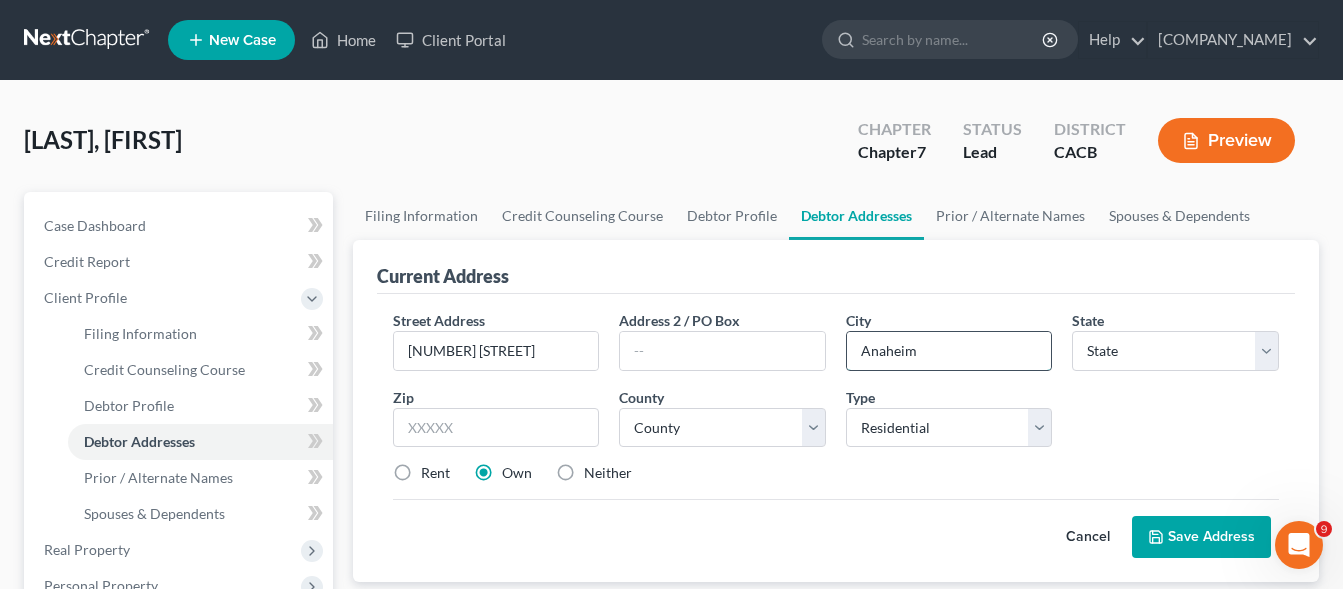 type on "Anaheim" 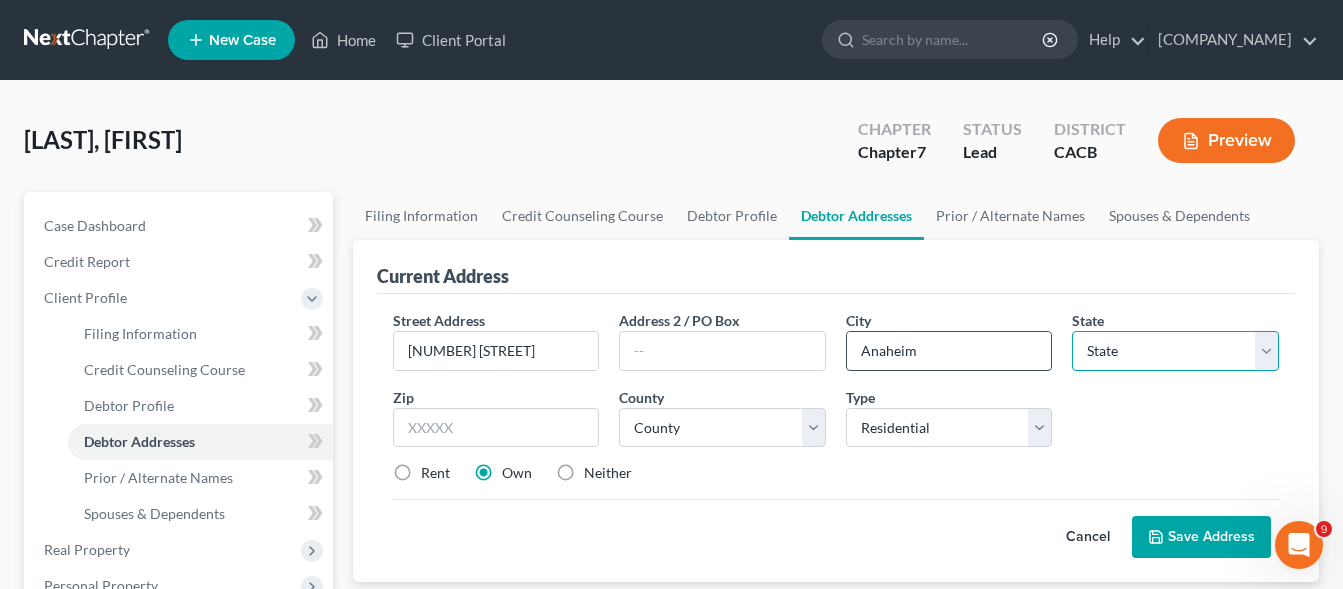 select on "4" 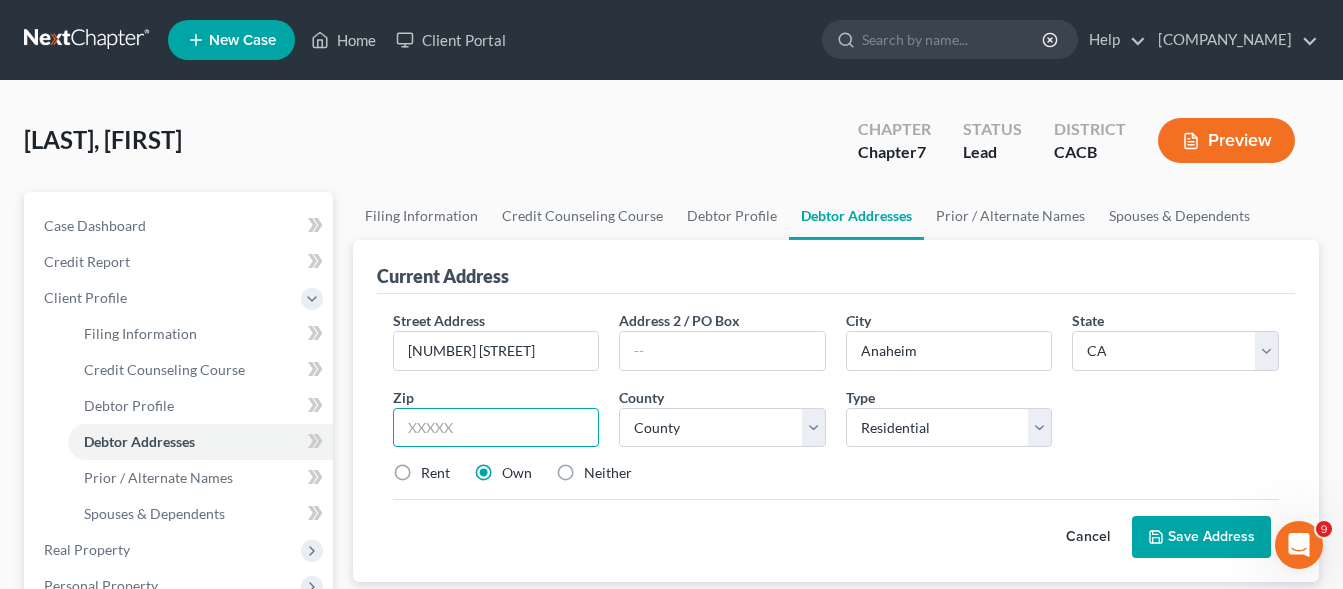 click at bounding box center (496, 428) 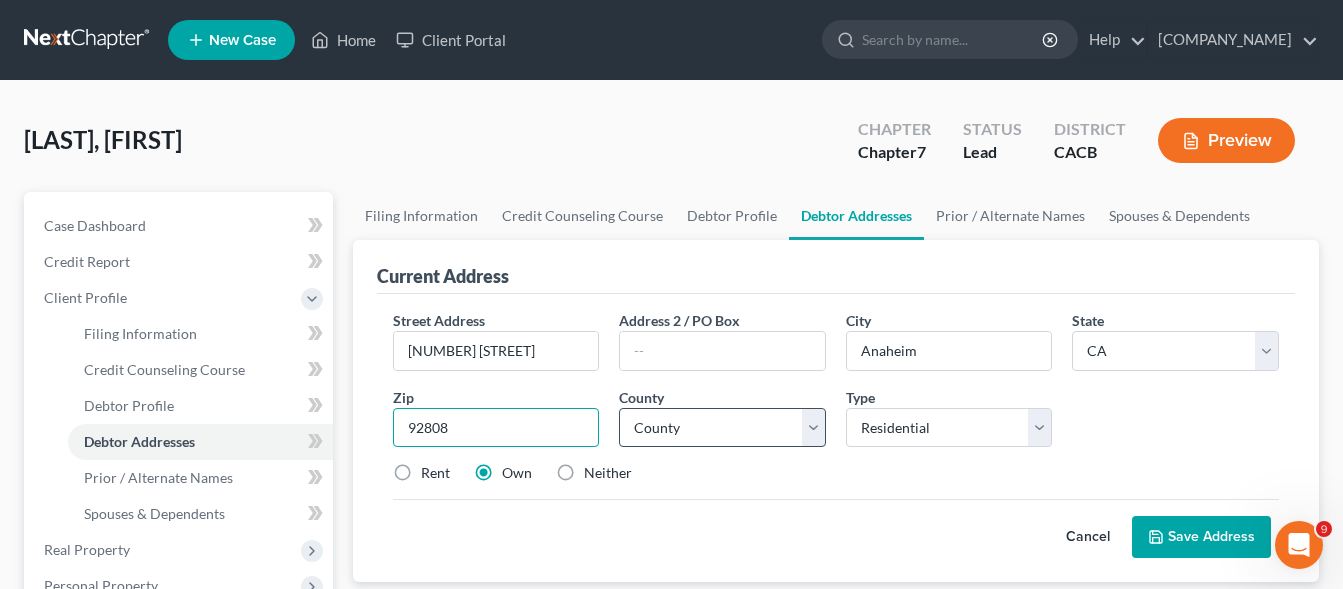 type on "92808" 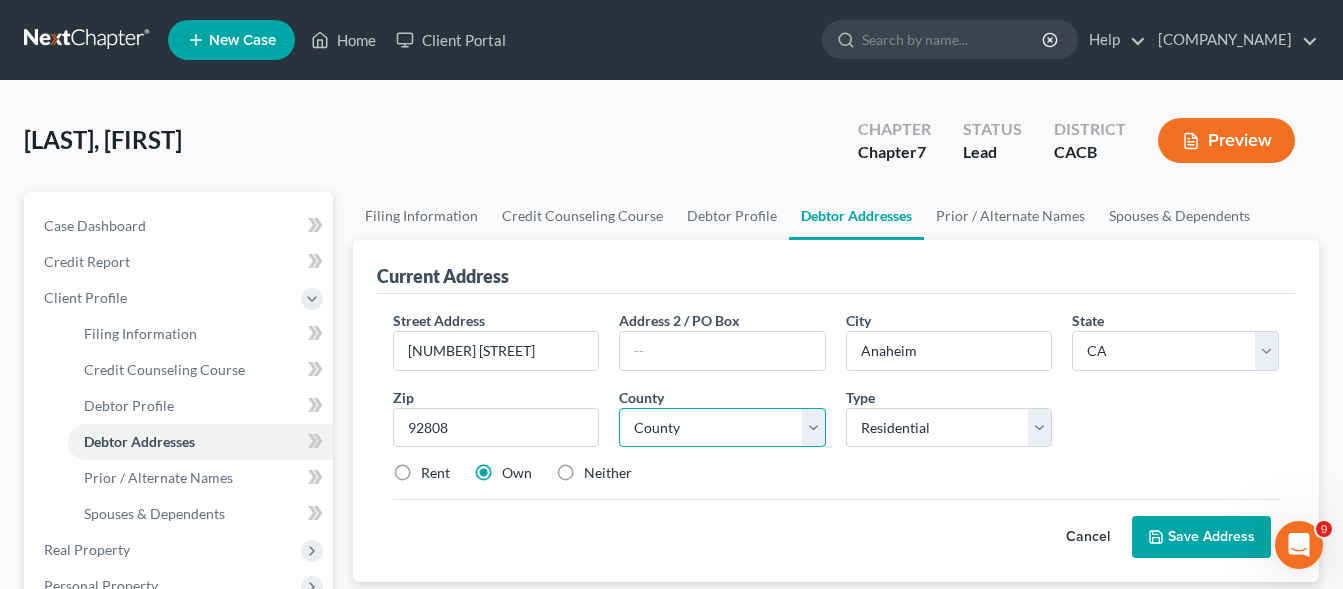 select on "29" 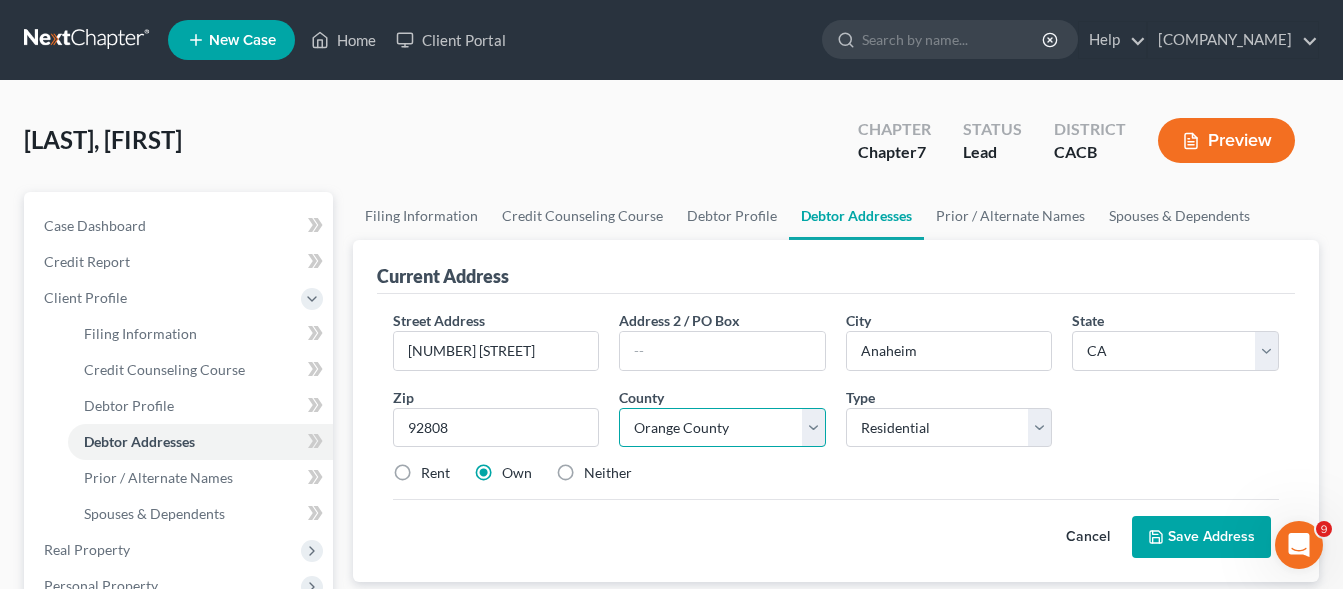 click on "Orange County" at bounding box center (0, 0) 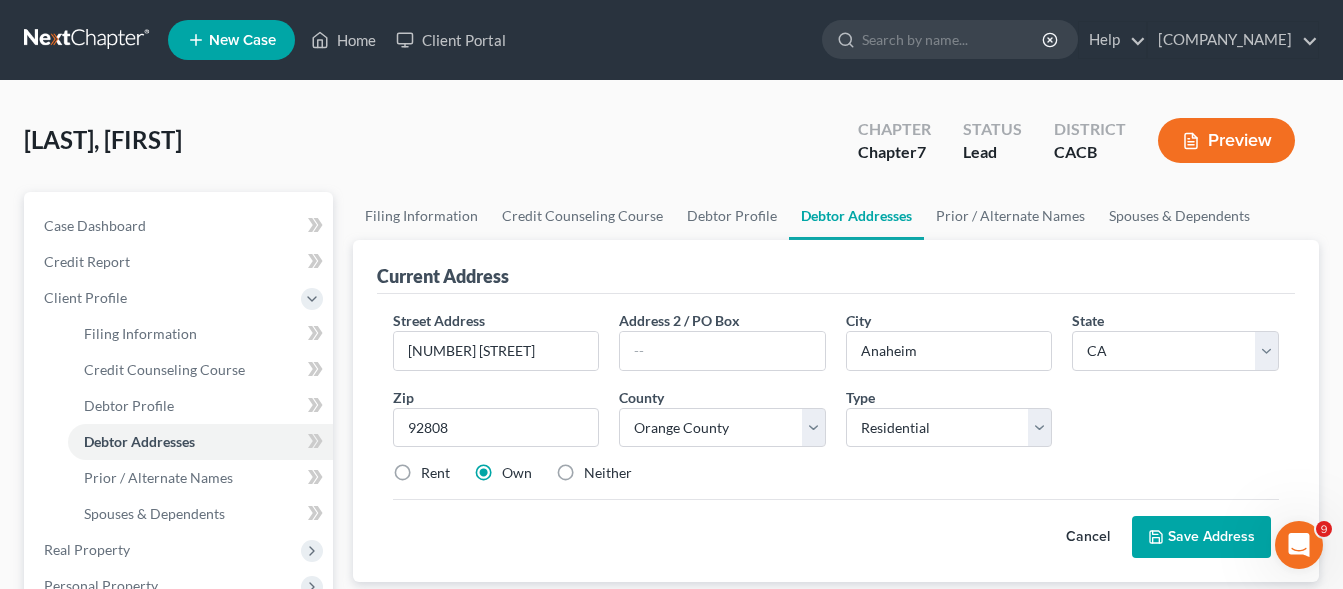 click on "Rent" at bounding box center [435, 473] 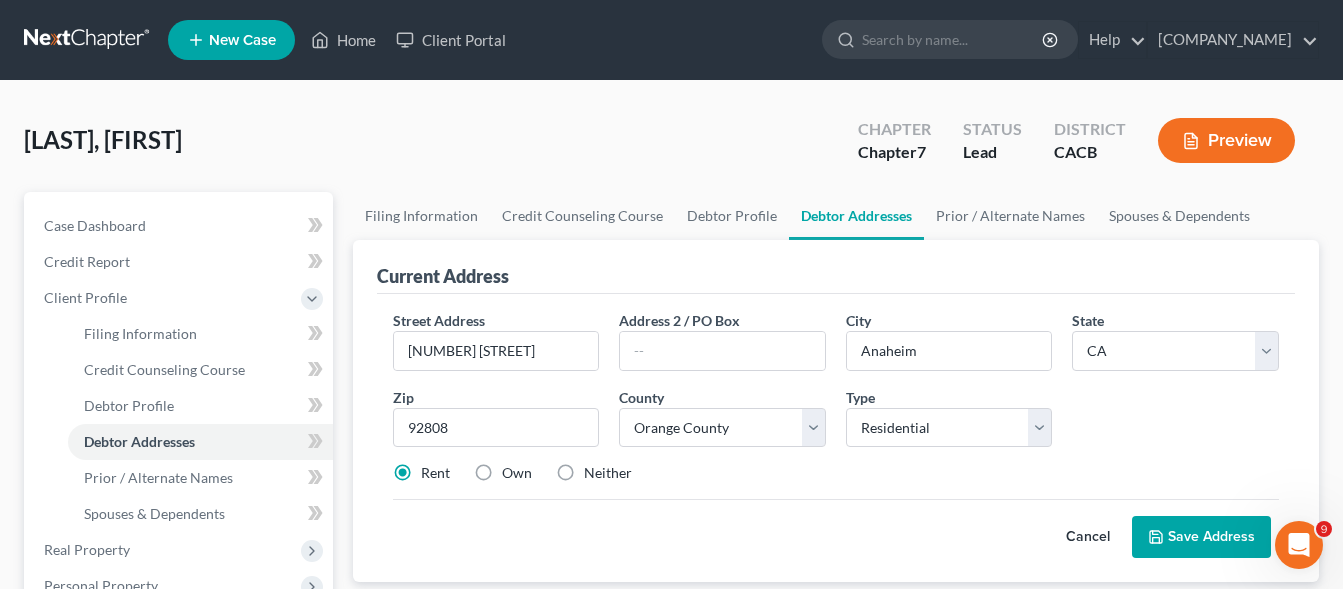 click on "Save Address" at bounding box center [1201, 537] 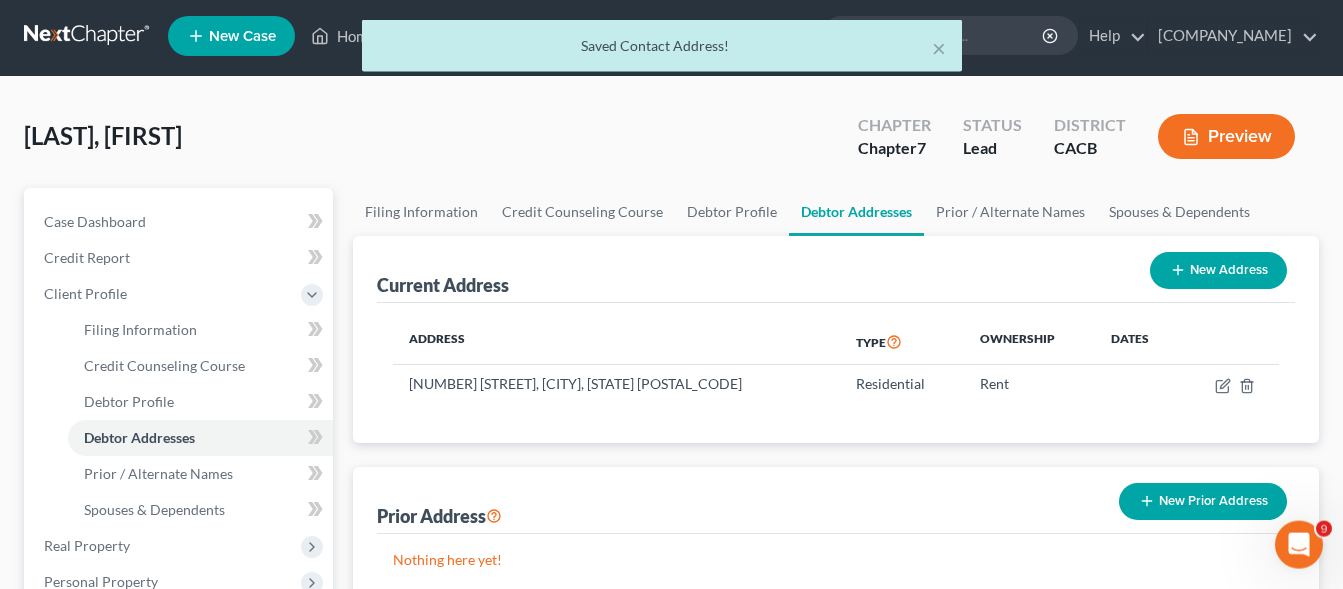 scroll, scrollTop: 0, scrollLeft: 0, axis: both 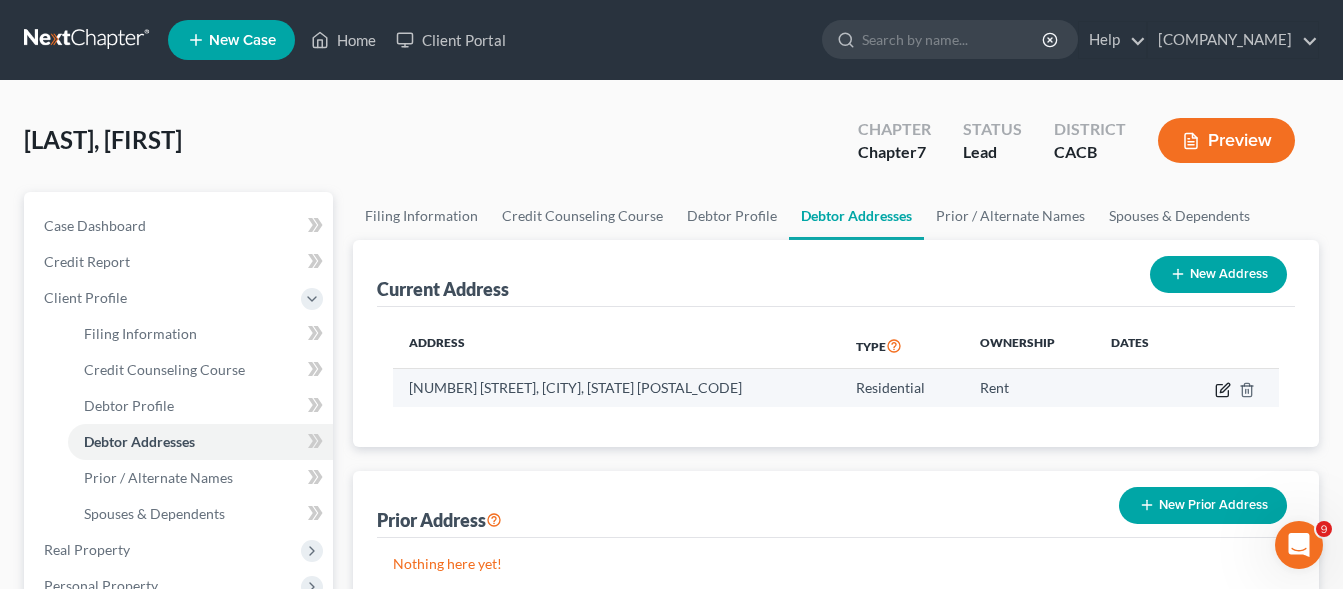 click 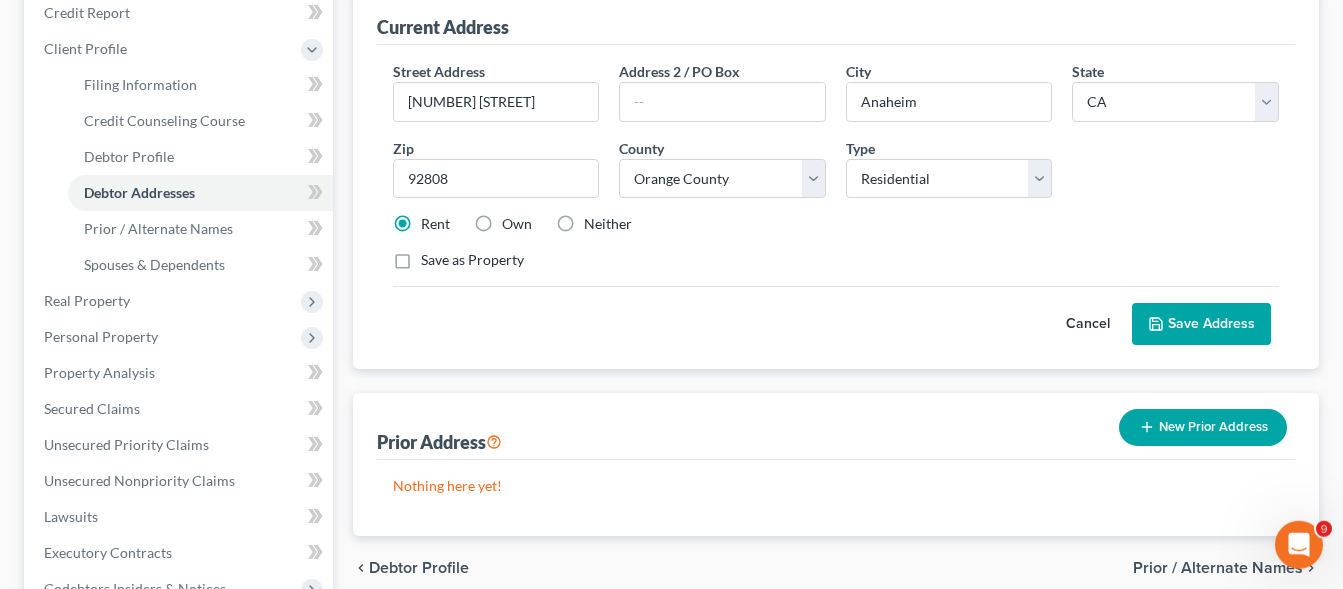 scroll, scrollTop: 306, scrollLeft: 0, axis: vertical 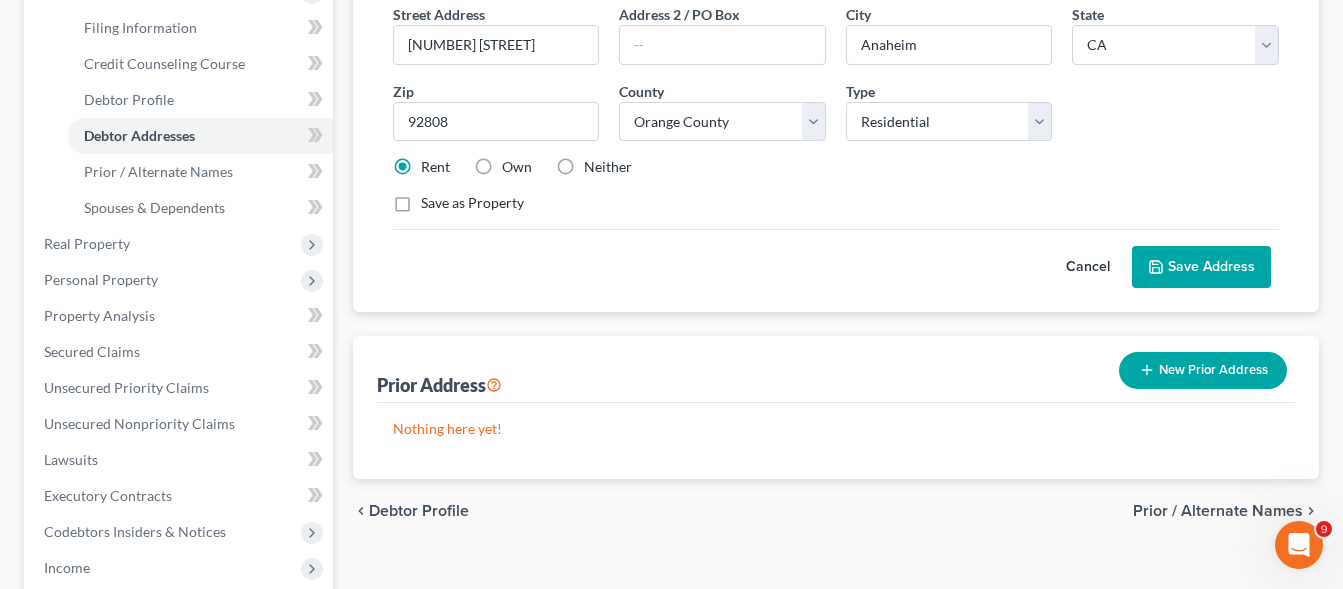 click on "New Prior Address" at bounding box center (1203, 370) 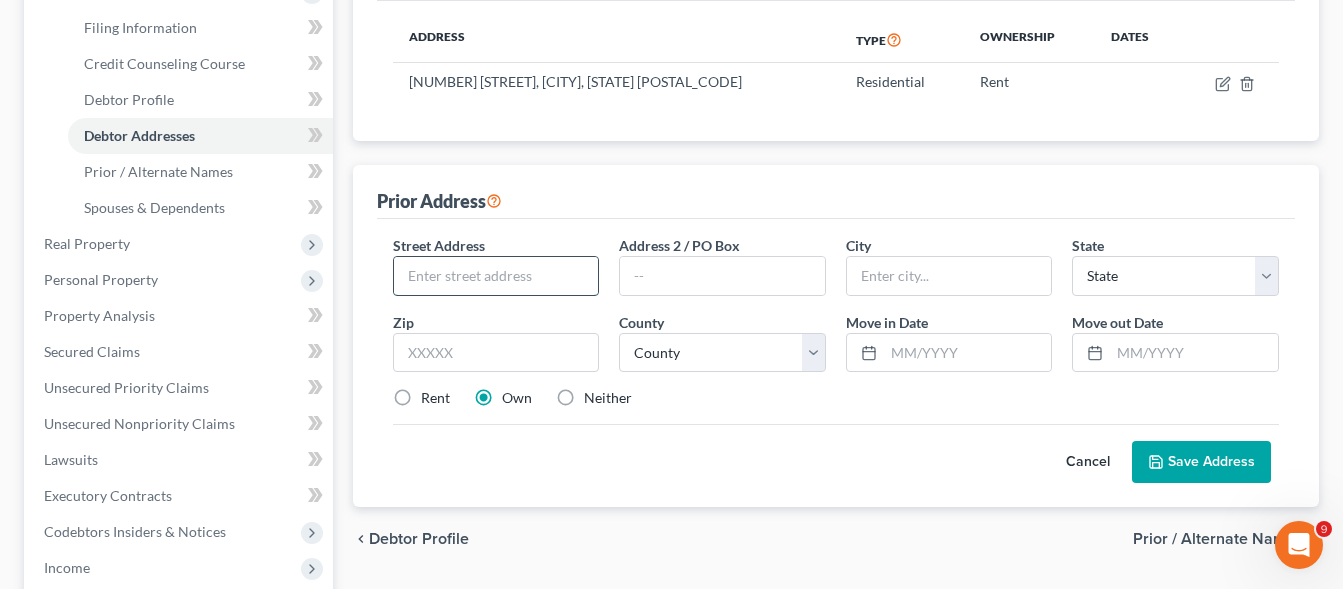 click at bounding box center [496, 276] 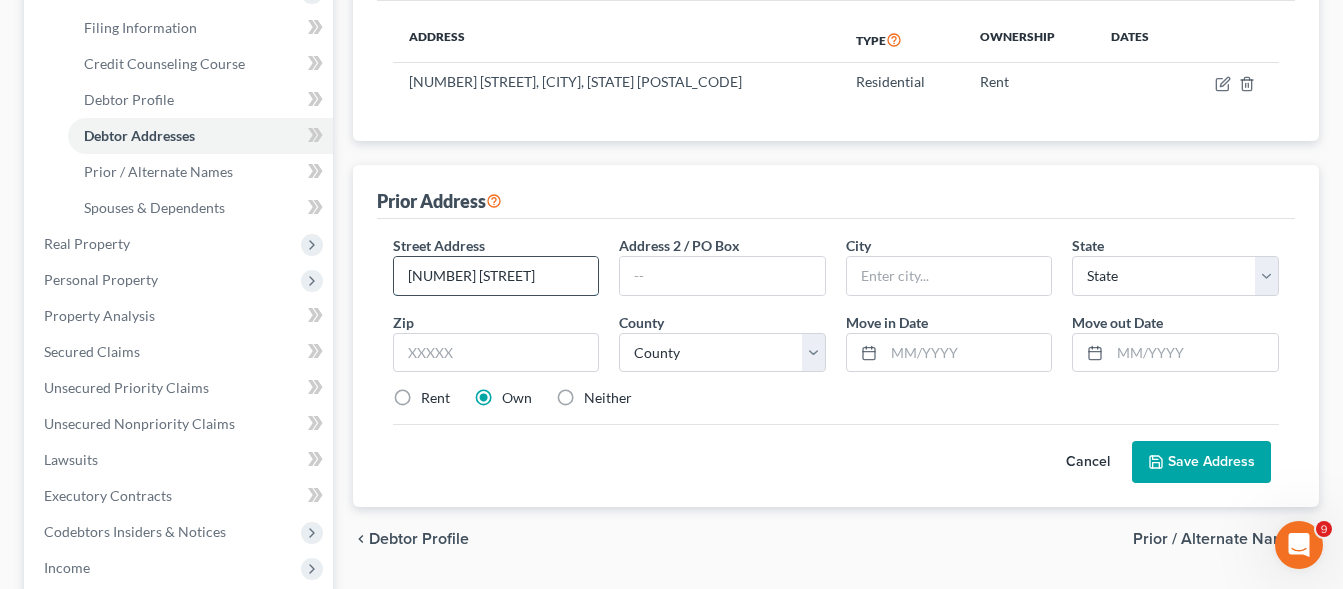 type on "[NUMBER] [STREET]" 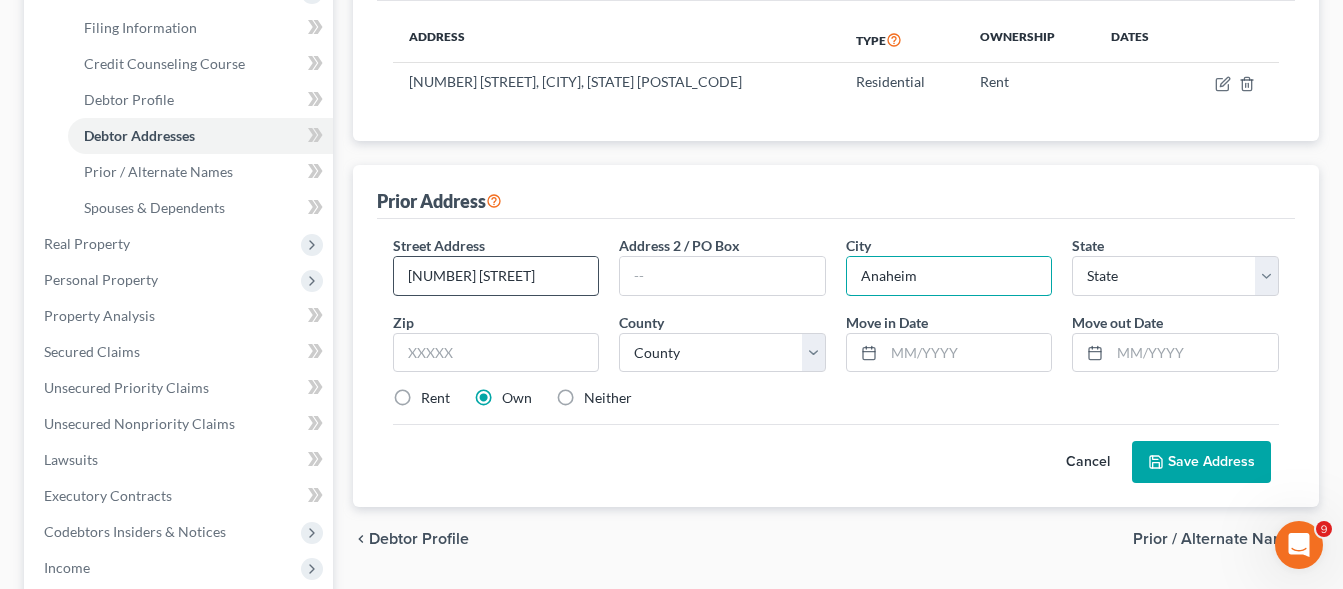type on "Anaheim" 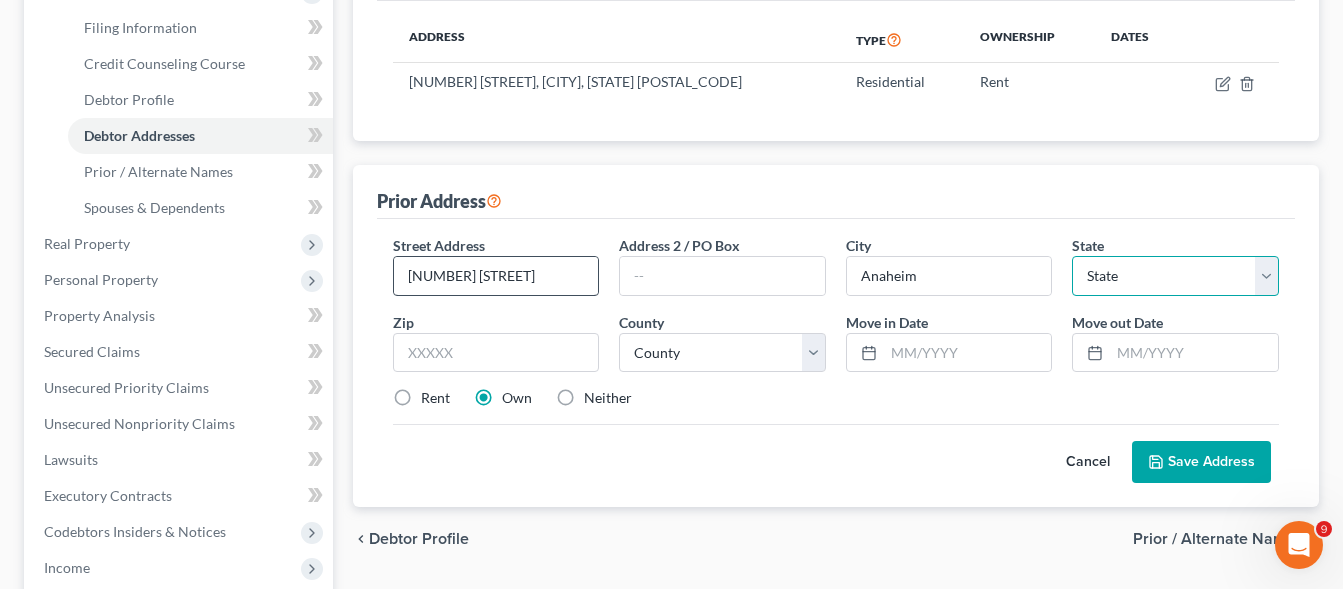 select on "4" 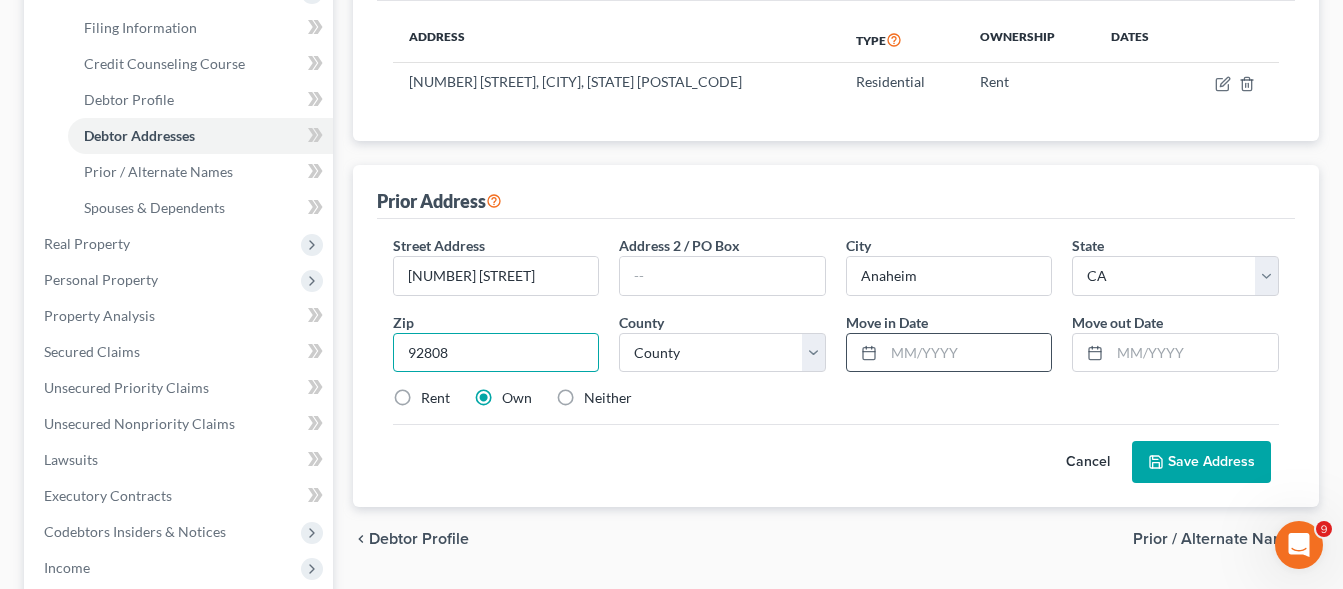 type on "92808" 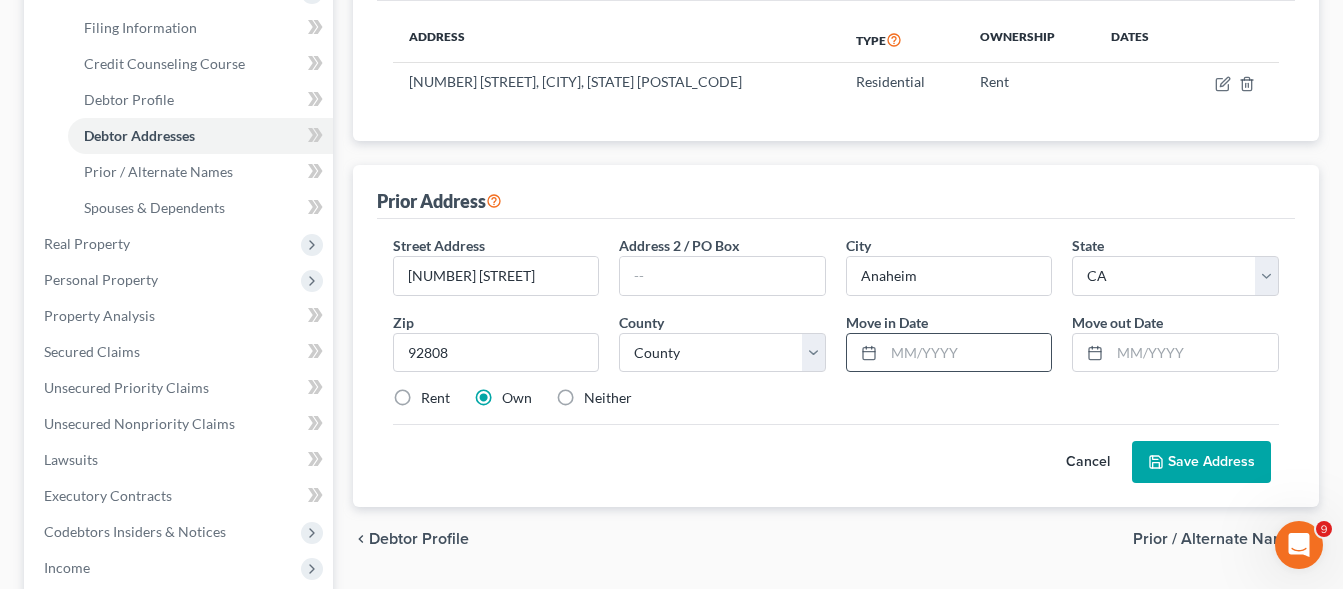 click 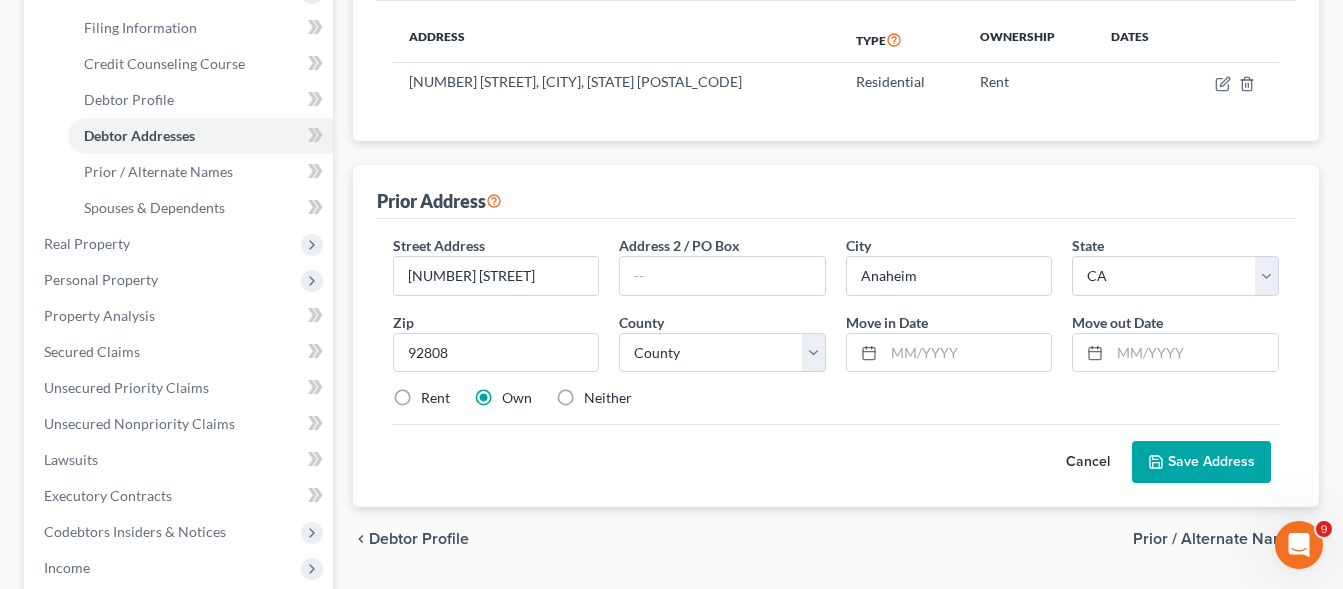 click on "Rent" at bounding box center (435, 398) 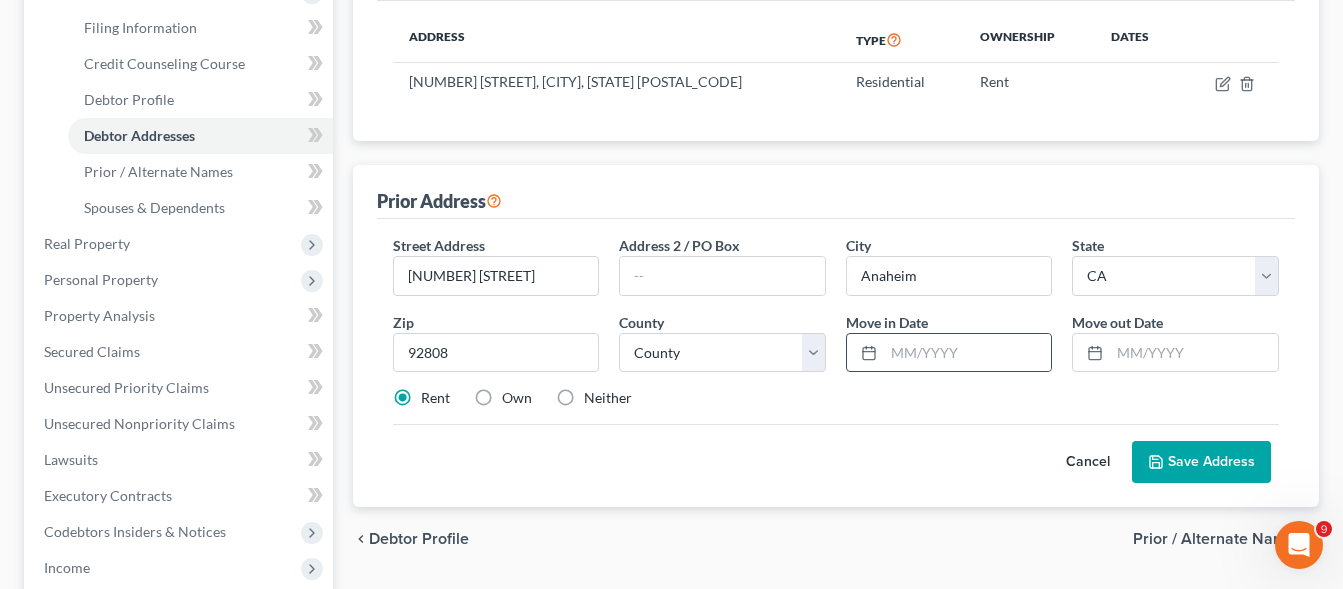 click 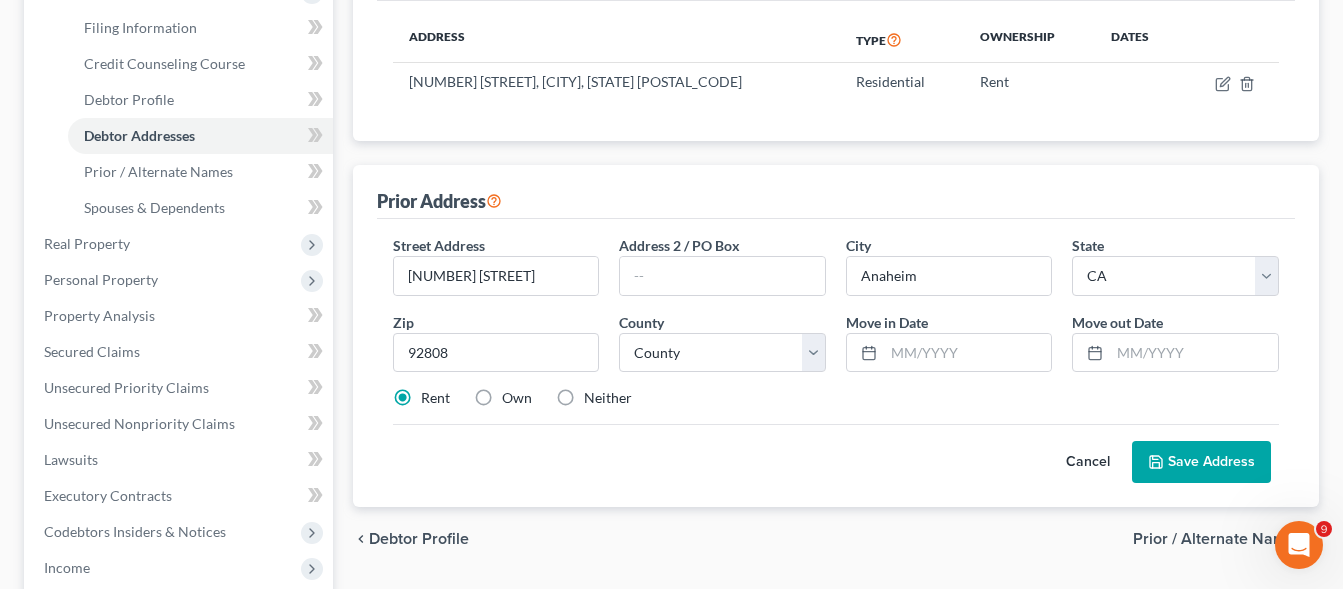 click on "Move in Date
*" at bounding box center [887, 322] 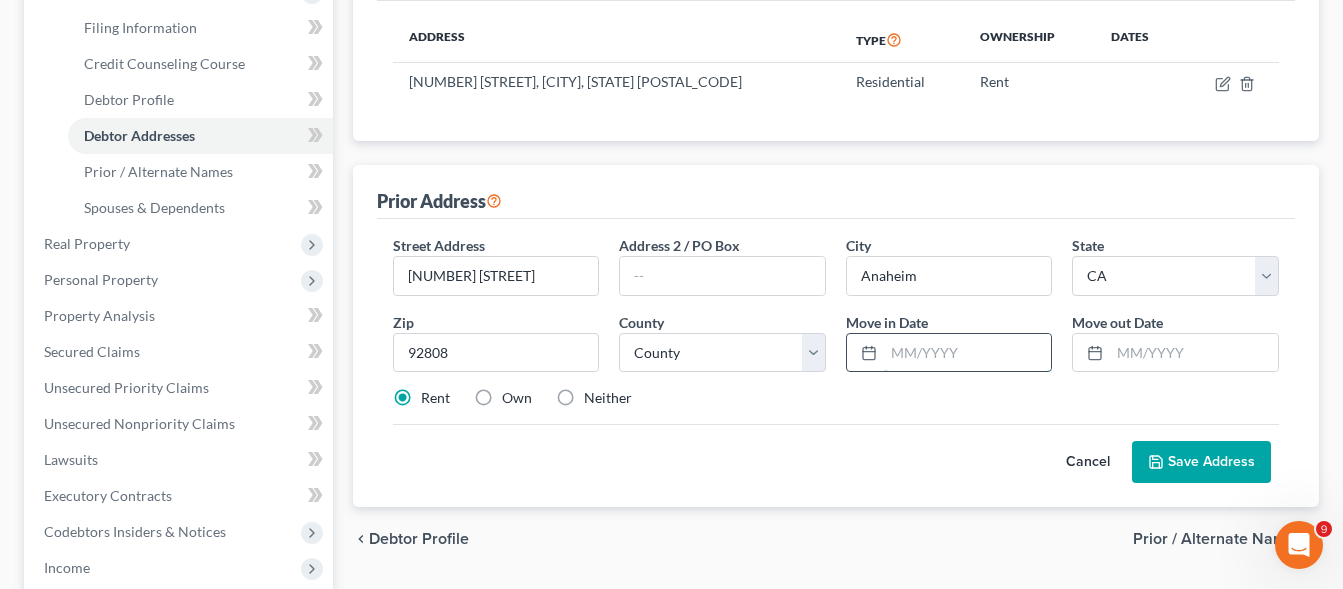 click at bounding box center [968, 353] 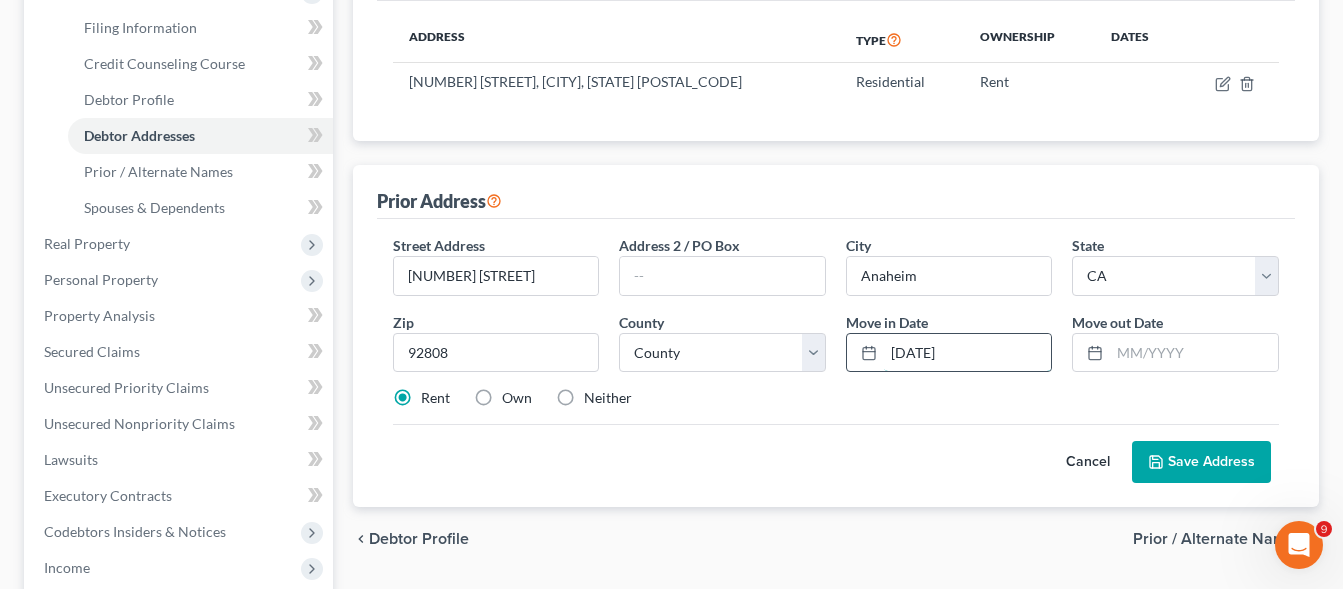type on "[DATE]" 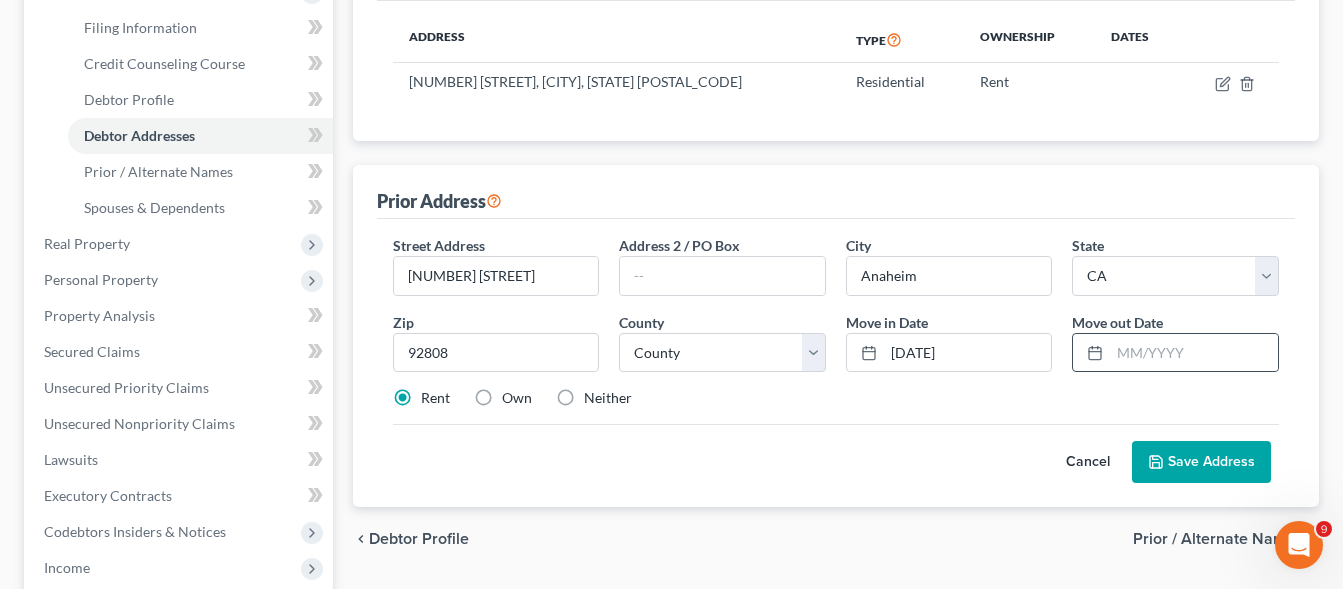 click 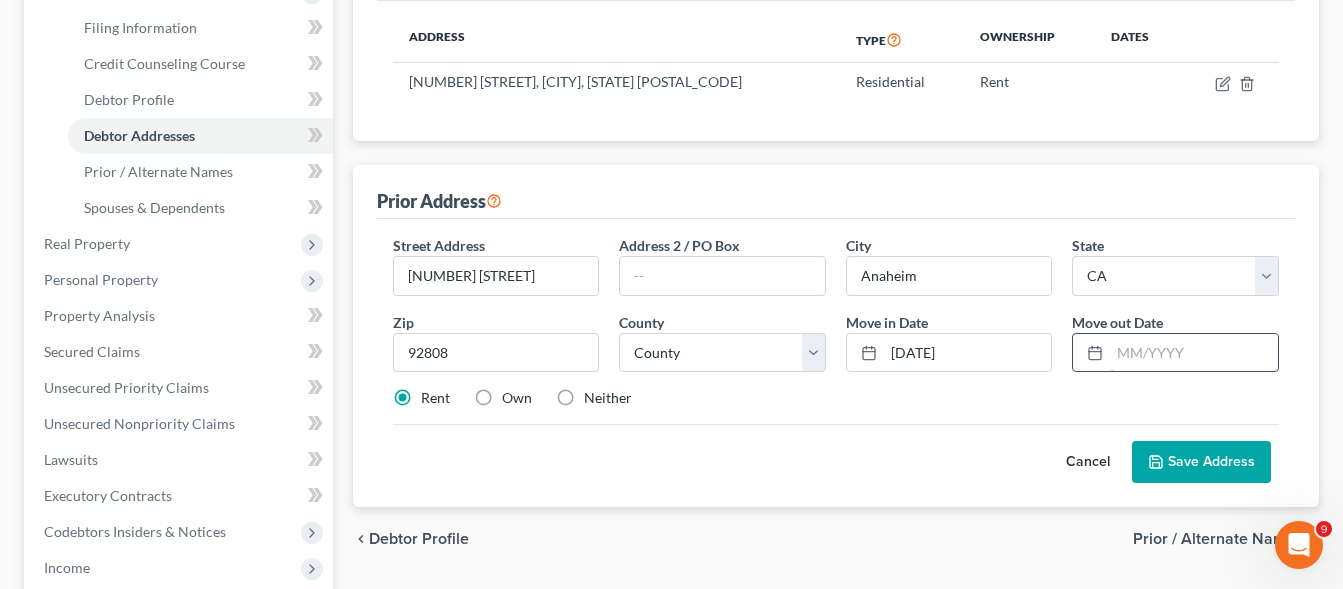 click at bounding box center (1194, 353) 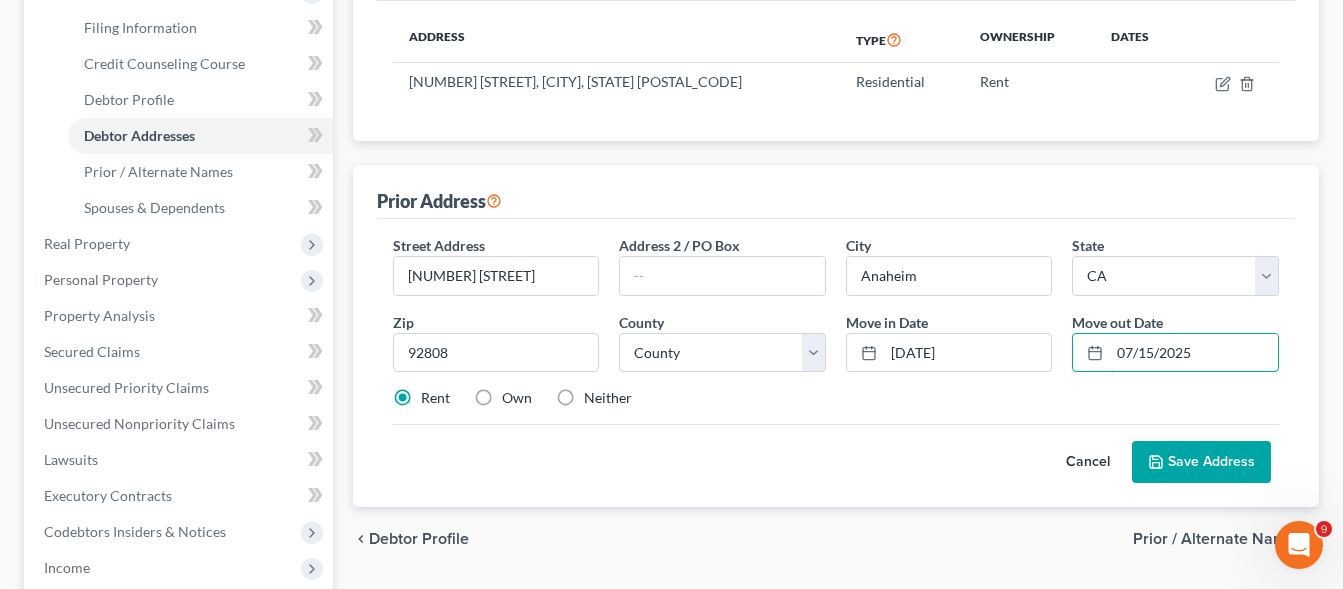 type on "07/15/2025" 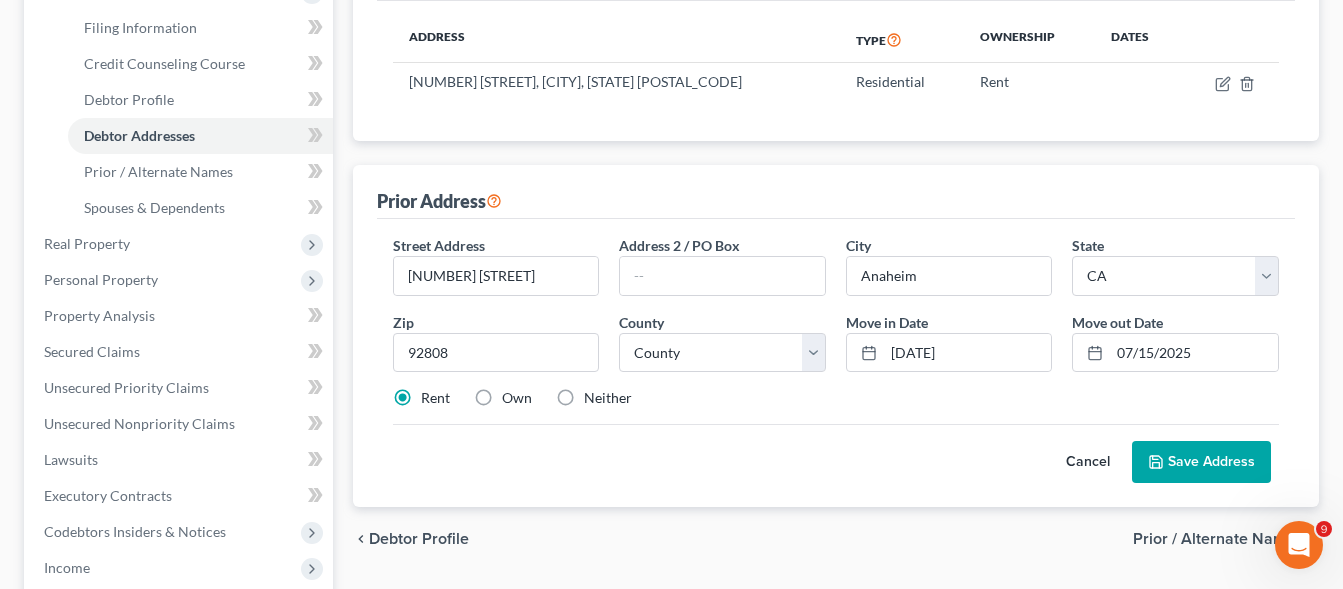 click on "Save Address" at bounding box center (1201, 462) 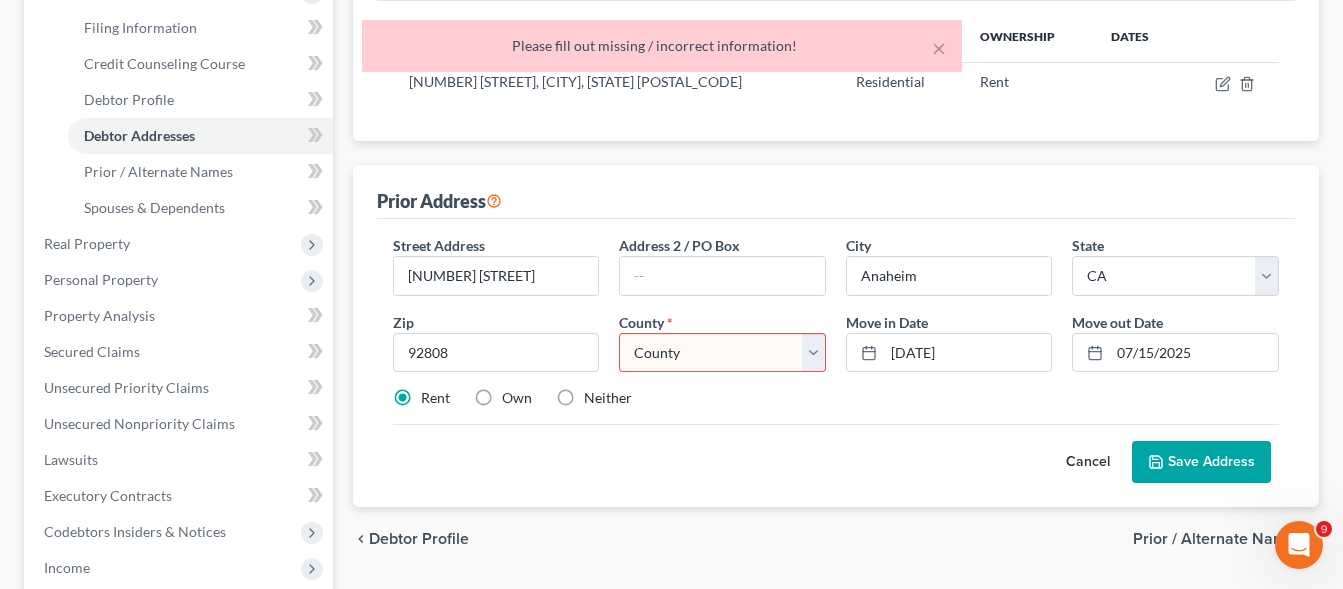 click on "County Alameda County Alpine County Amador County Butte County Calaveras County Colusa County Contra Costa County Del Norte County El Dorado County Fresno County Glenn County Humboldt County Imperial County Inyo County Kern County Kings County Lake County Lassen County Los Angeles County Madera County Marin County Mariposa County Mendocino County Merced County Modoc County Mono County Monterey County Napa County Nevada County Orange County Placer County Plumas County Riverside County Sacramento County San Benito County San Bernardino County San Diego County San Francisco County San Joaquin County San Luis Obispo County San Mateo County Santa Barbara County Santa Clara County Santa Cruz County Shasta County Sierra County Siskiyou County Solano County Sonoma County Stanislaus County Sutter County Tehama County Trinity County Tulare County Tuolumne County Ventura County Yolo County Yuba County" at bounding box center [722, 353] 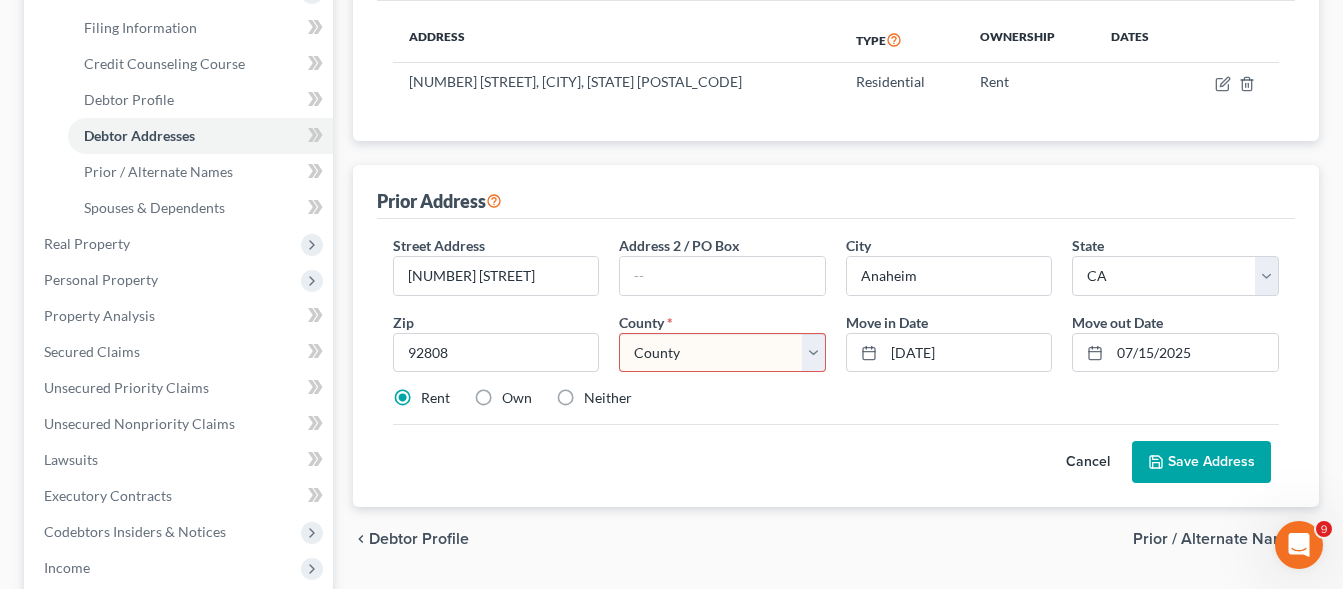 select on "29" 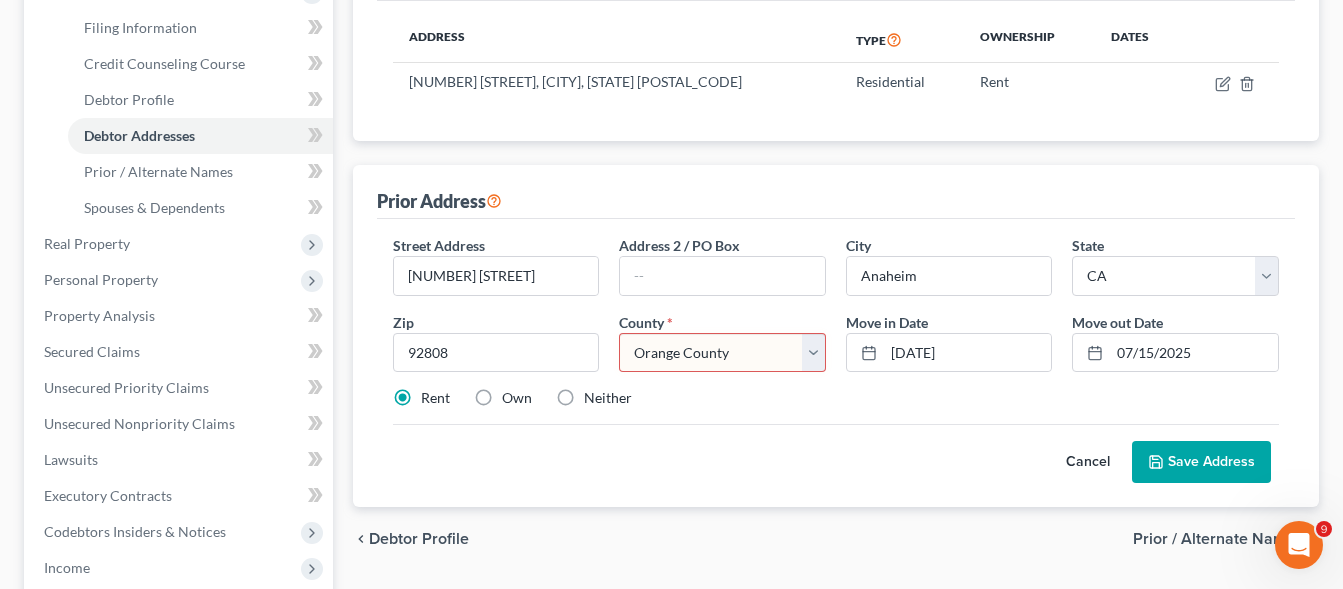 click on "Orange County" at bounding box center (0, 0) 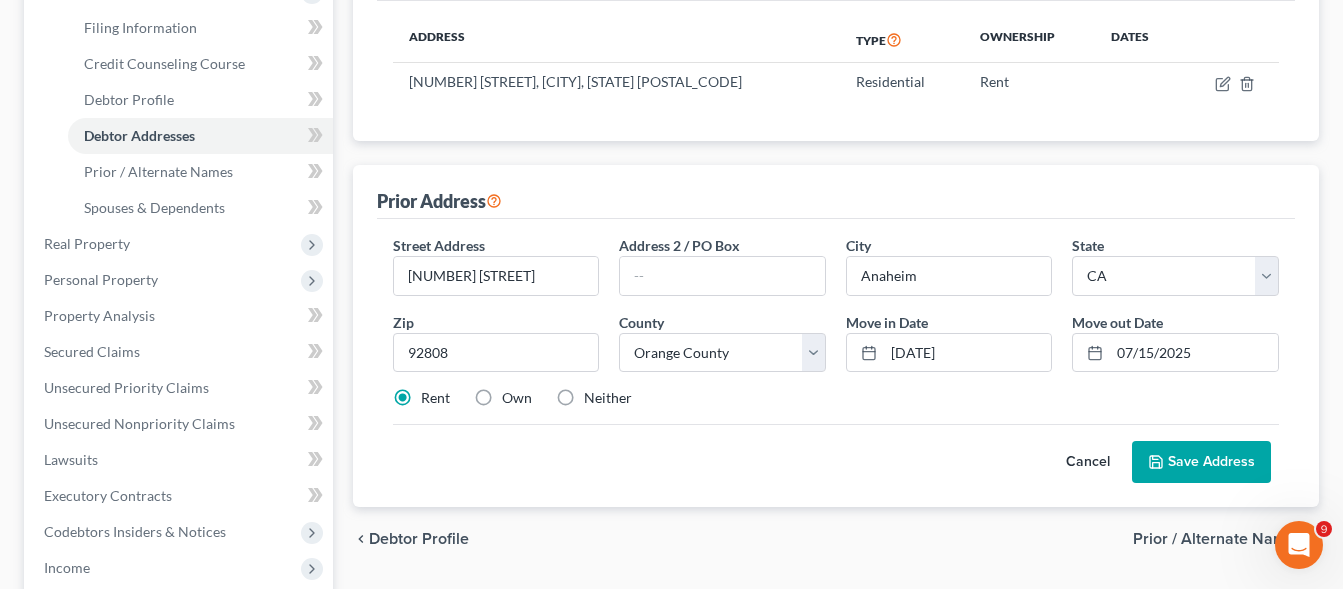 click on "Save Address" at bounding box center [1201, 462] 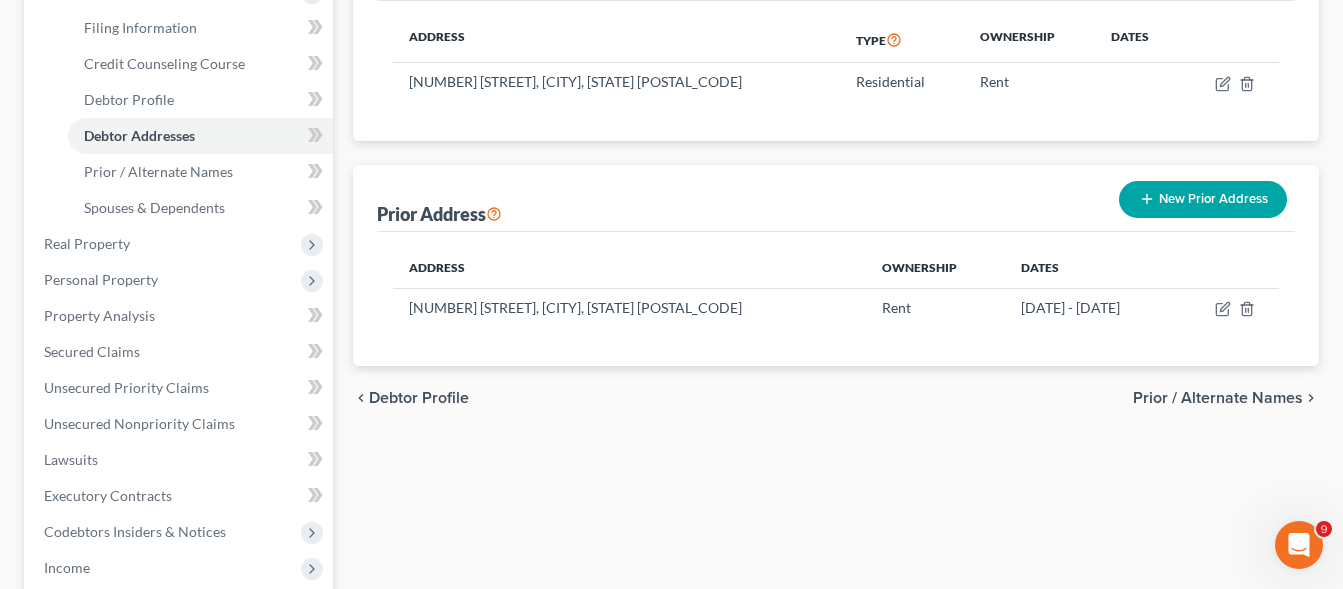 click on "Prior / Alternate Names" at bounding box center (1218, 398) 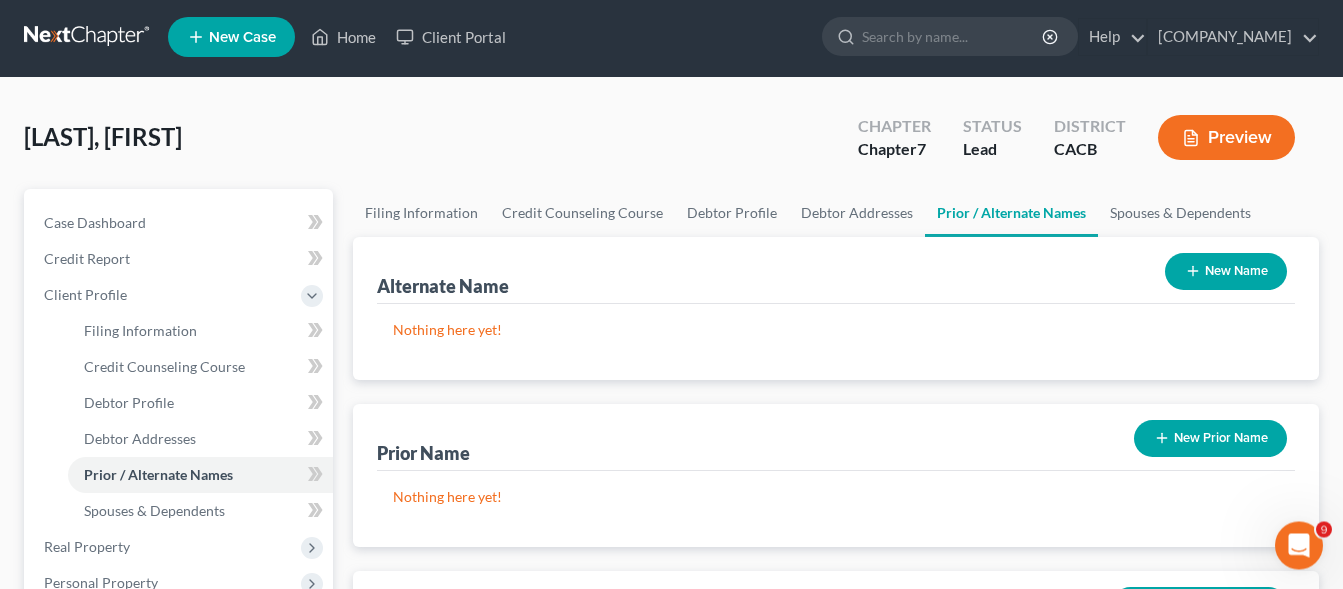 scroll, scrollTop: 0, scrollLeft: 0, axis: both 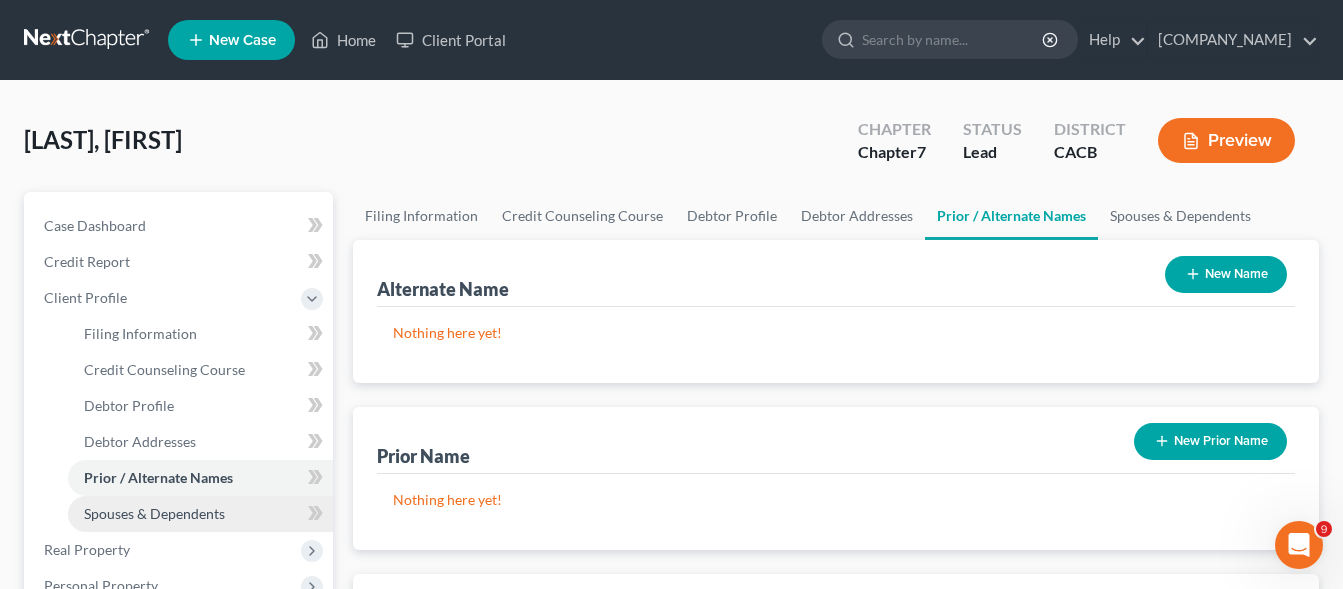 click on "Spouses & Dependents" at bounding box center (154, 513) 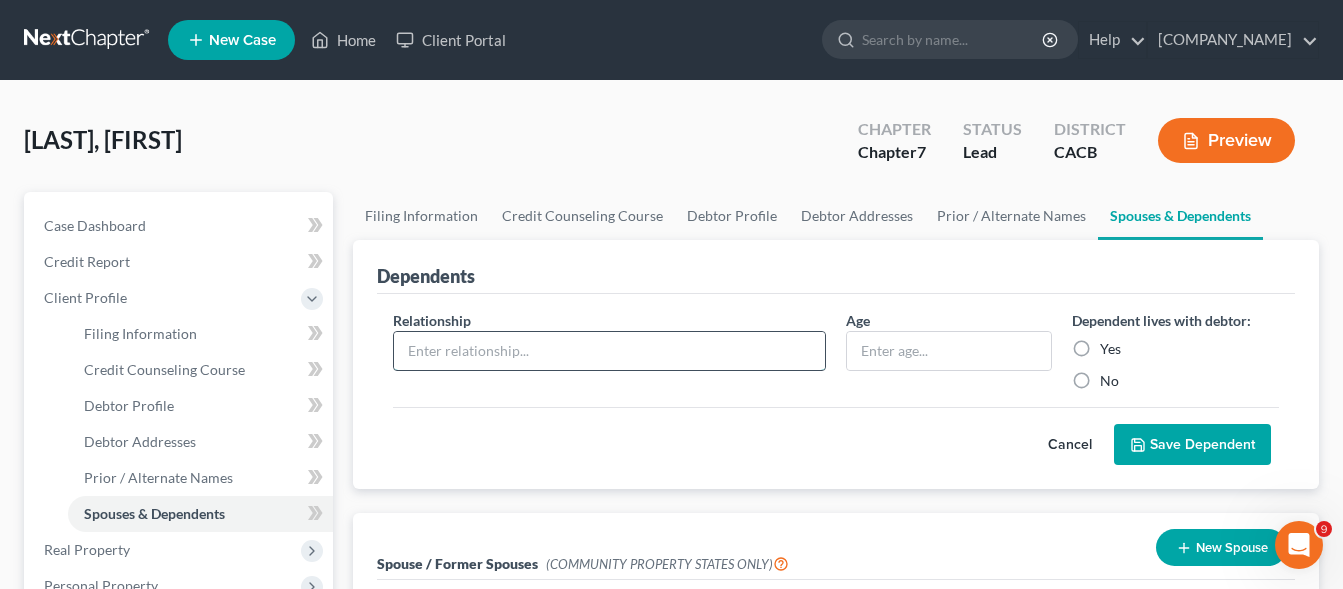 click at bounding box center (609, 351) 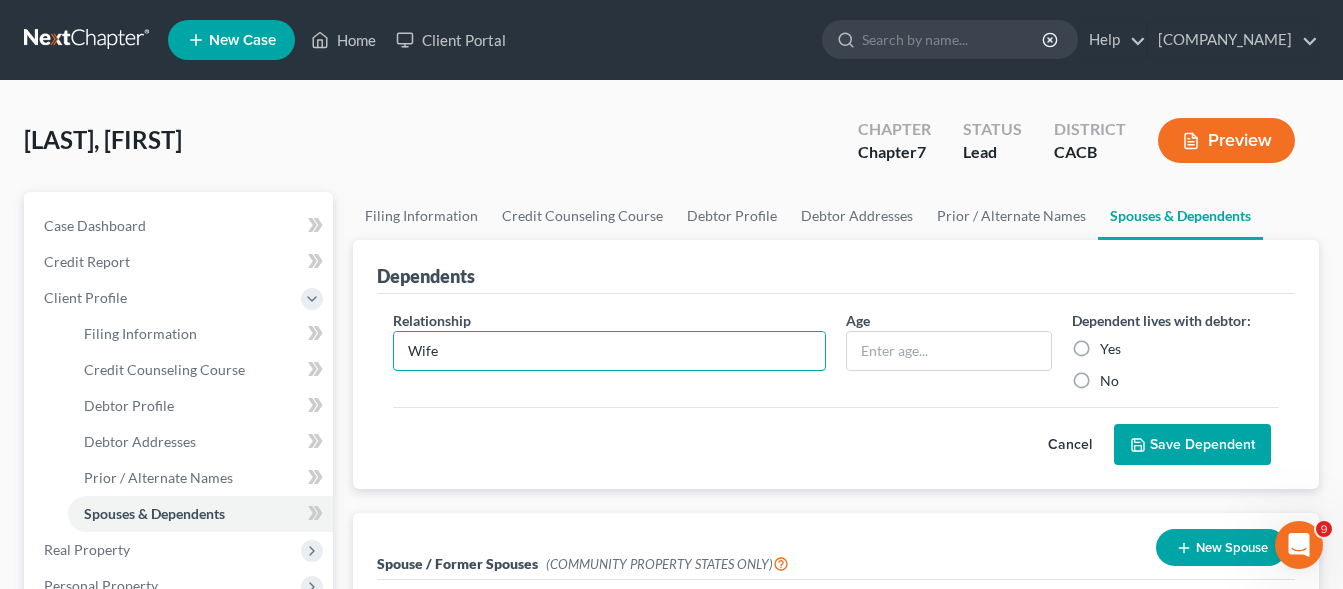 type on "Wife" 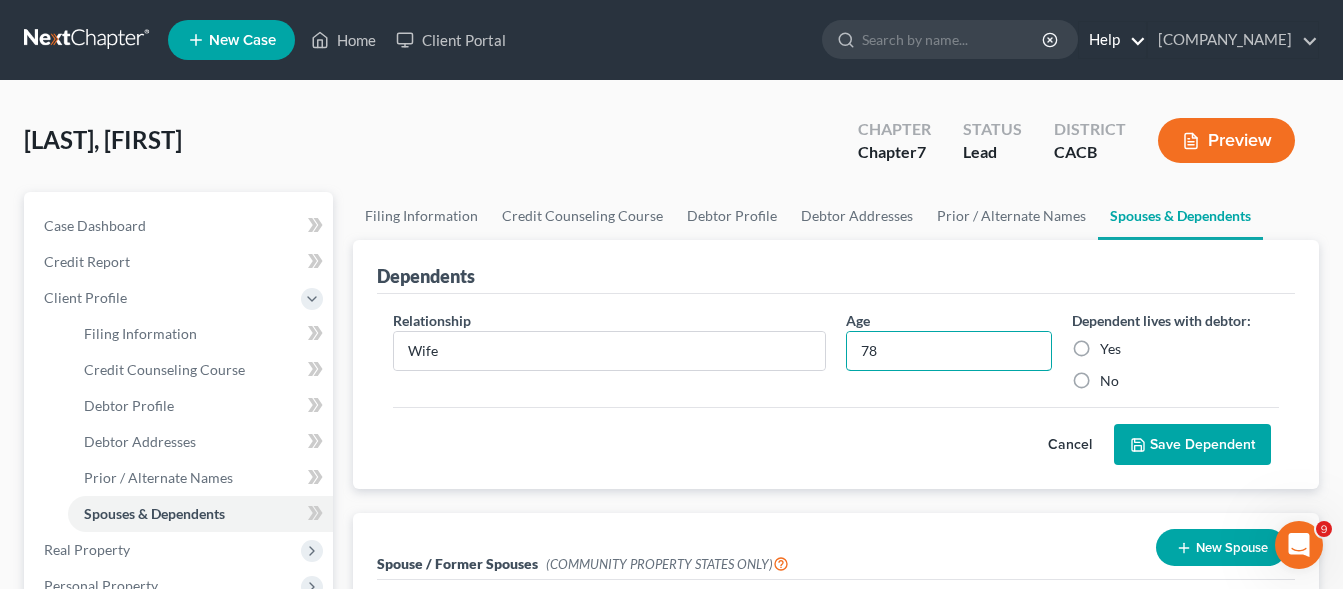 type on "7" 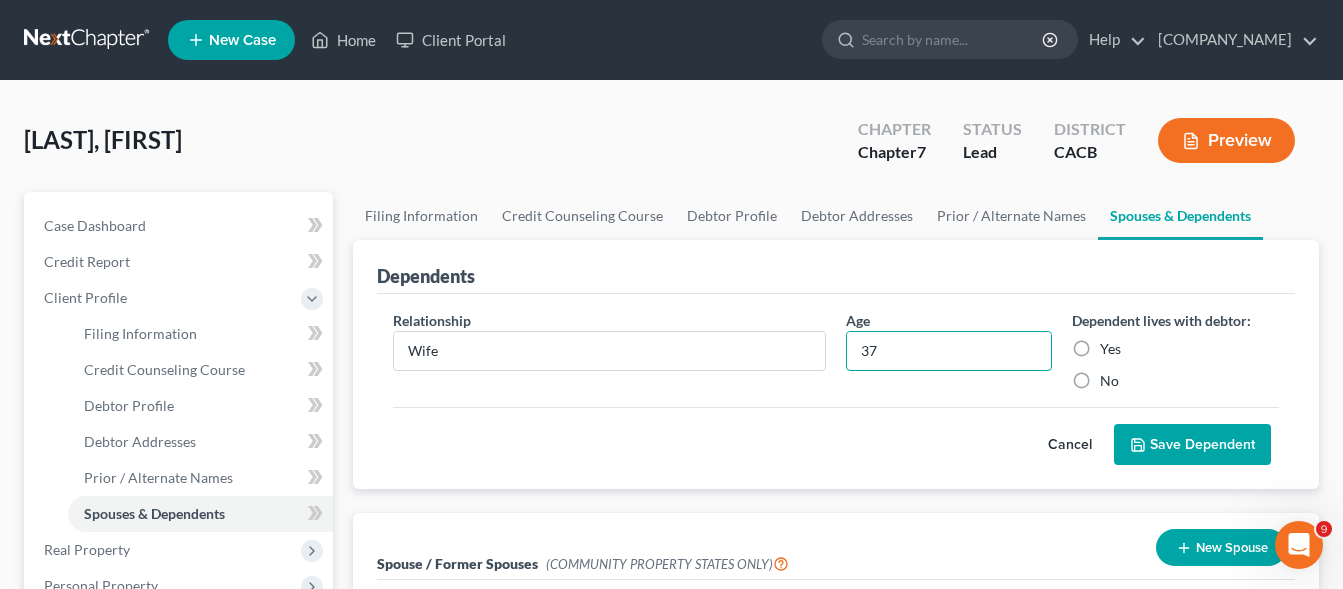 type on "37" 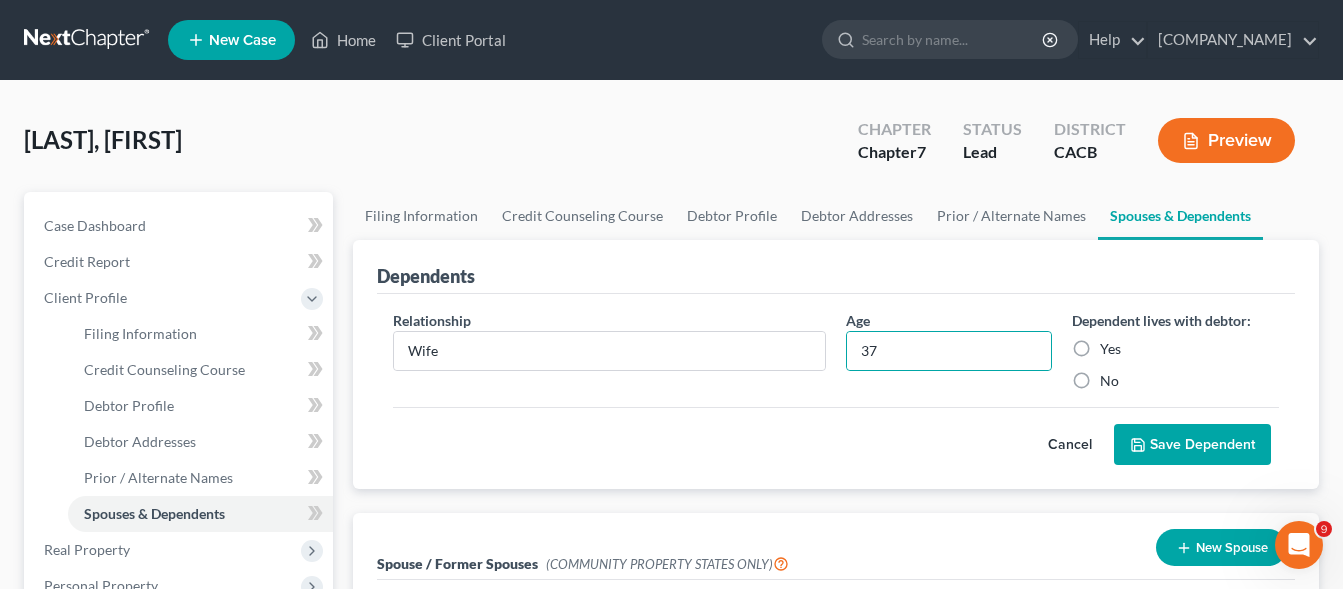click on "Yes" at bounding box center [1110, 349] 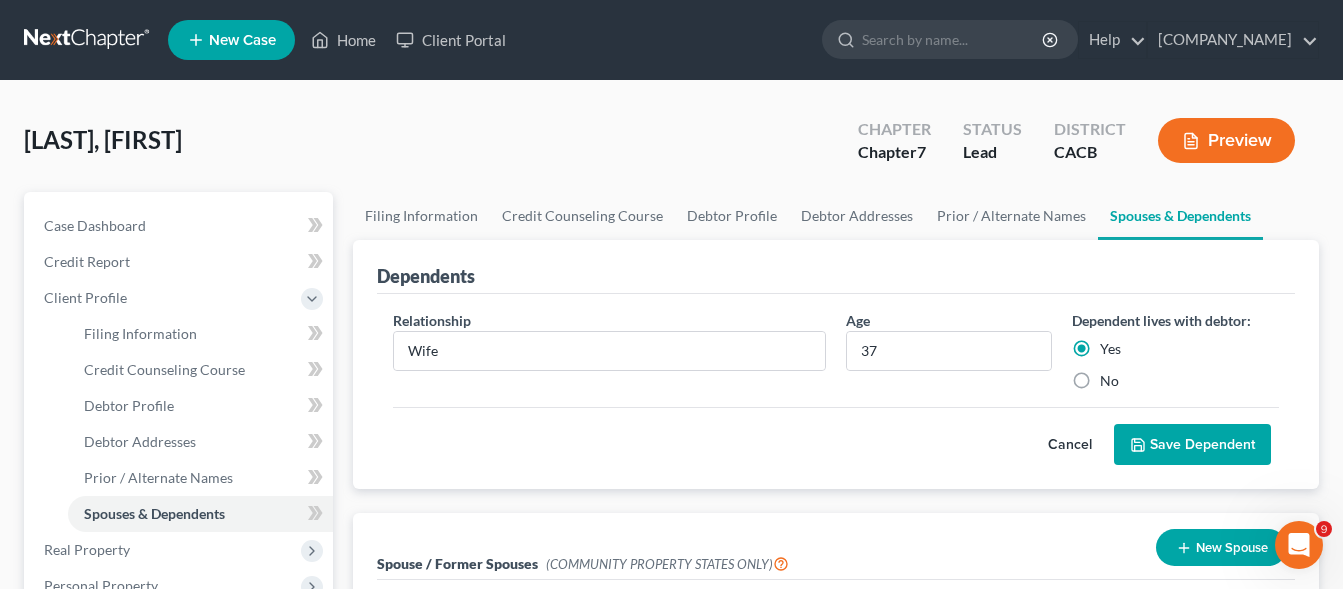 click on "Save Dependent" at bounding box center [1192, 445] 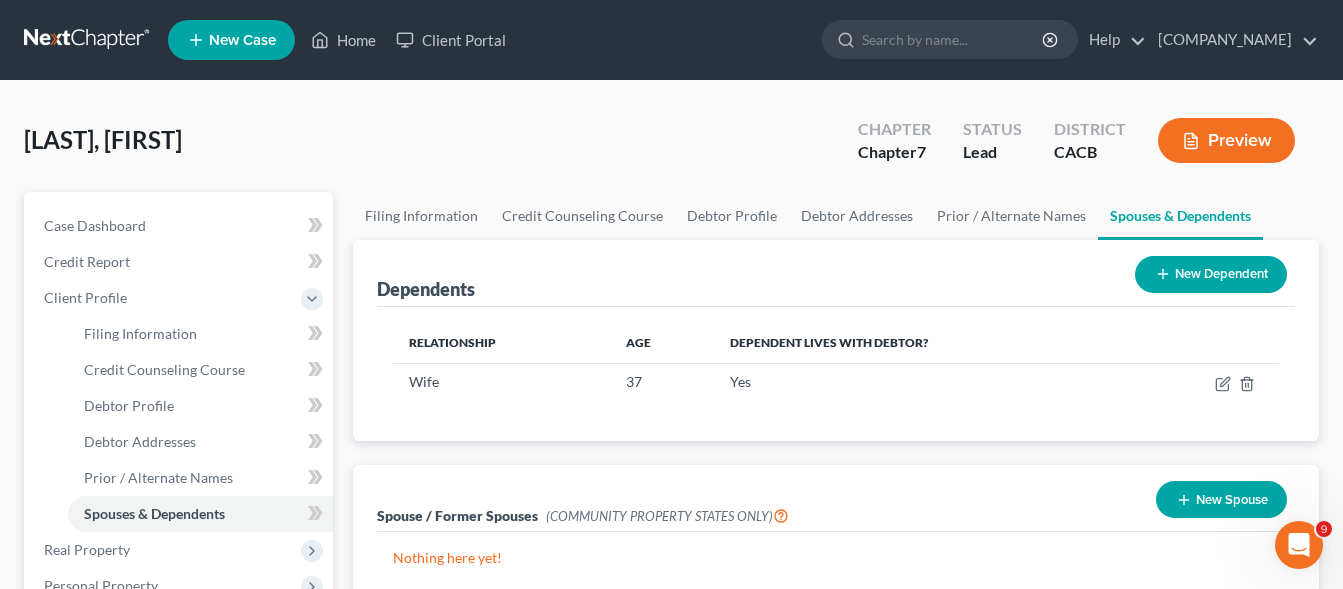 click on "New Dependent" at bounding box center (1211, 274) 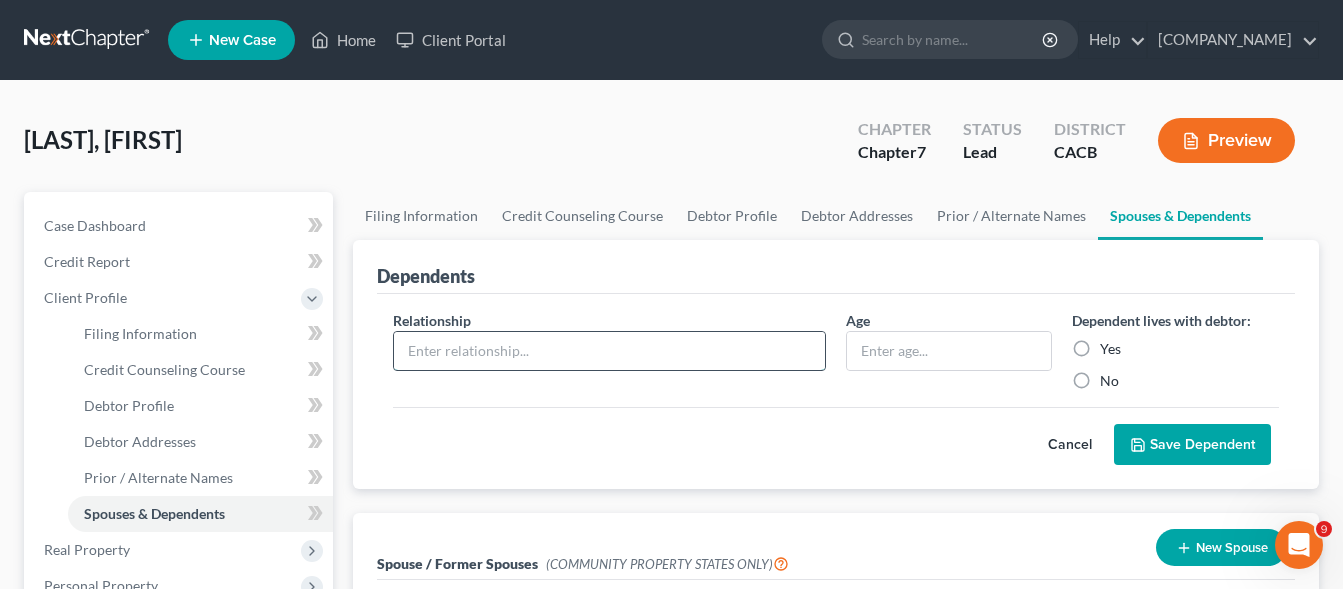 click at bounding box center [609, 351] 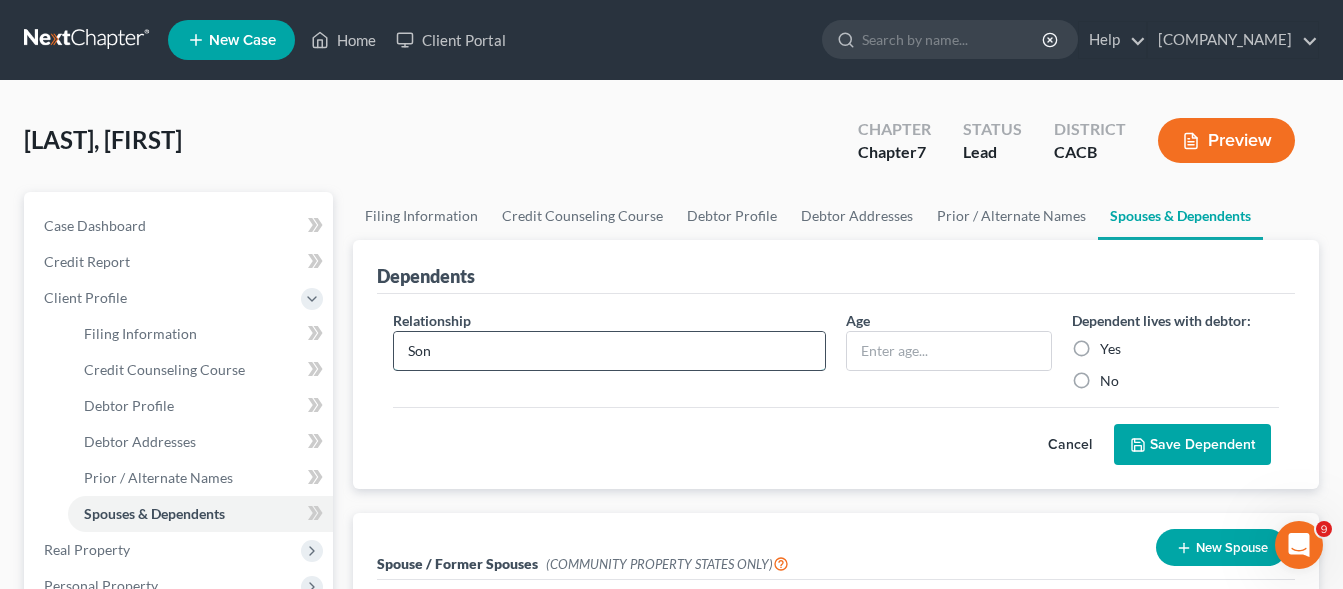 type on "Son" 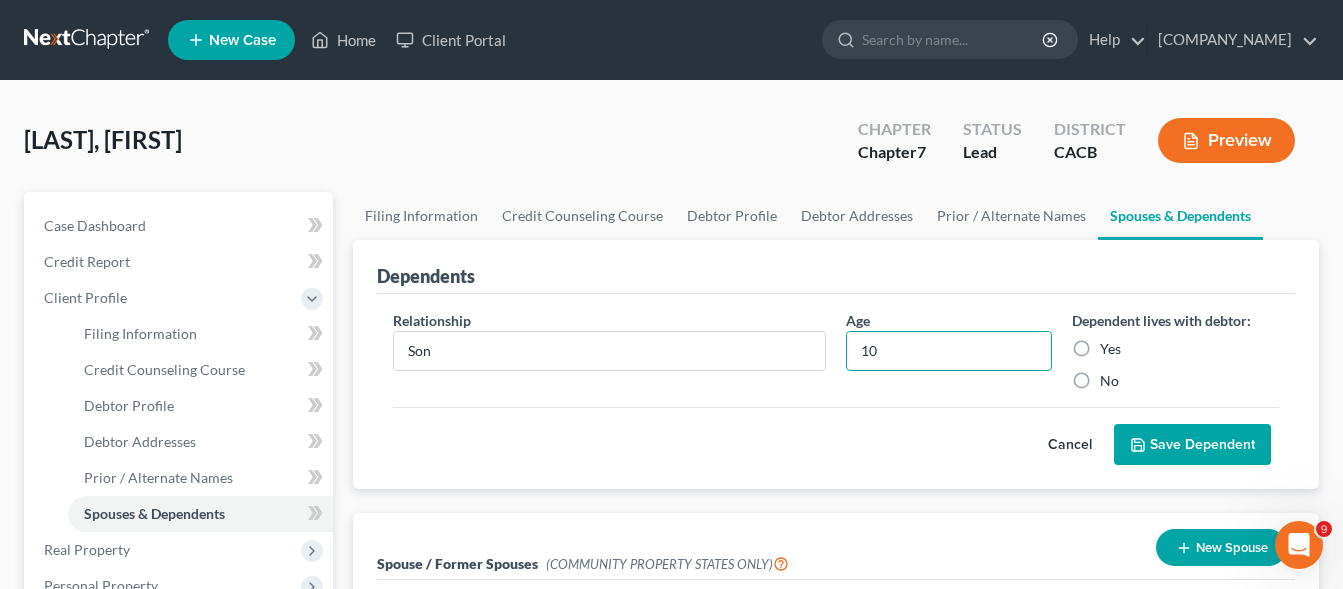 type on "10" 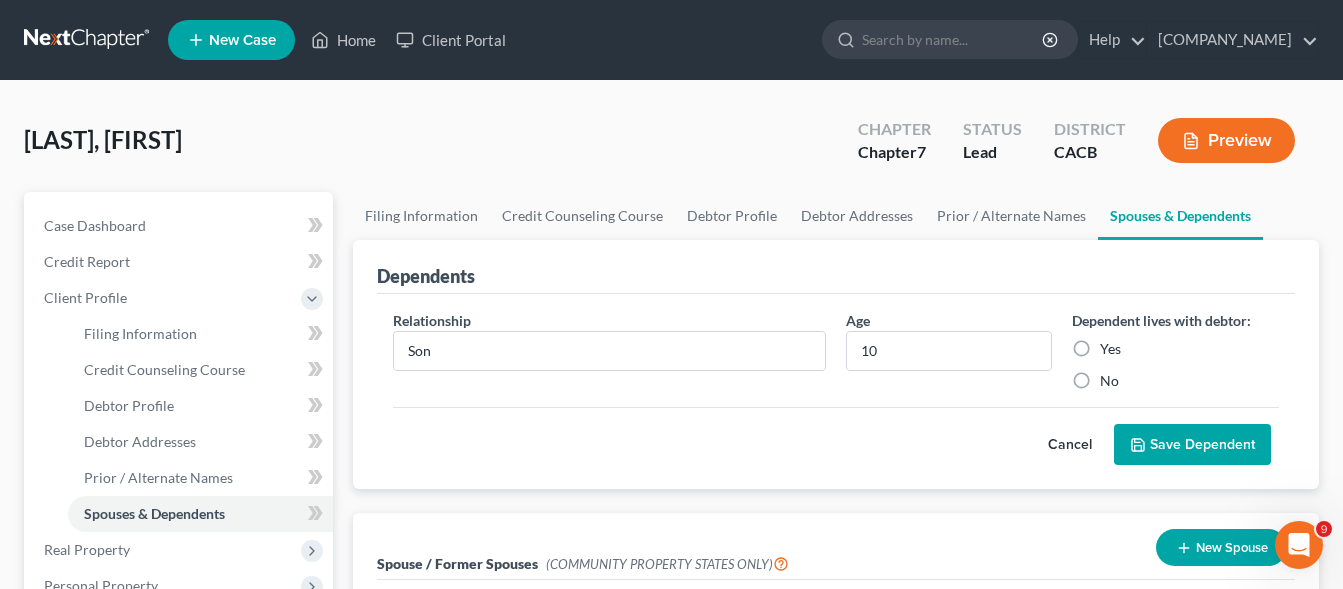 click on "Yes" at bounding box center [1110, 349] 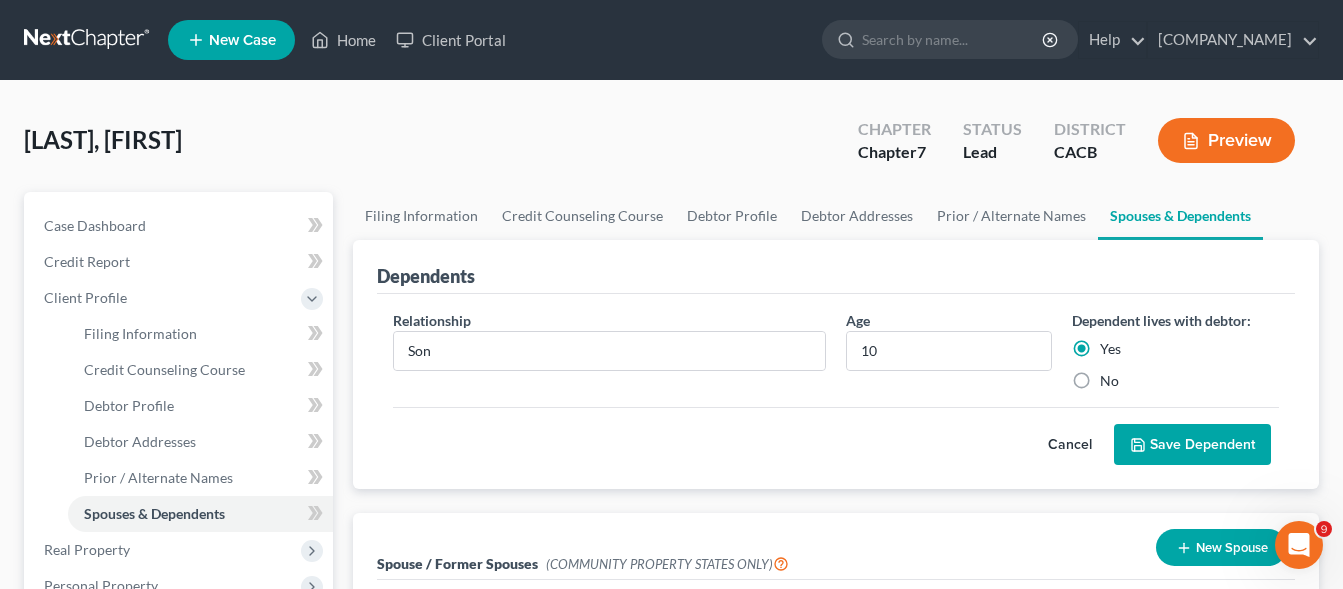 click on "Save Dependent" at bounding box center (1192, 445) 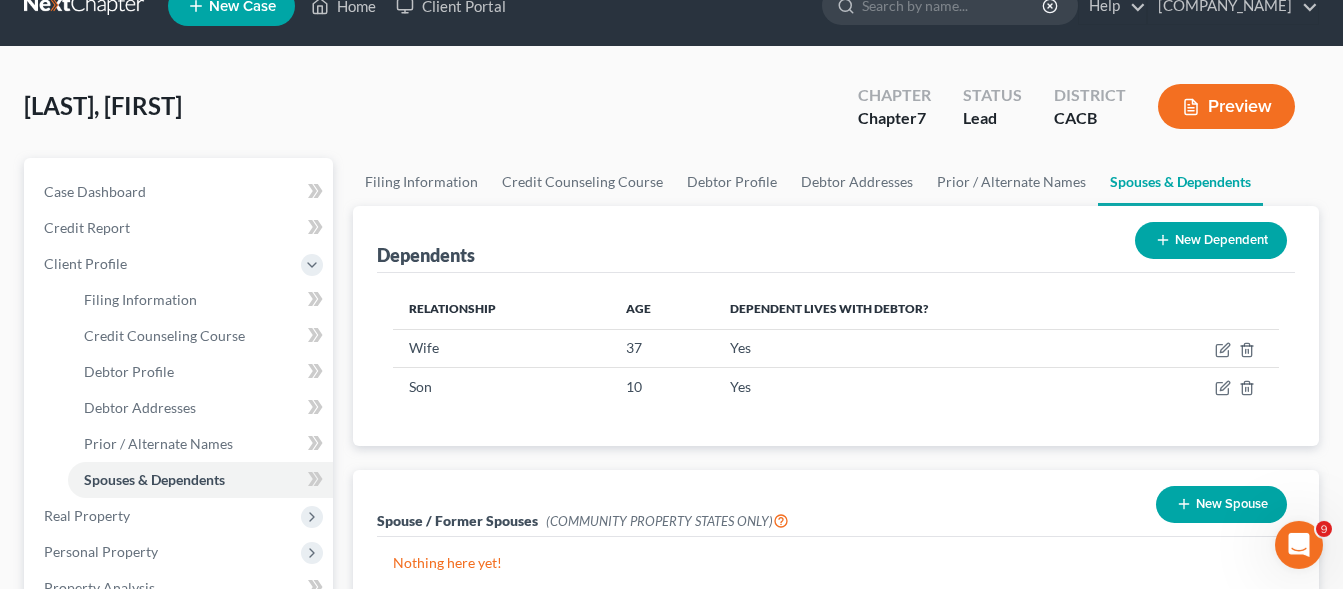 scroll, scrollTop: 0, scrollLeft: 0, axis: both 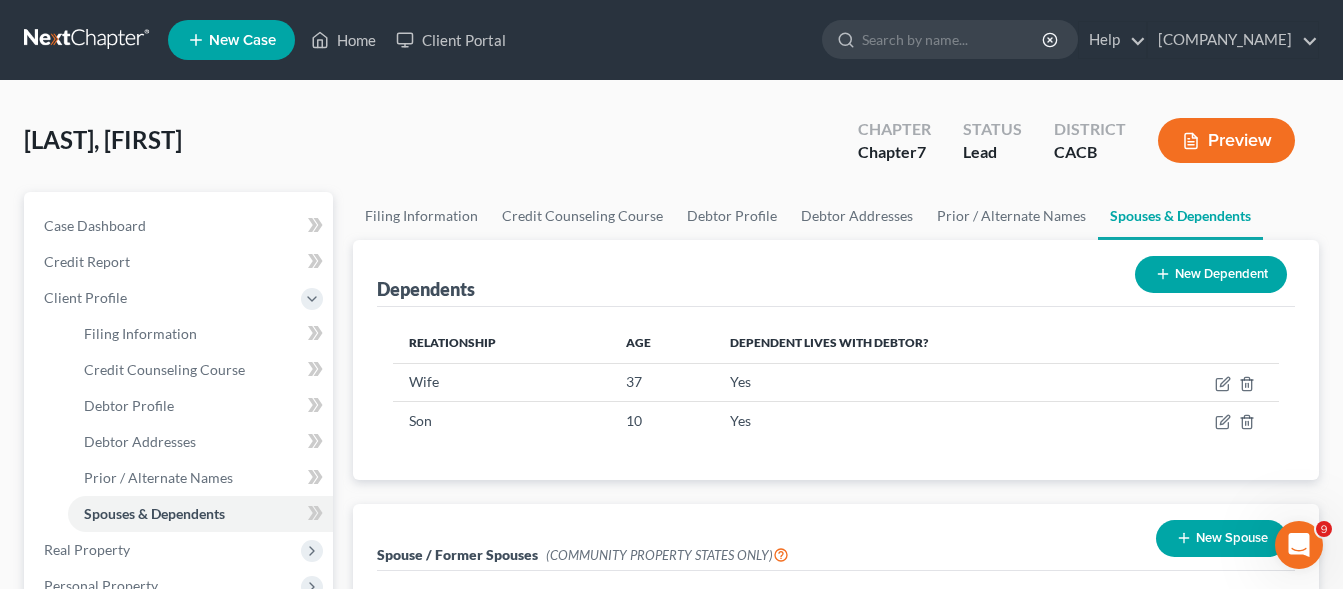 click on "New Dependent" at bounding box center [1211, 274] 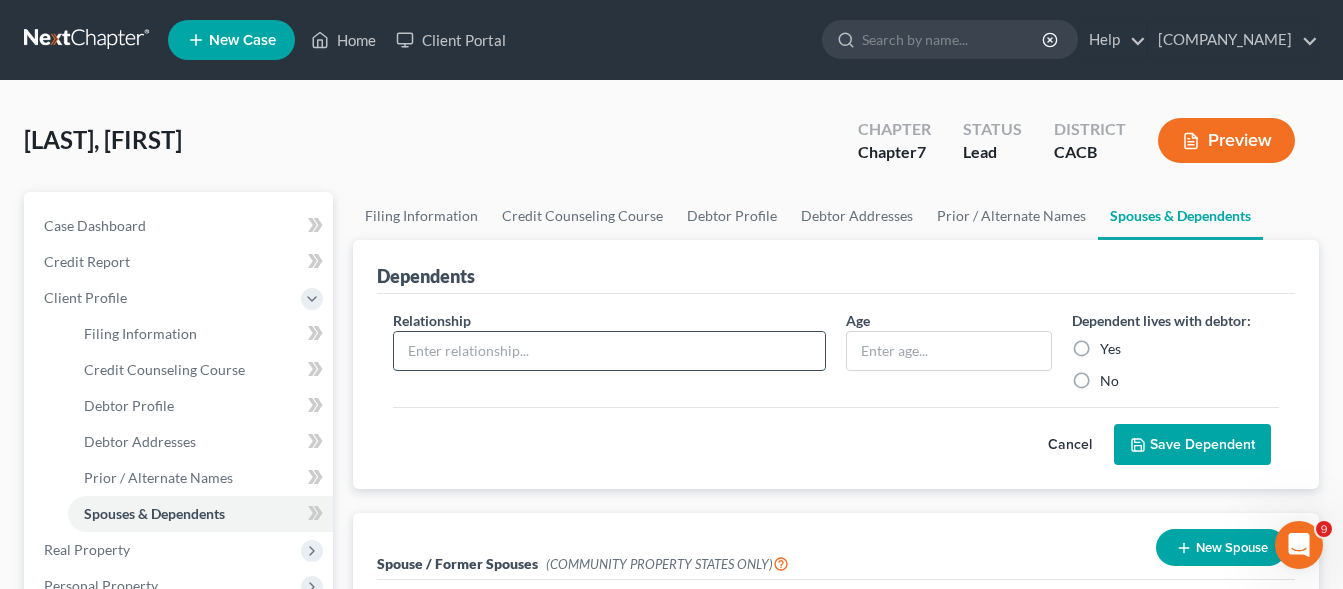click at bounding box center (609, 351) 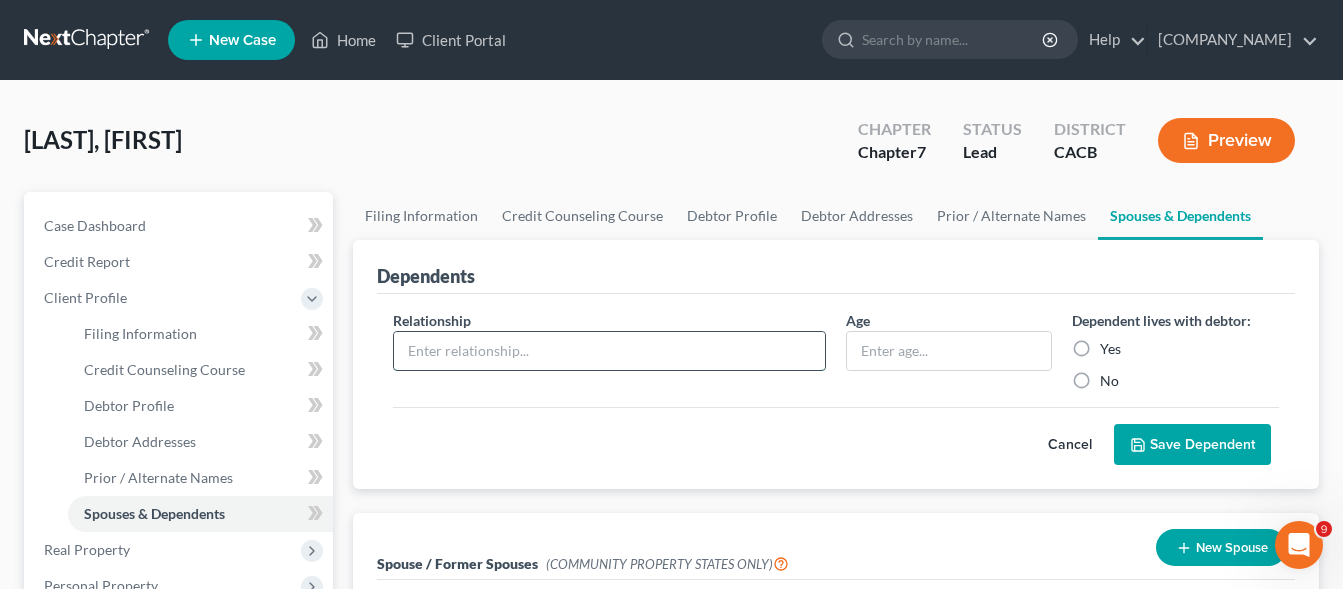 type on "S" 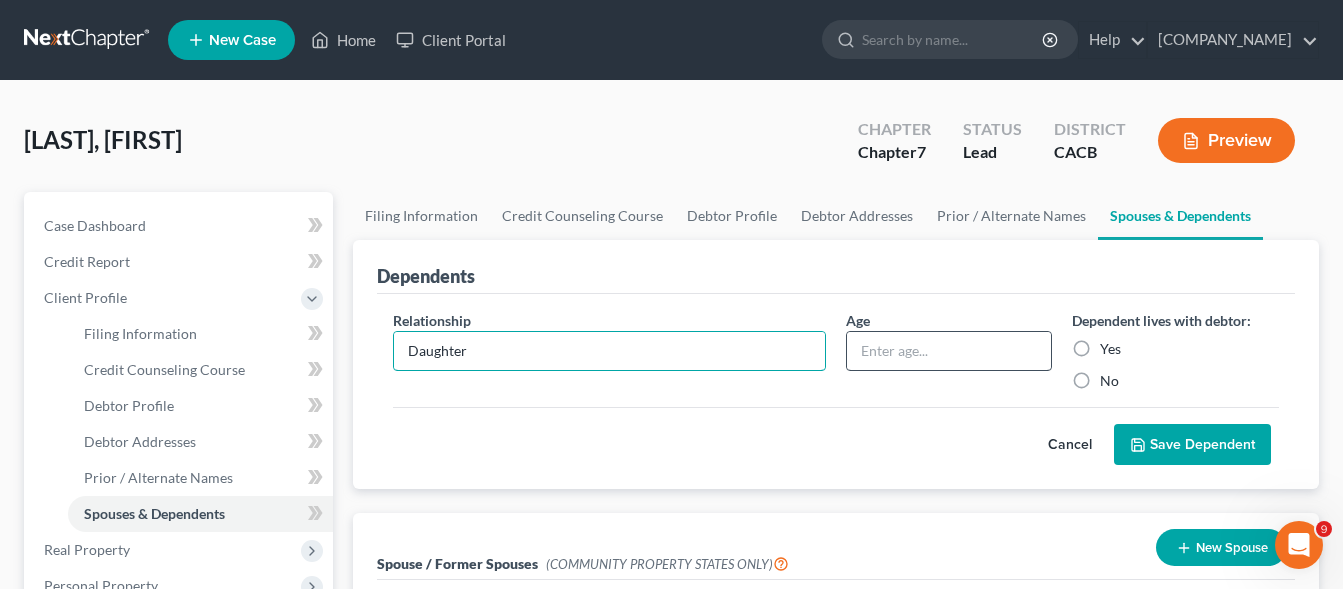 type on "Daughter" 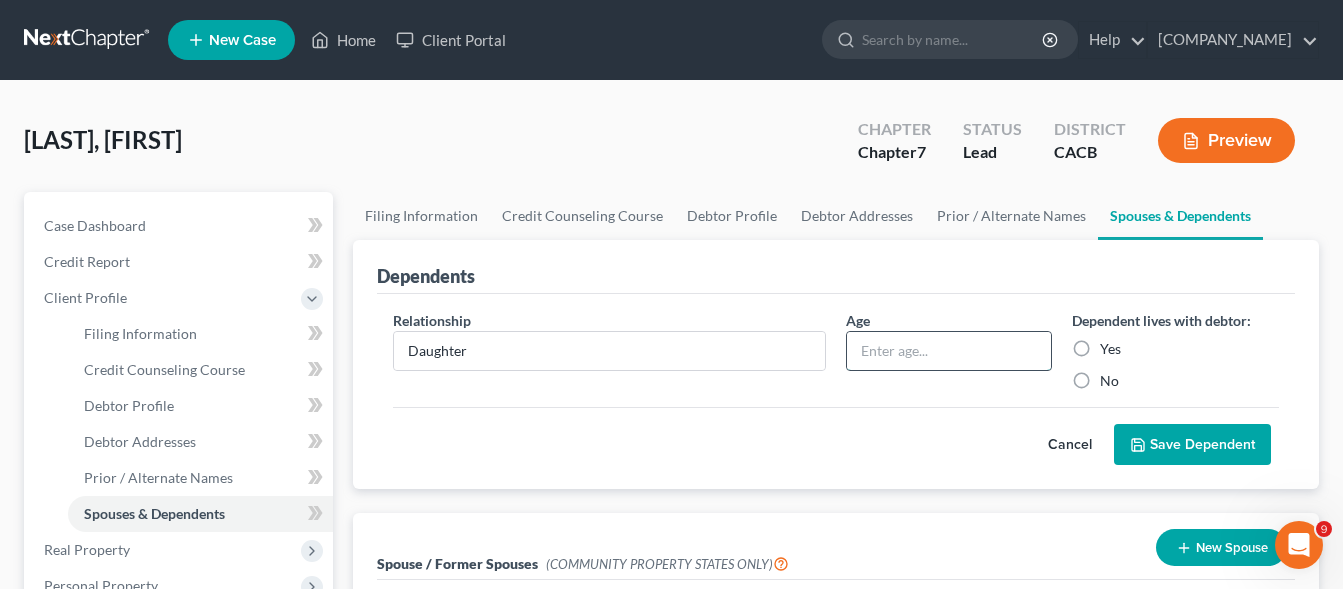 click at bounding box center (949, 351) 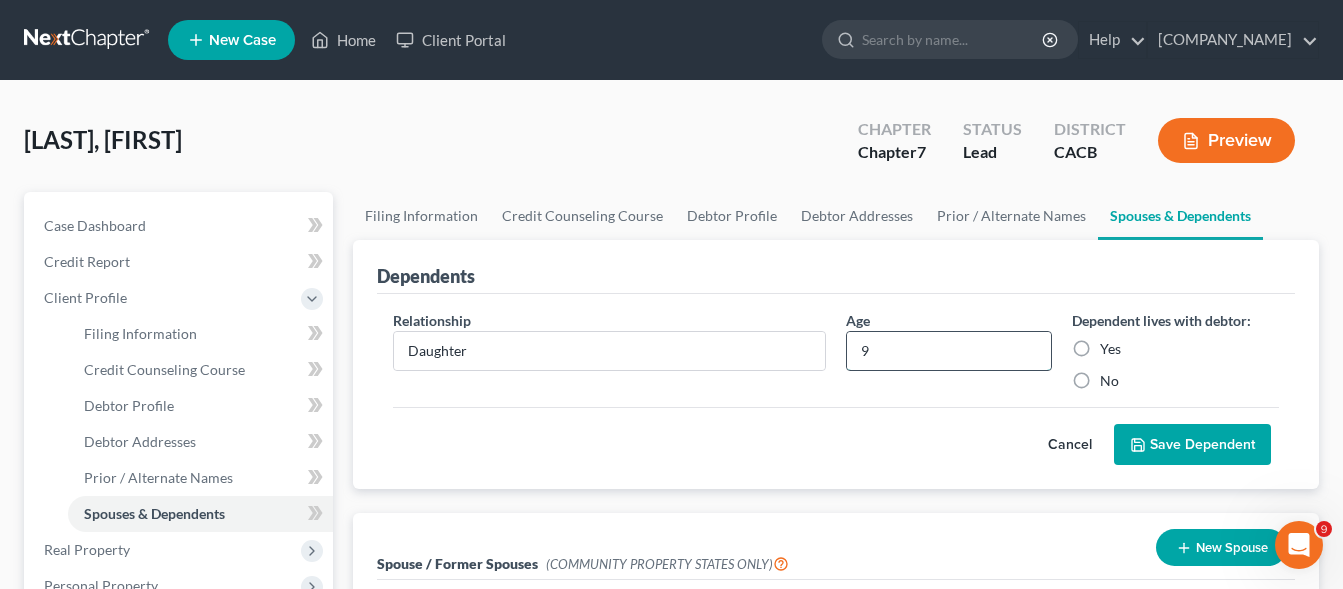 type on "9" 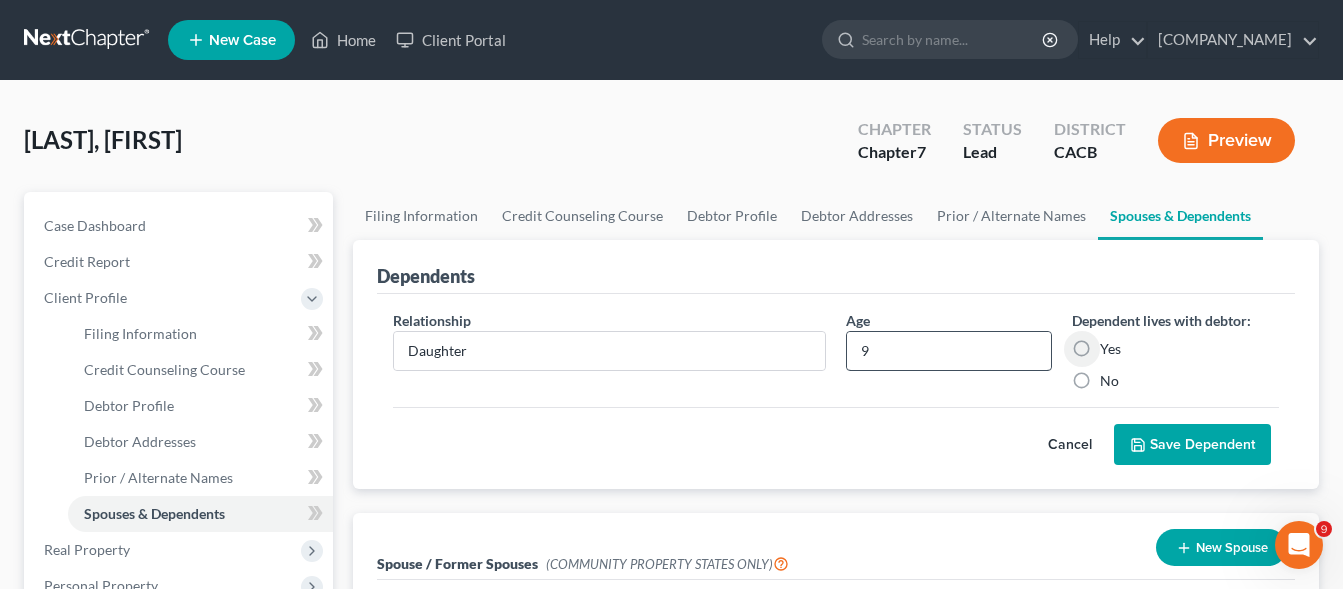 click on "Save Dependent" at bounding box center [1192, 445] 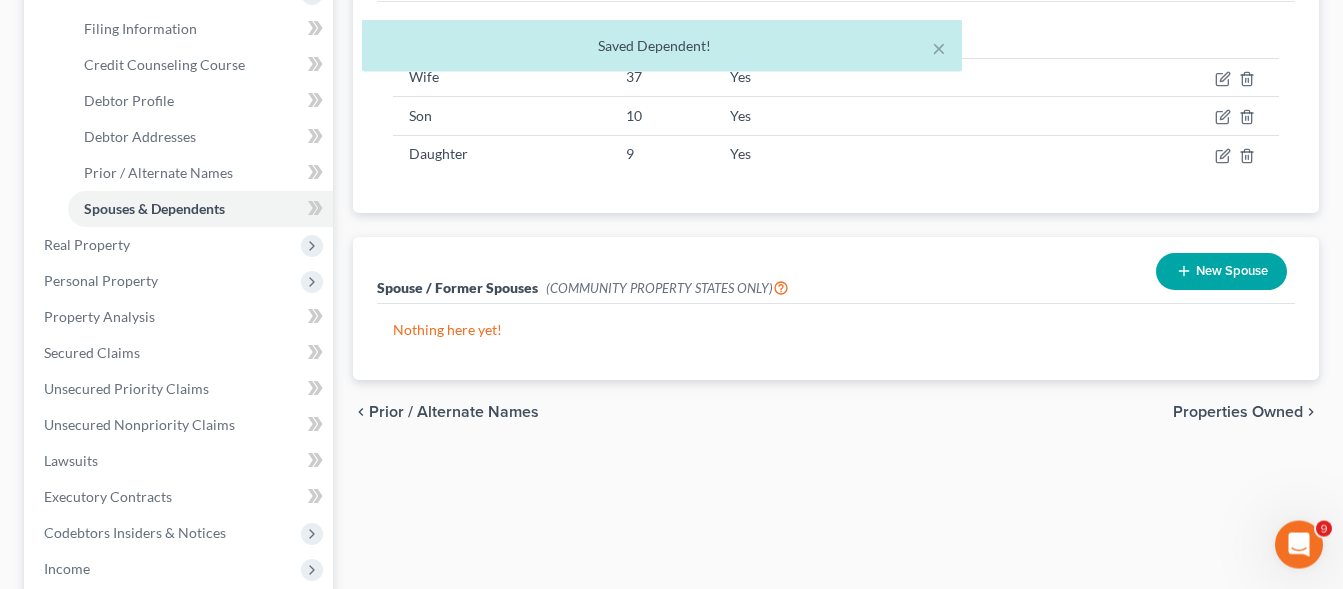 scroll, scrollTop: 306, scrollLeft: 0, axis: vertical 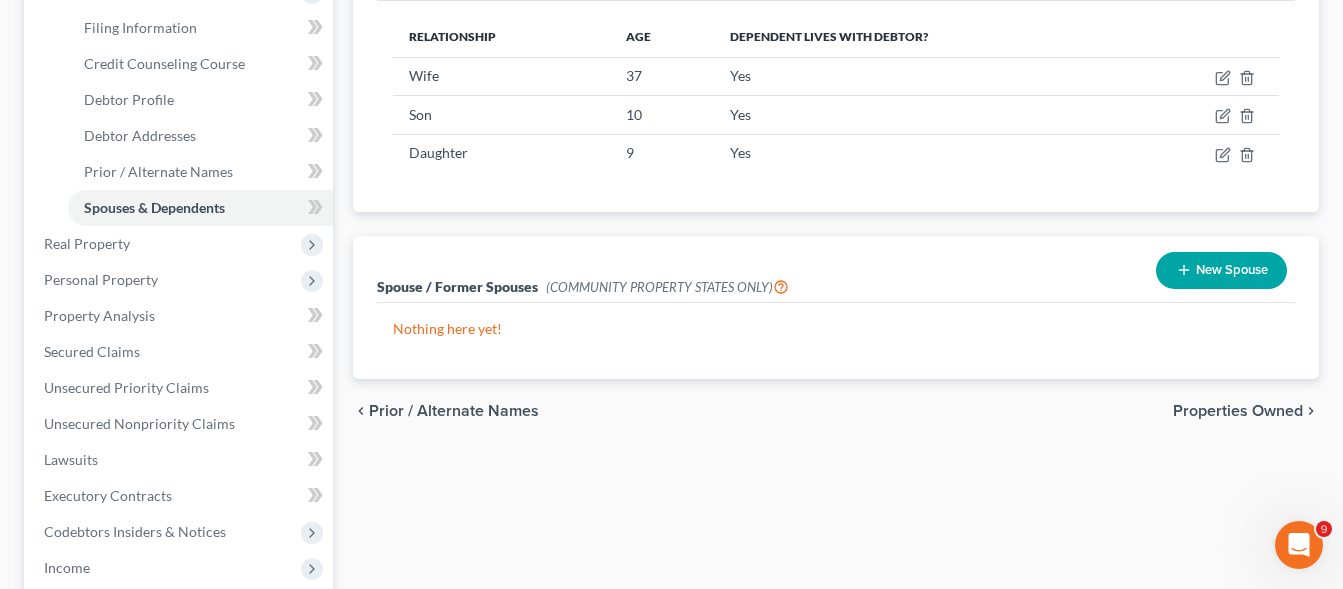 click on "New Spouse" at bounding box center [1221, 270] 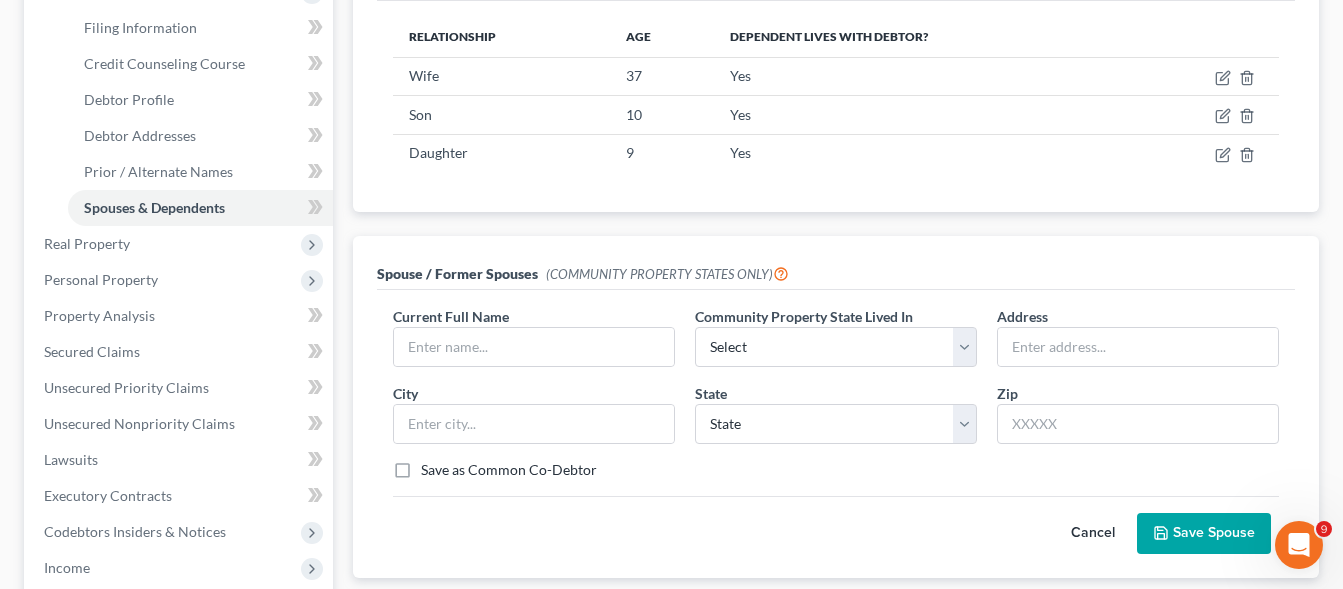 click on "Cancel" at bounding box center [1093, 534] 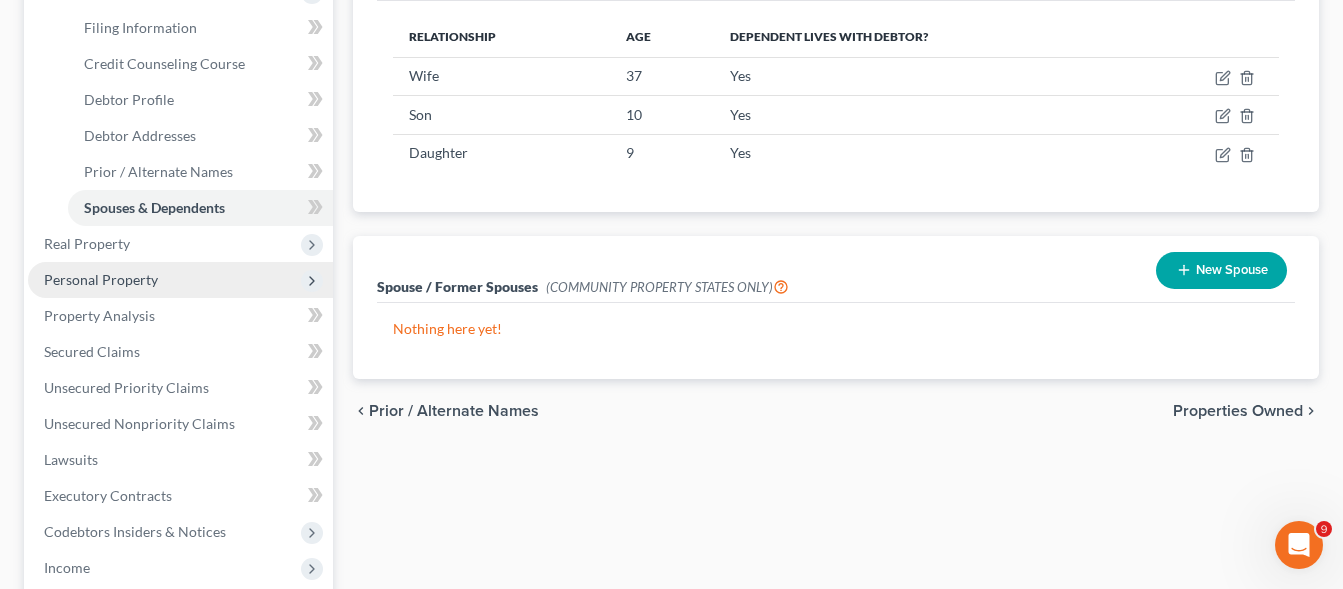click on "Personal Property" at bounding box center (101, 279) 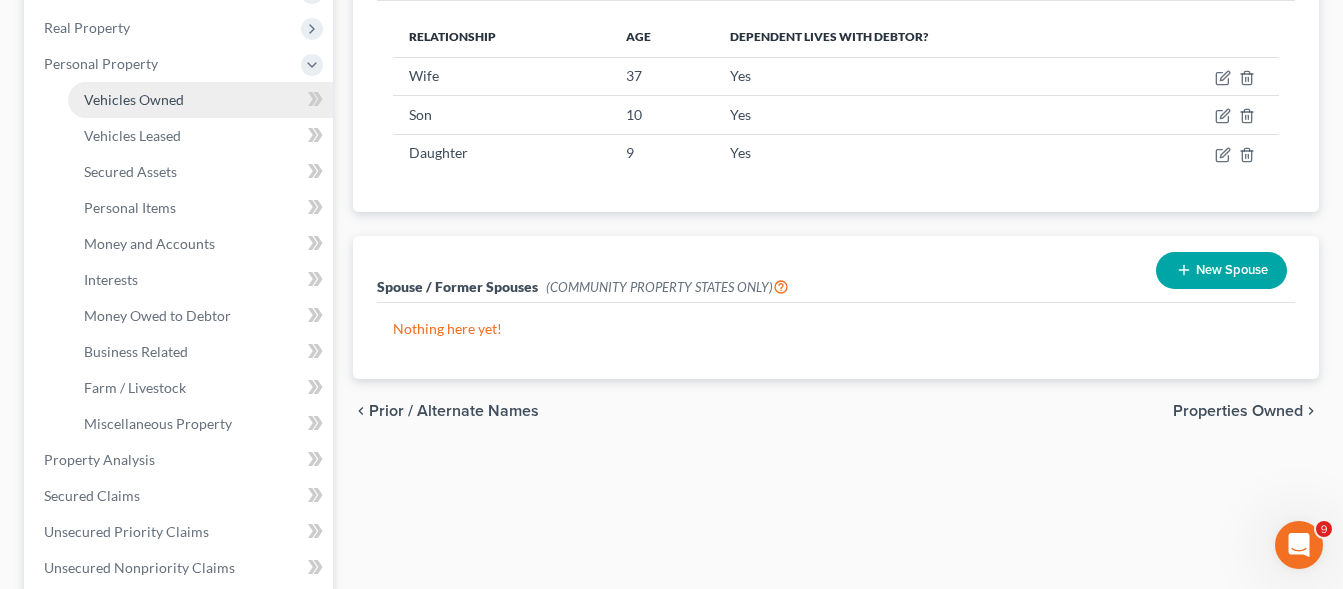 click on "Vehicles Owned" at bounding box center [134, 99] 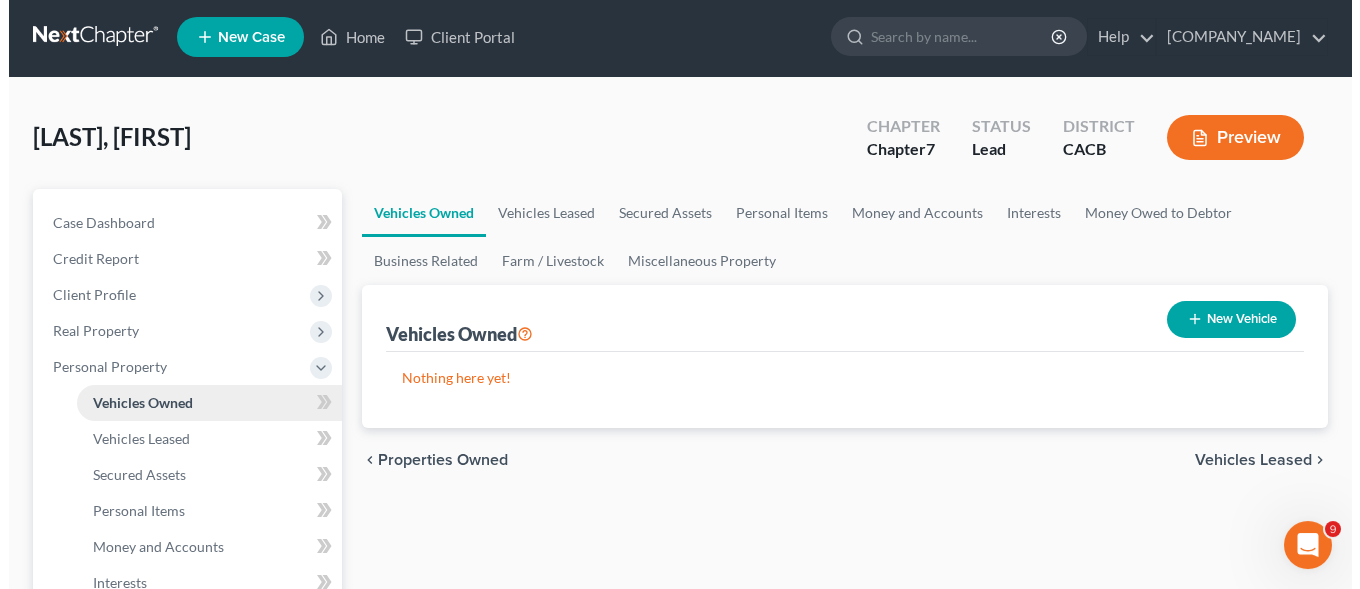 scroll, scrollTop: 0, scrollLeft: 0, axis: both 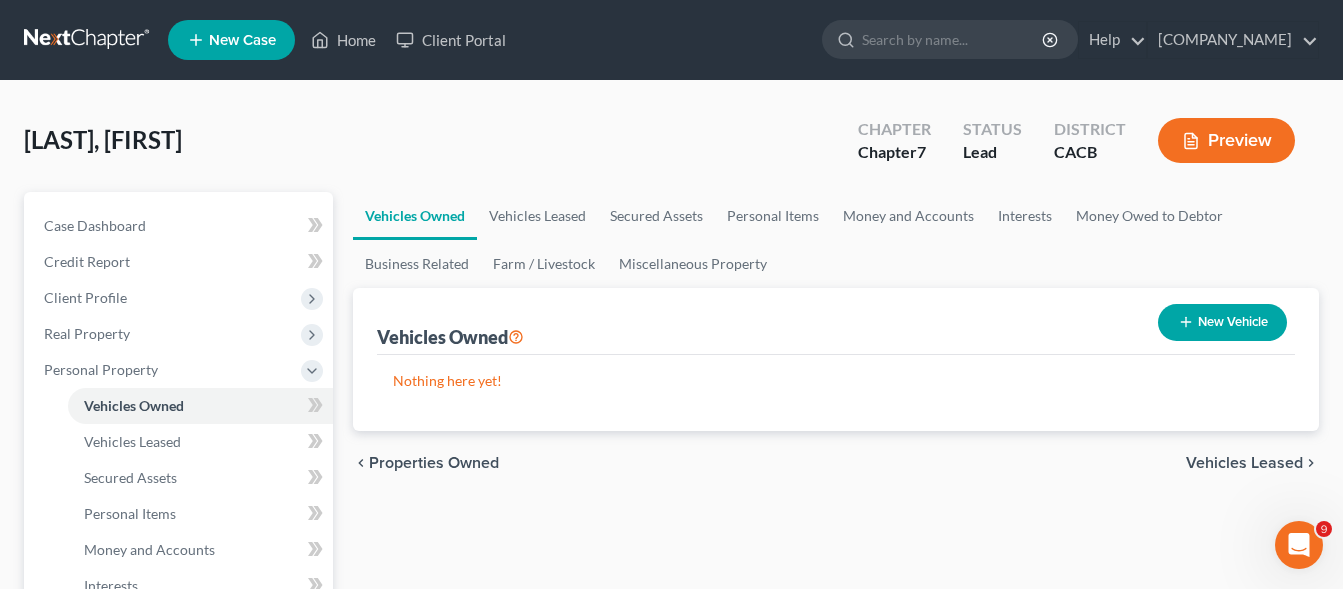 click on "New Vehicle" at bounding box center [1222, 322] 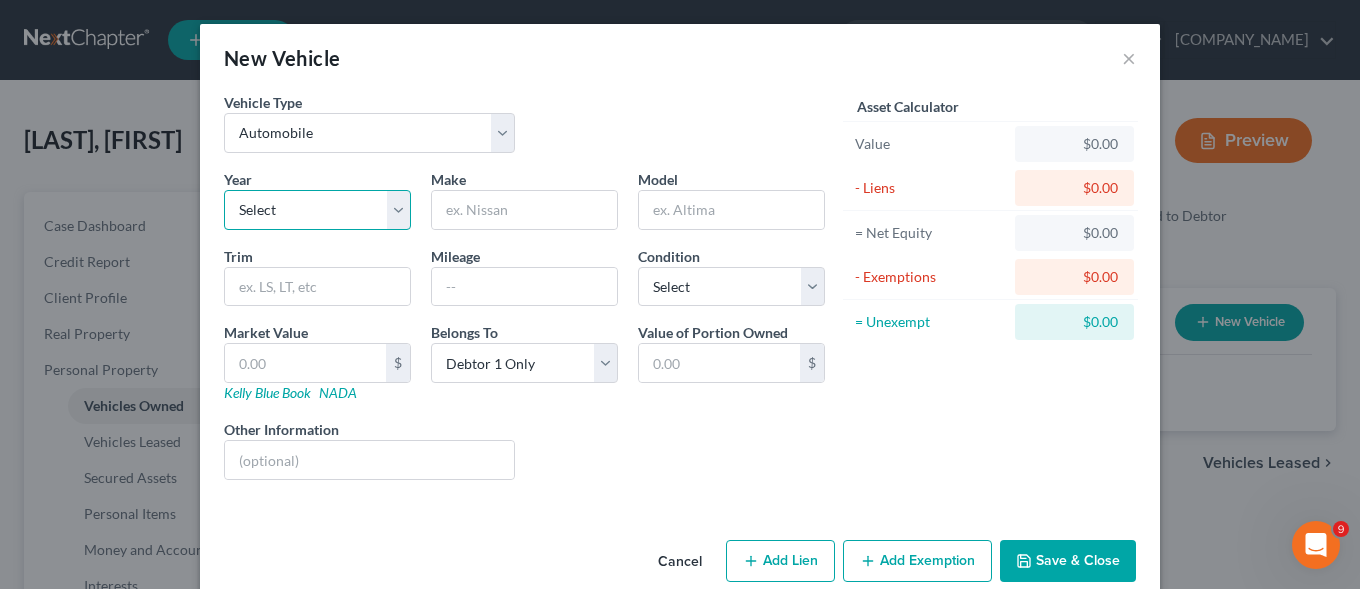 select on "8" 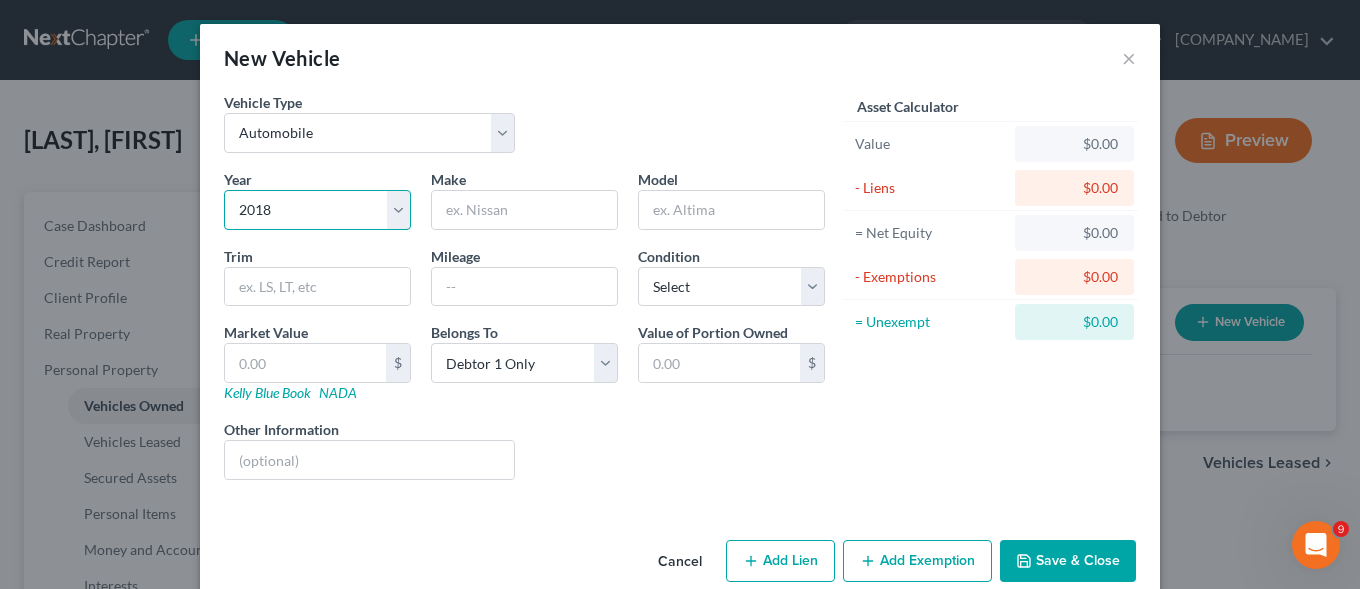 click on "2018" at bounding box center [0, 0] 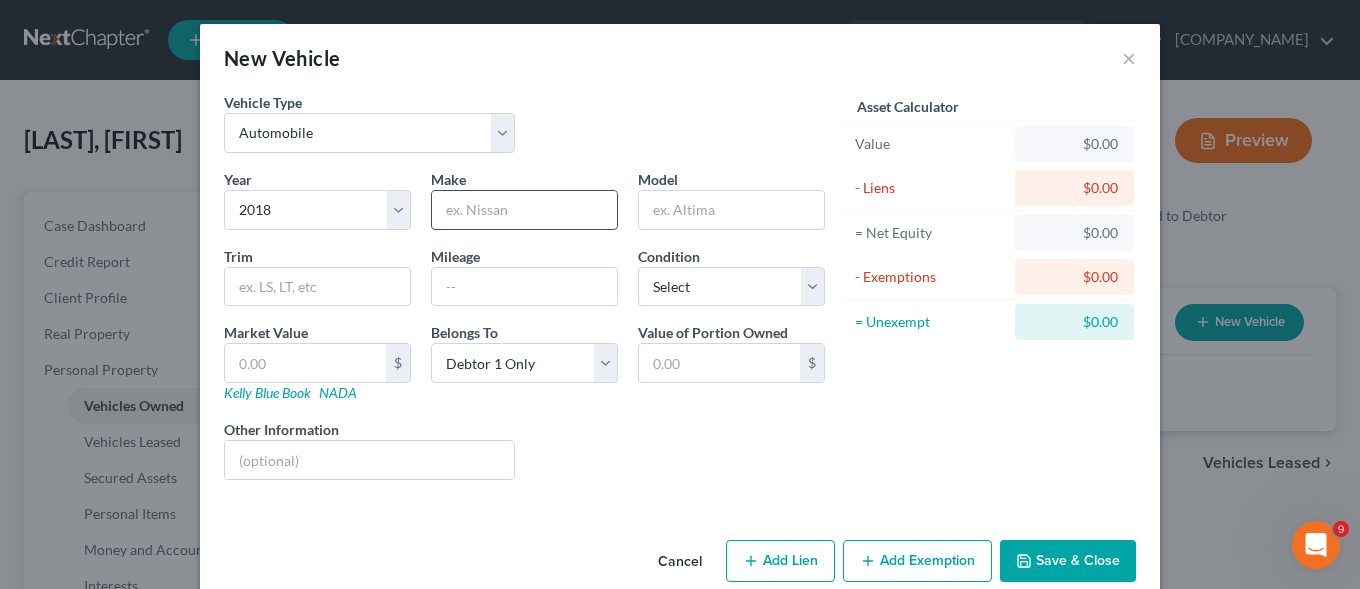 click at bounding box center (524, 210) 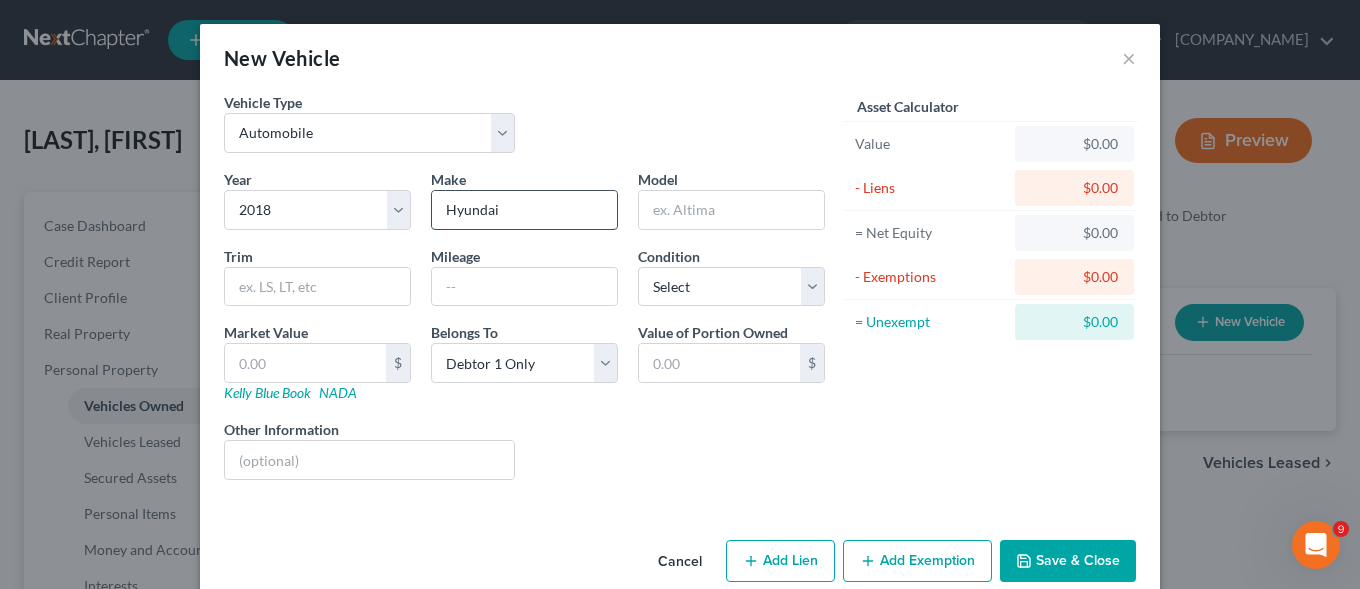 type on "Hyundai" 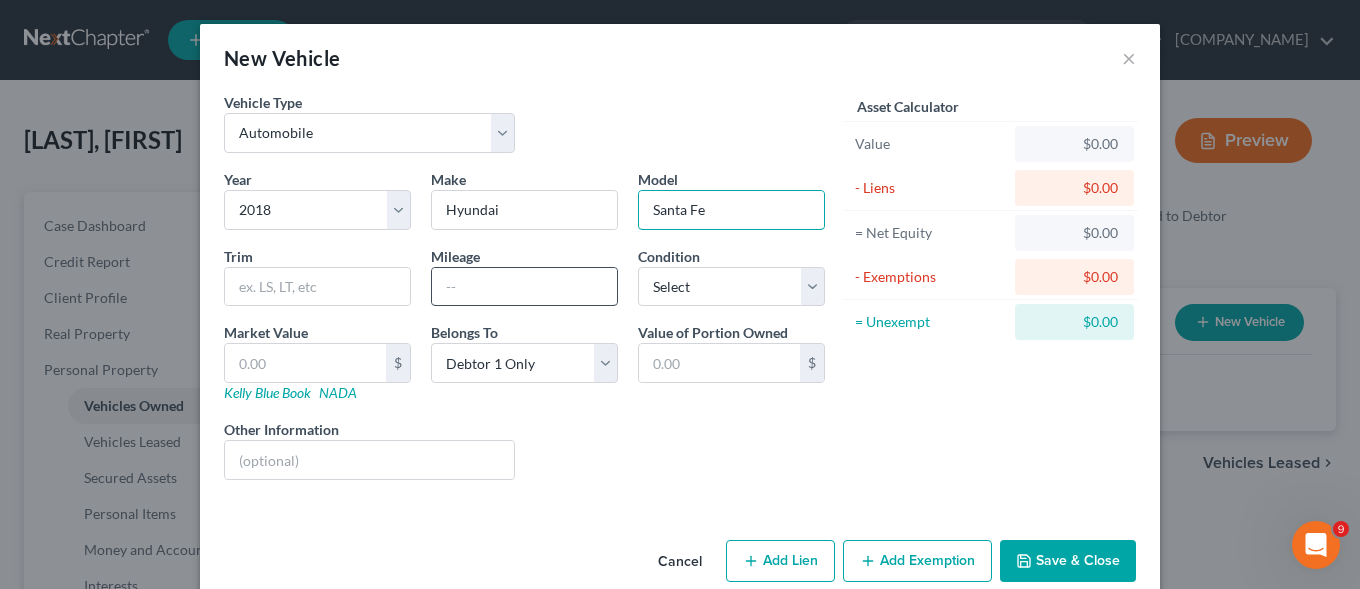 type on "Santa Fe" 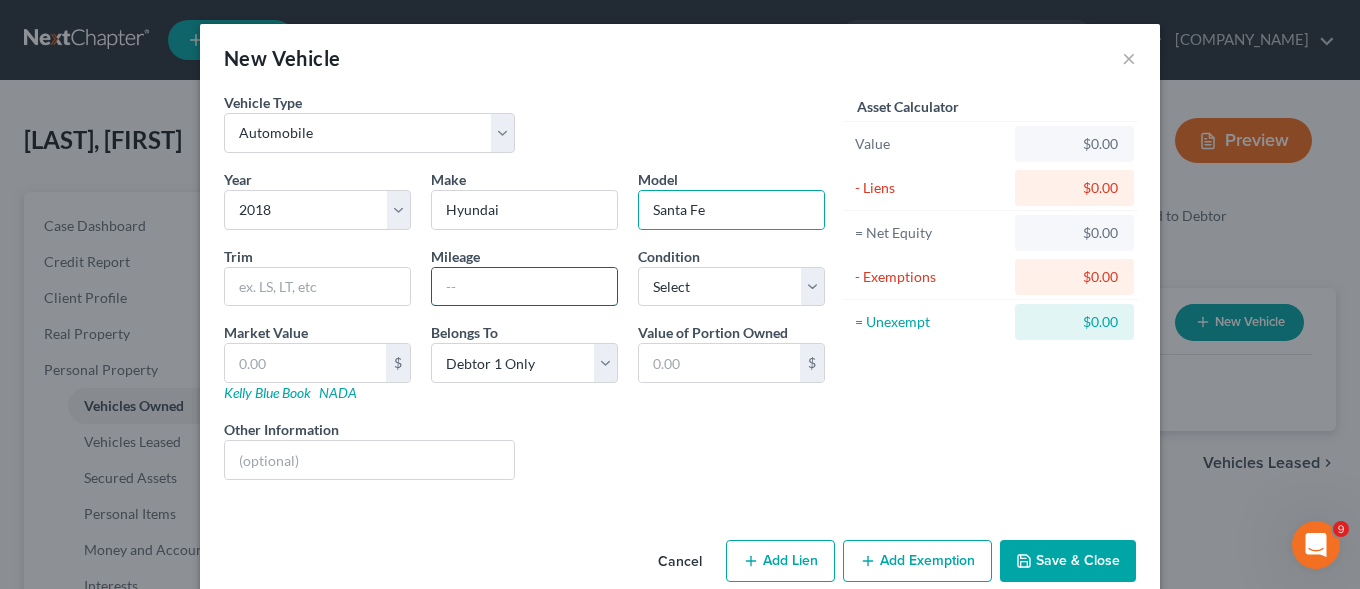 click at bounding box center (524, 287) 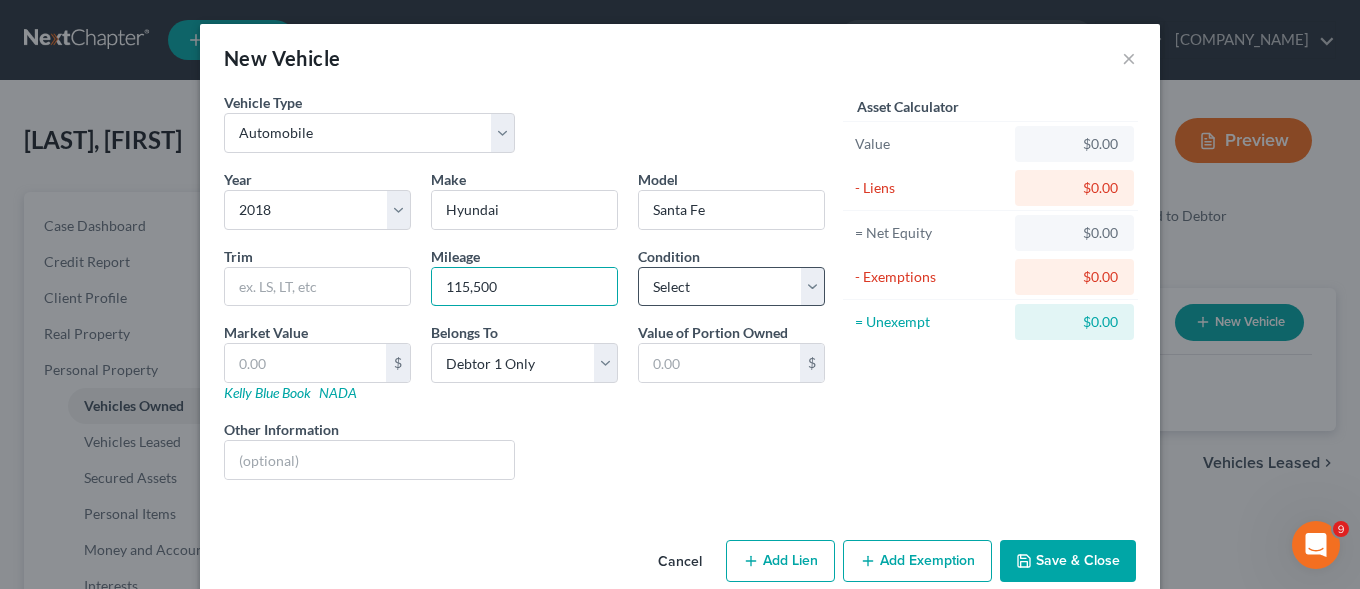type on "115,500" 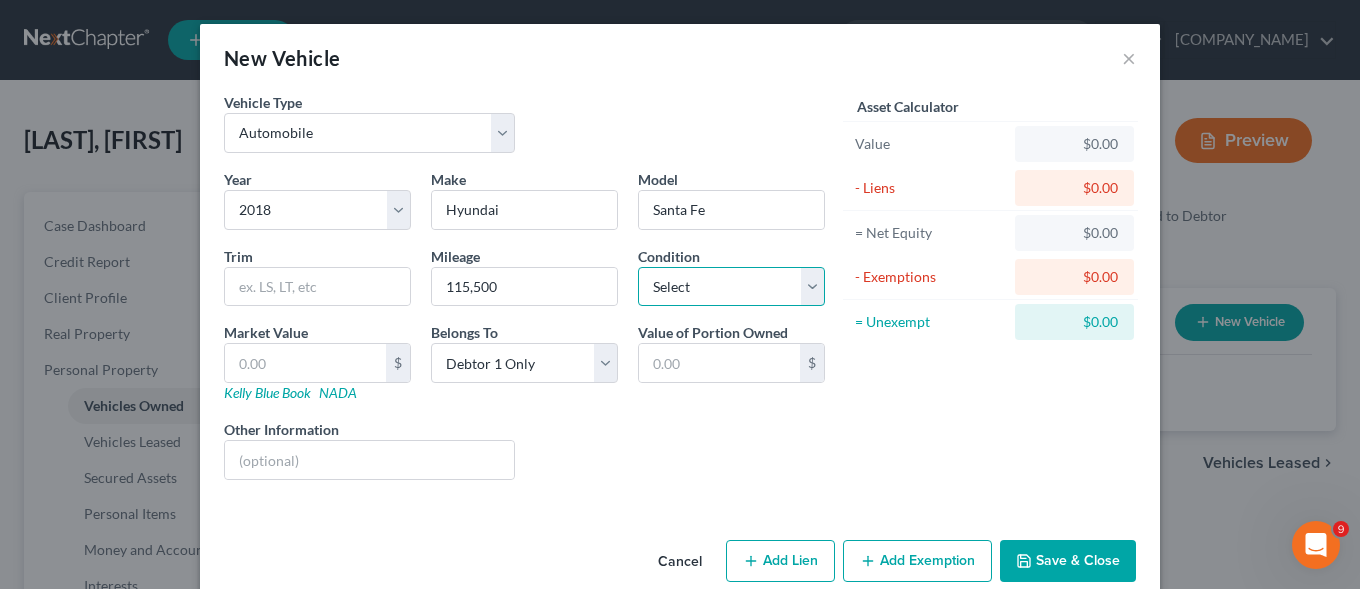 click on "Select Excellent Very Good Good Fair Poor" at bounding box center (731, 287) 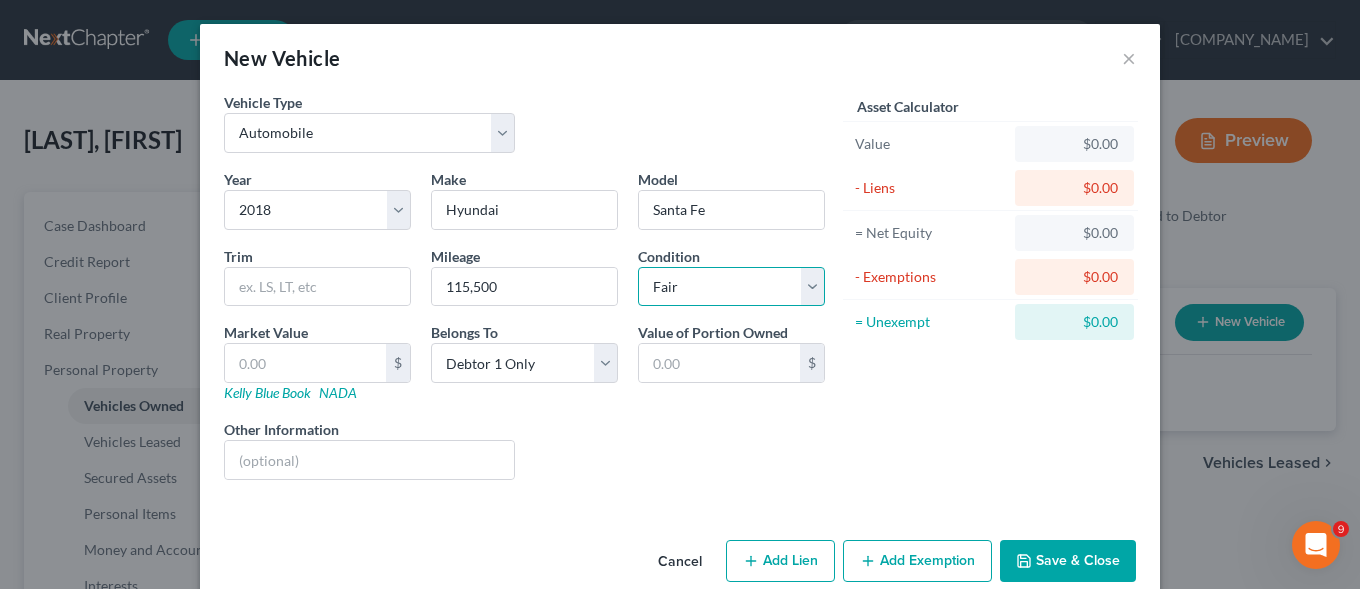 click on "Fair" at bounding box center [0, 0] 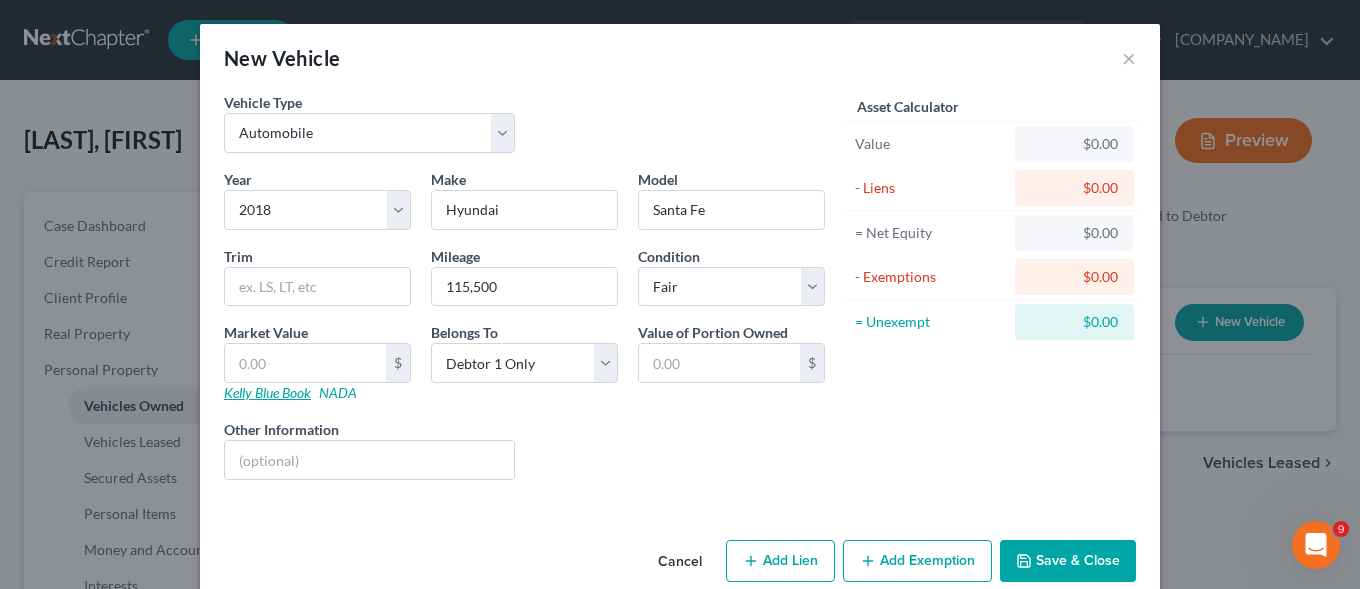 click on "Kelly Blue Book" at bounding box center (267, 392) 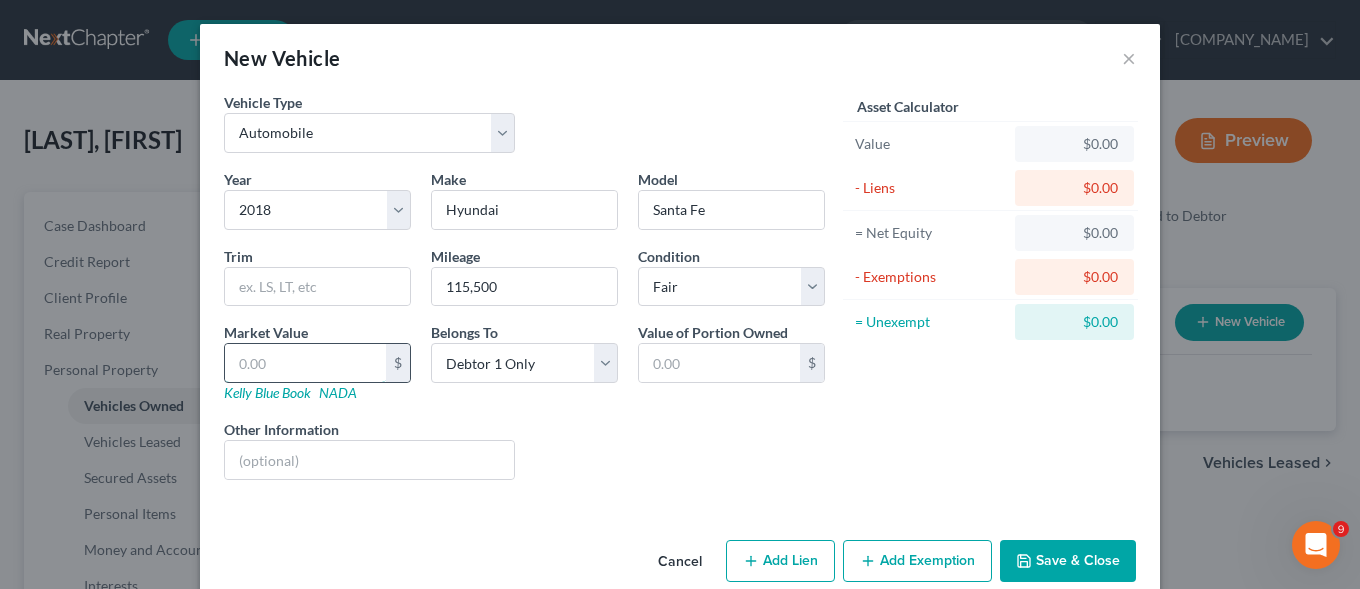 click at bounding box center [305, 363] 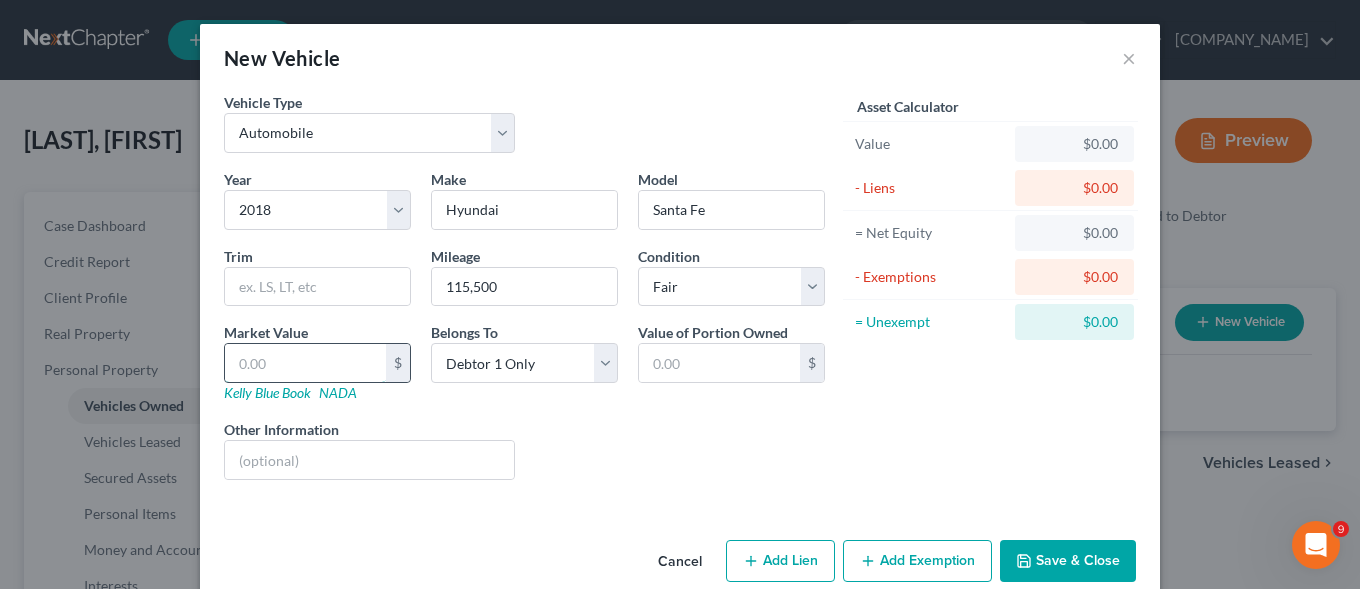 type on "9" 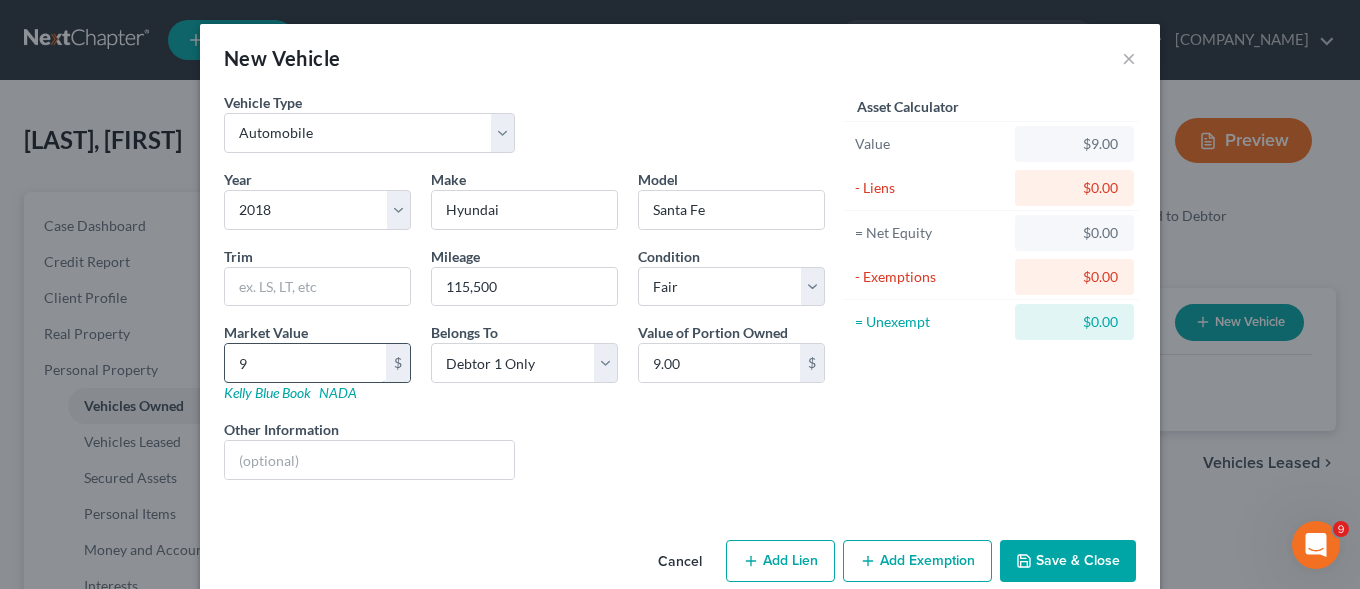 type on "90" 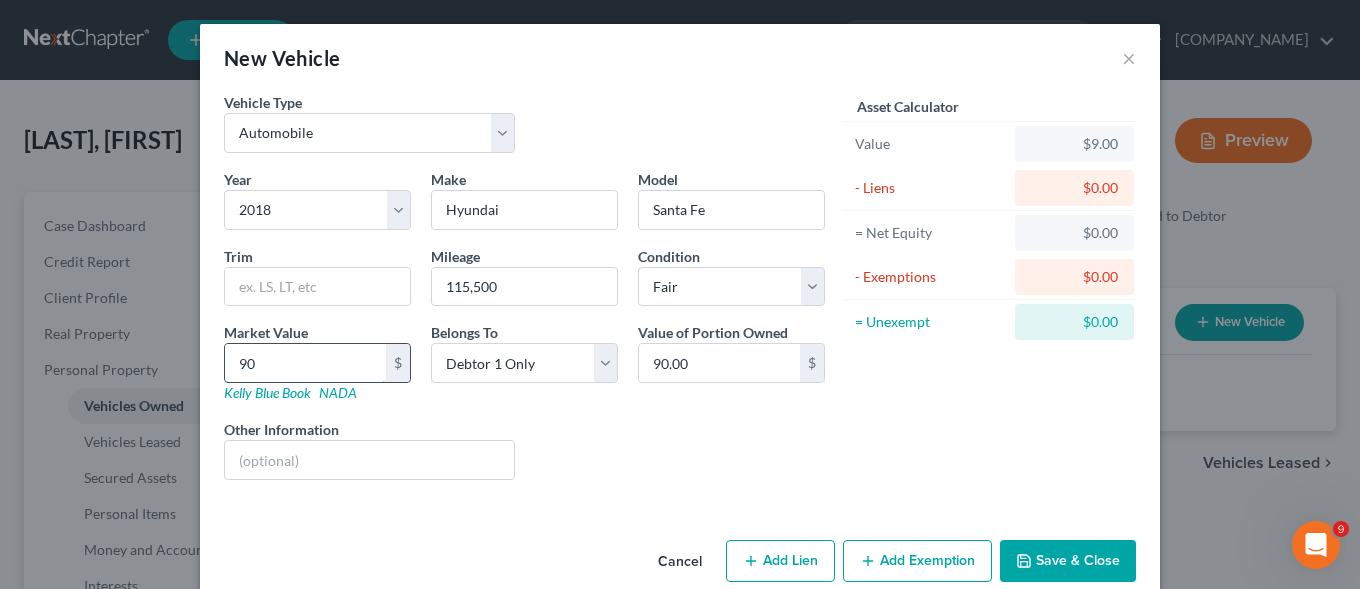 type on "900" 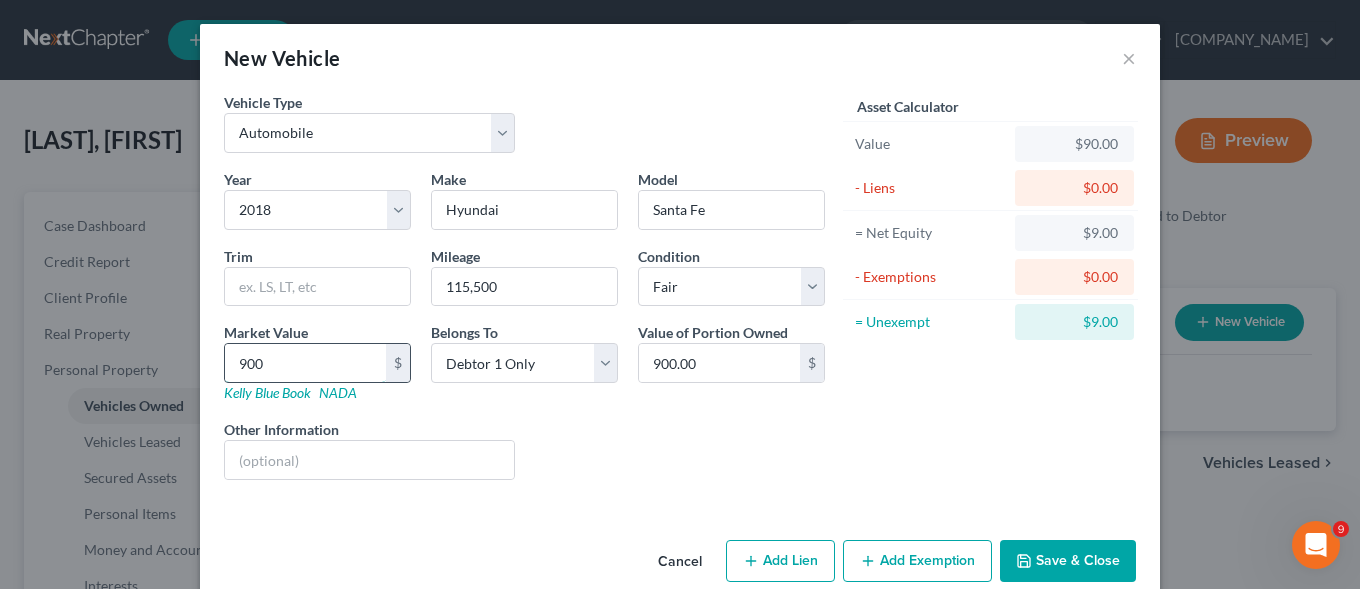 type on "9000" 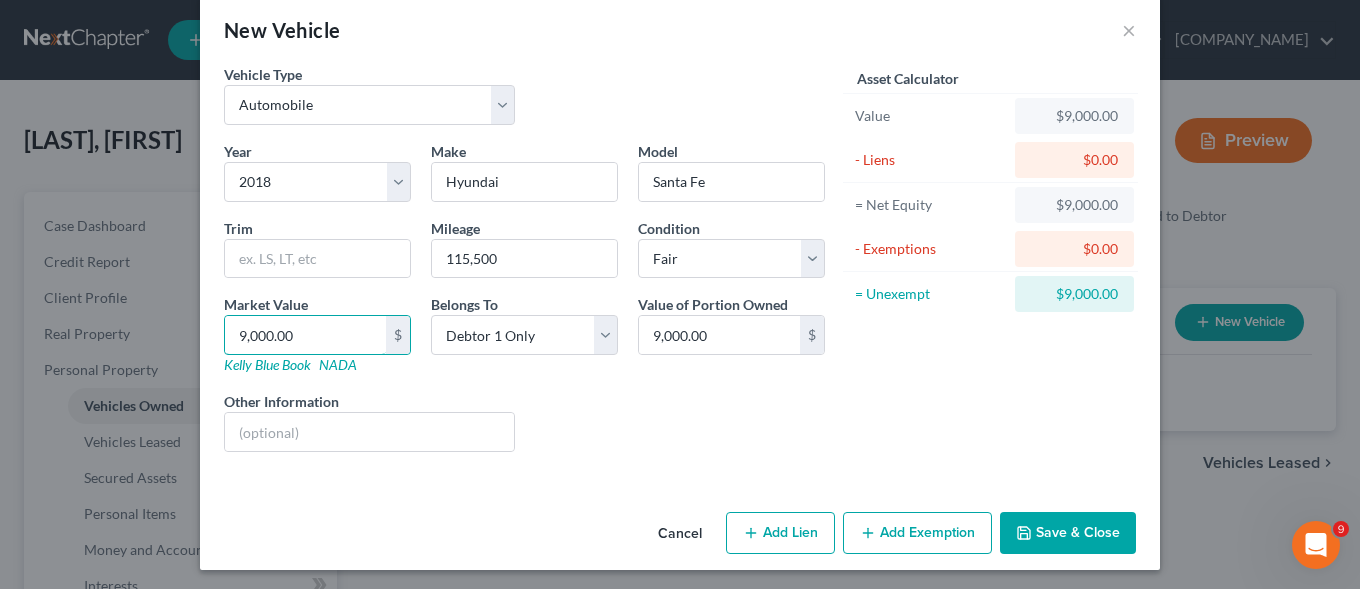 scroll, scrollTop: 33, scrollLeft: 0, axis: vertical 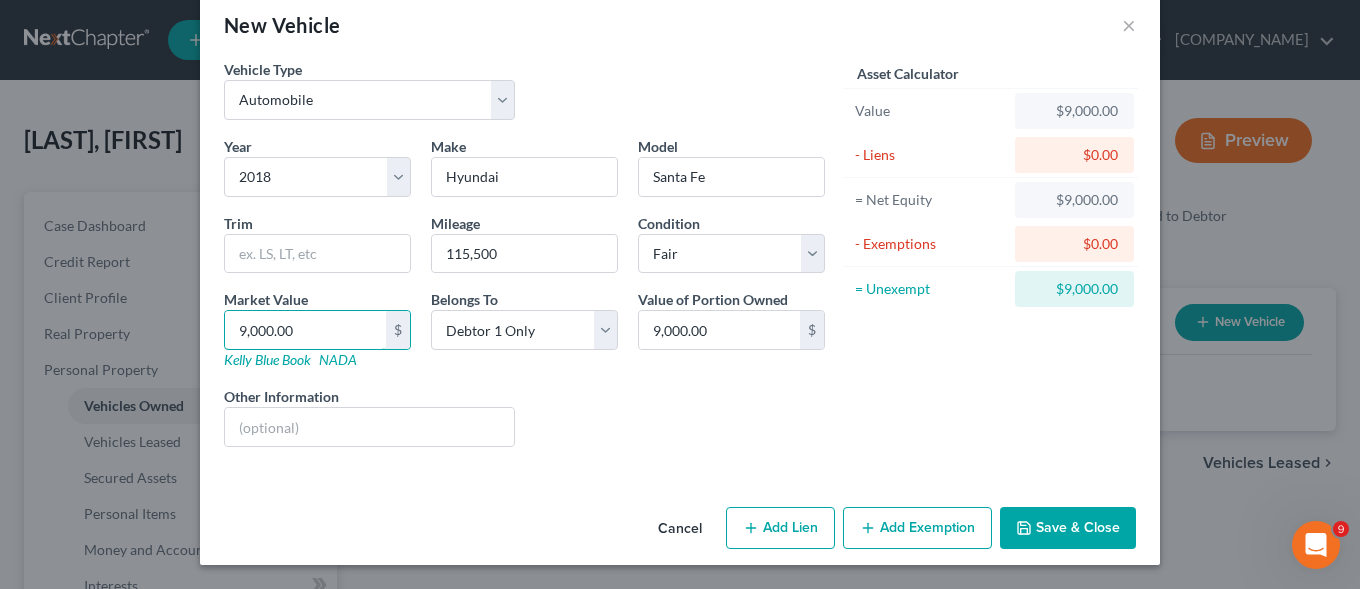 type on "9,000.00" 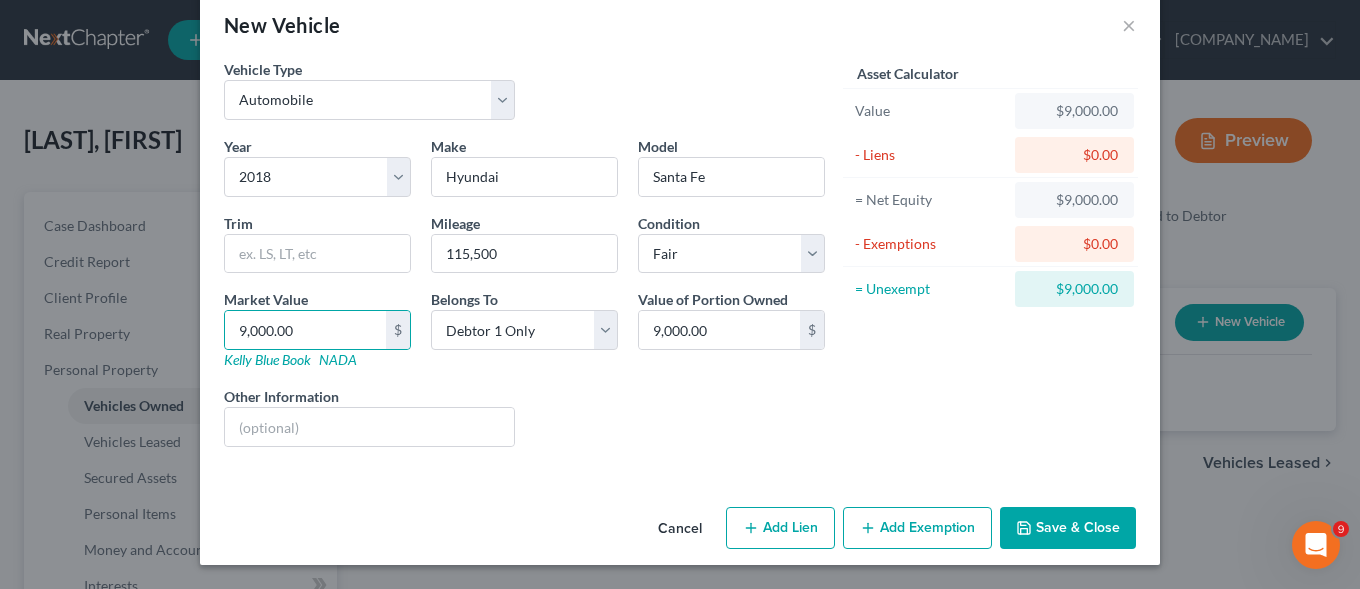 click on "Add Exemption" at bounding box center (917, 528) 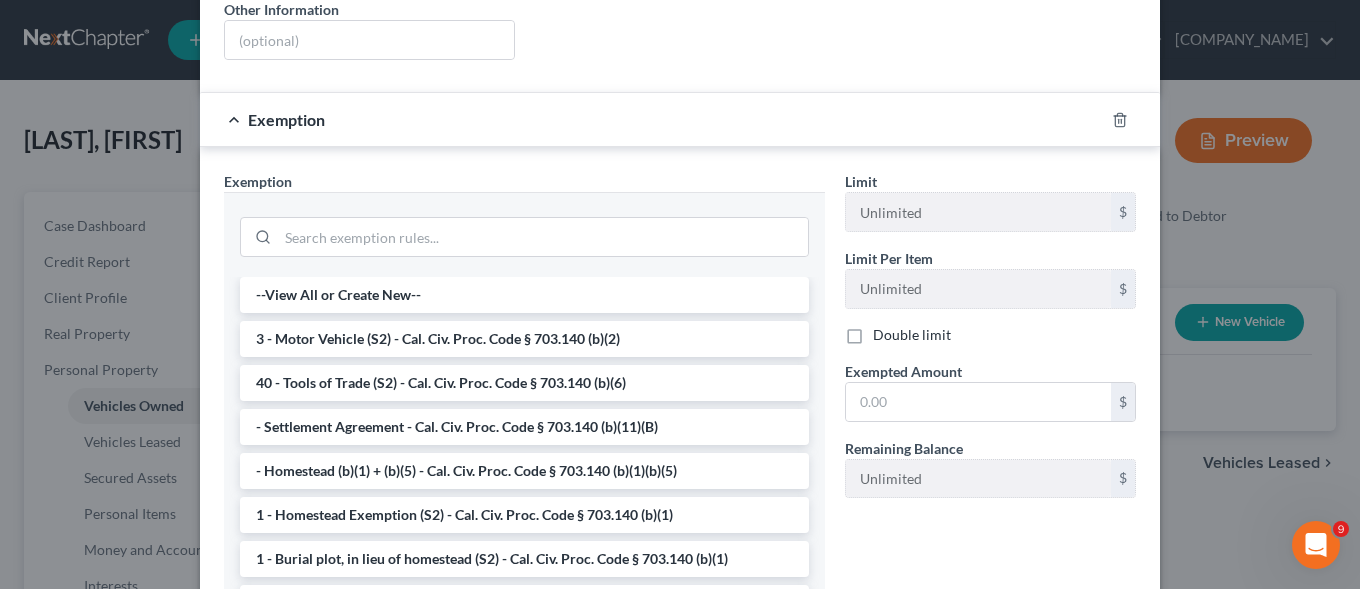 scroll, scrollTop: 441, scrollLeft: 0, axis: vertical 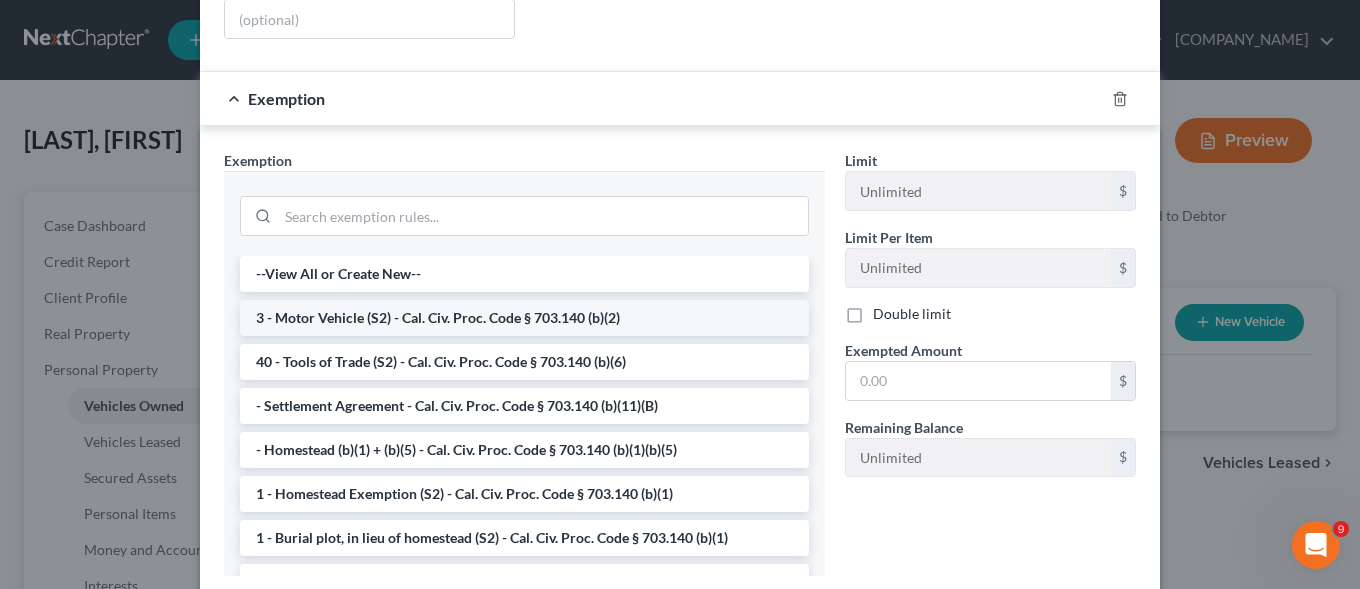 click on "3 - Motor Vehicle (S2) - Cal. Civ. Proc. Code § 703.140 (b)(2)" at bounding box center (524, 318) 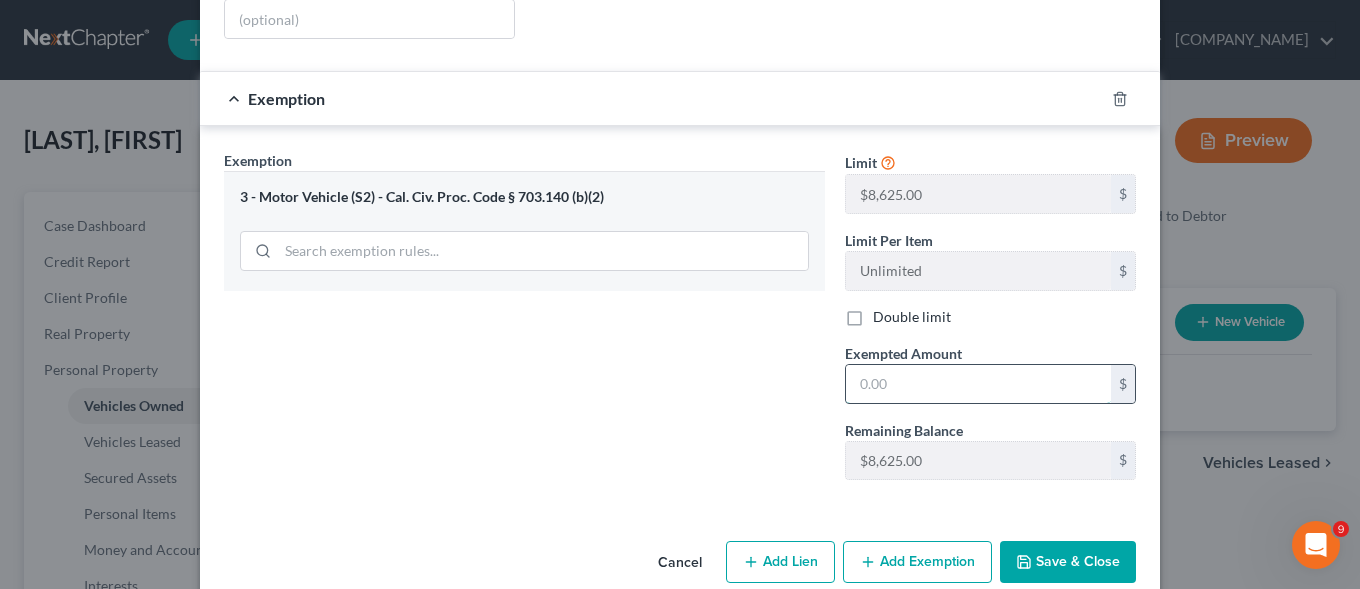 click at bounding box center (978, 384) 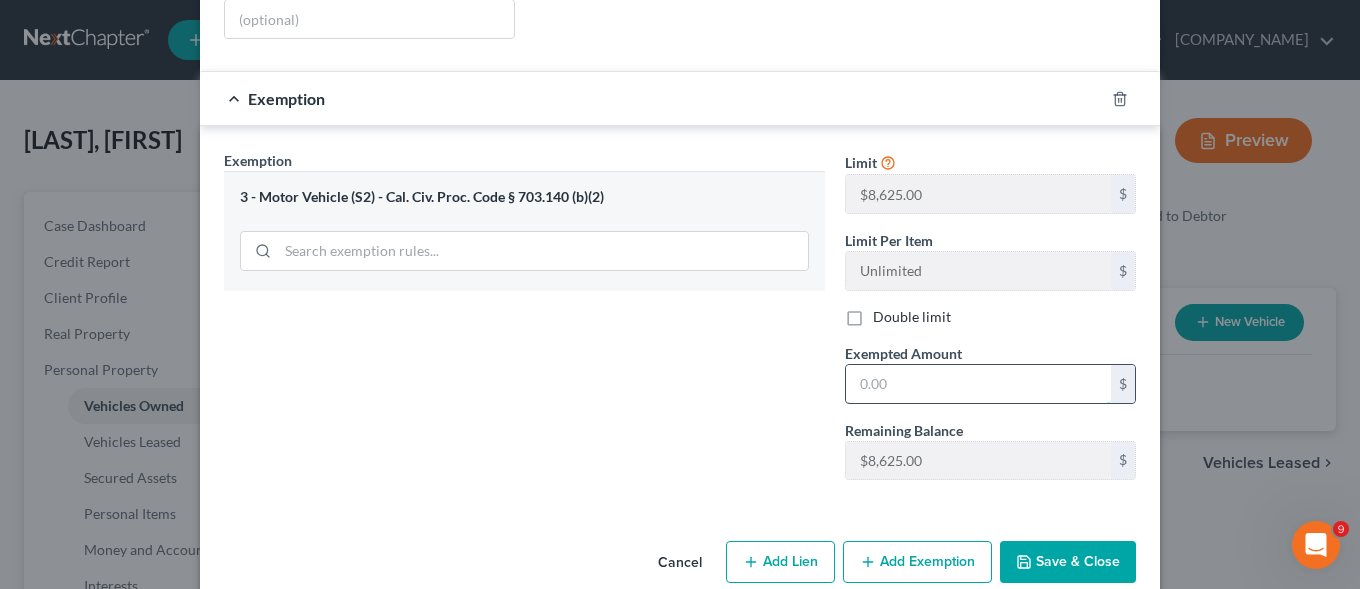 paste on "8,625.00" 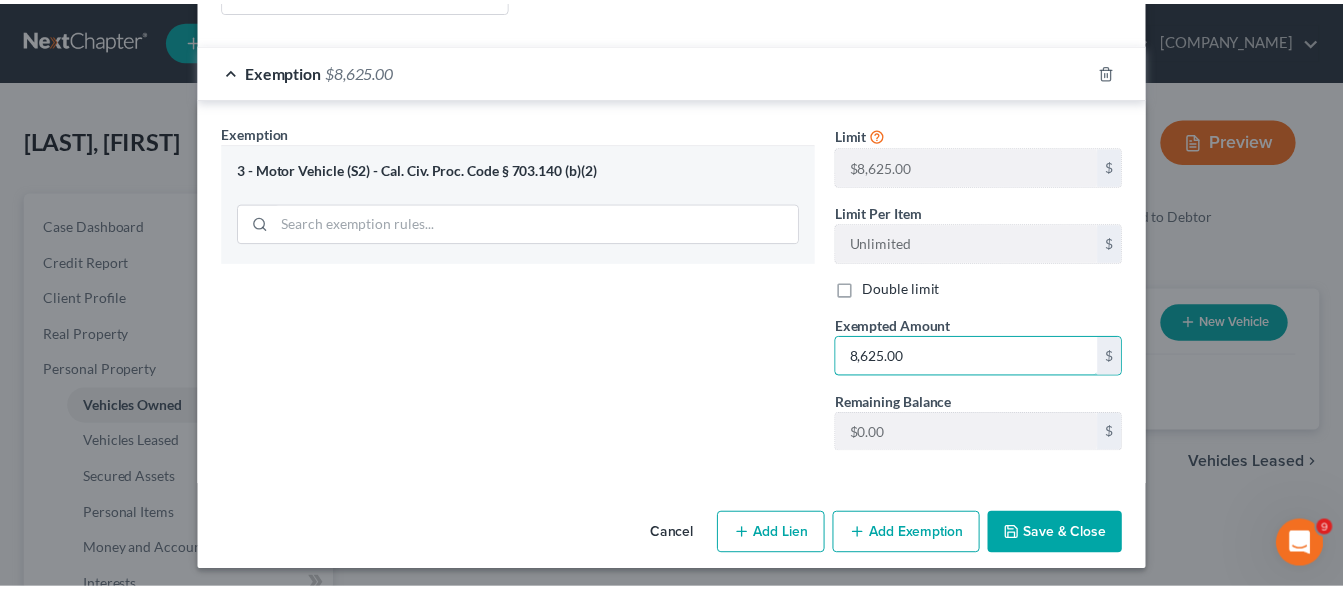 scroll, scrollTop: 475, scrollLeft: 0, axis: vertical 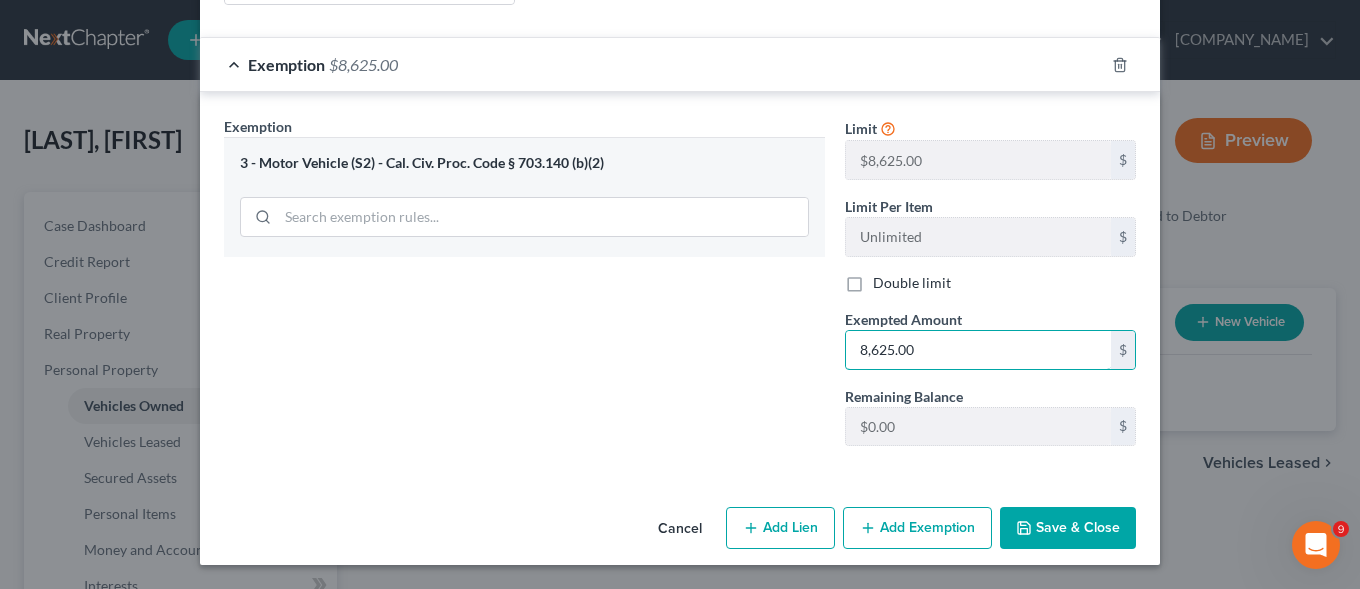 type on "8,625.00" 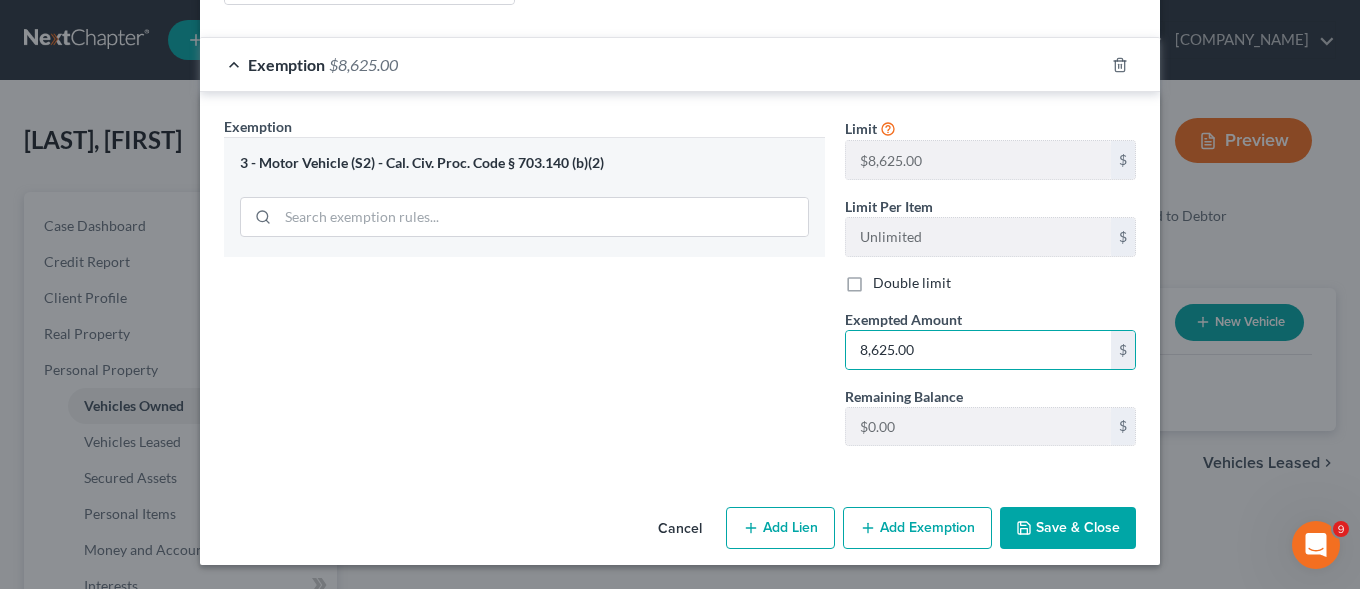 click on "Save & Close" at bounding box center (1068, 528) 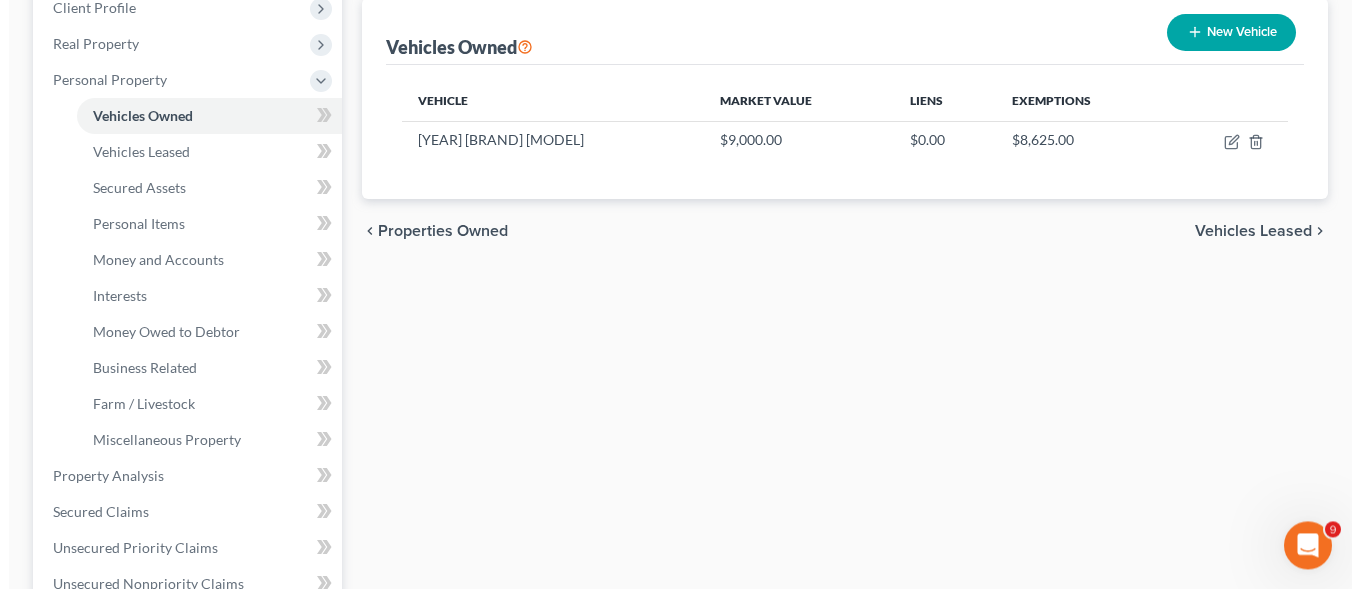 scroll, scrollTop: 204, scrollLeft: 0, axis: vertical 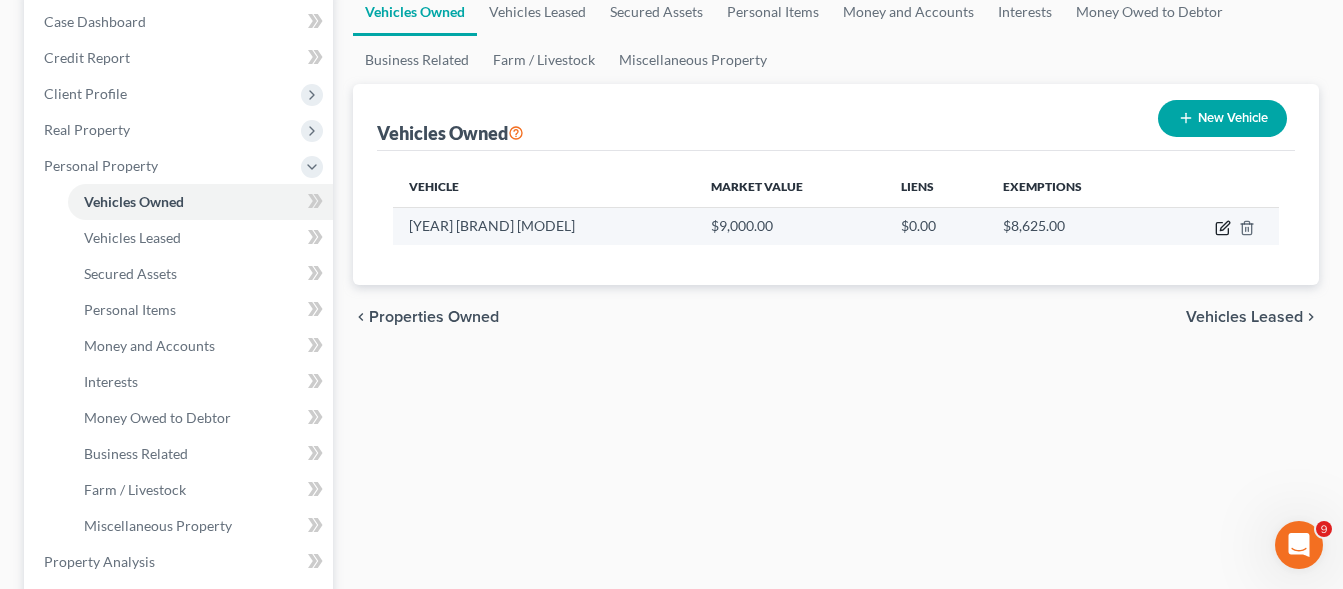 click 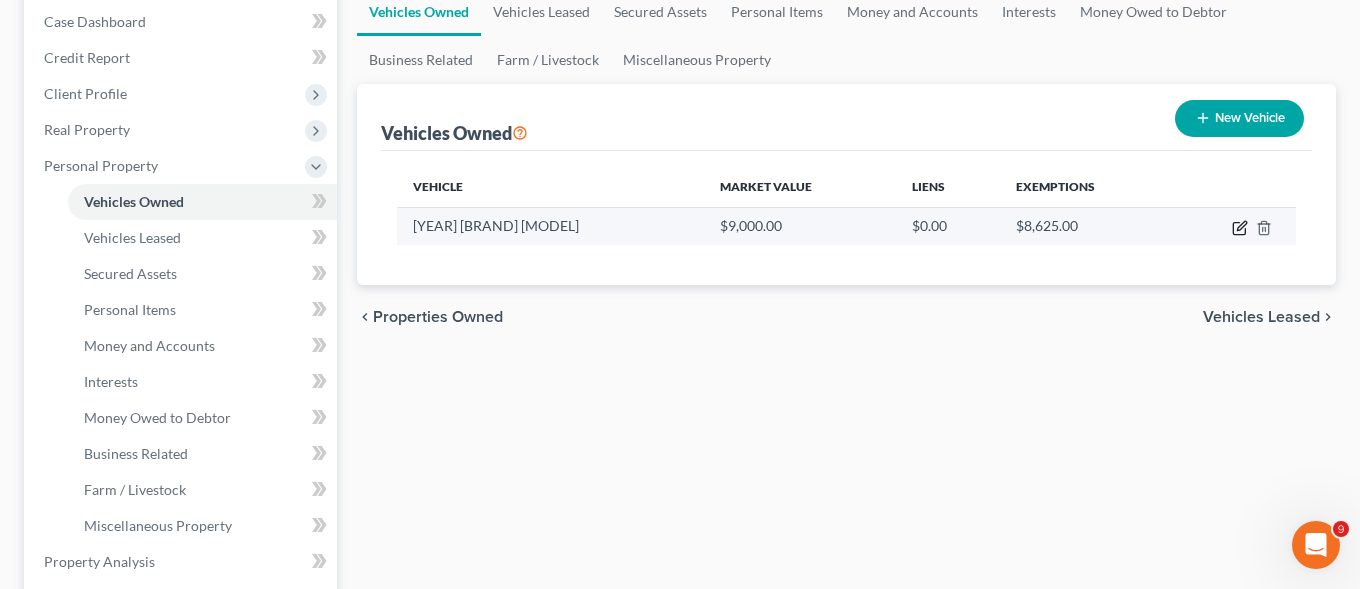 select on "0" 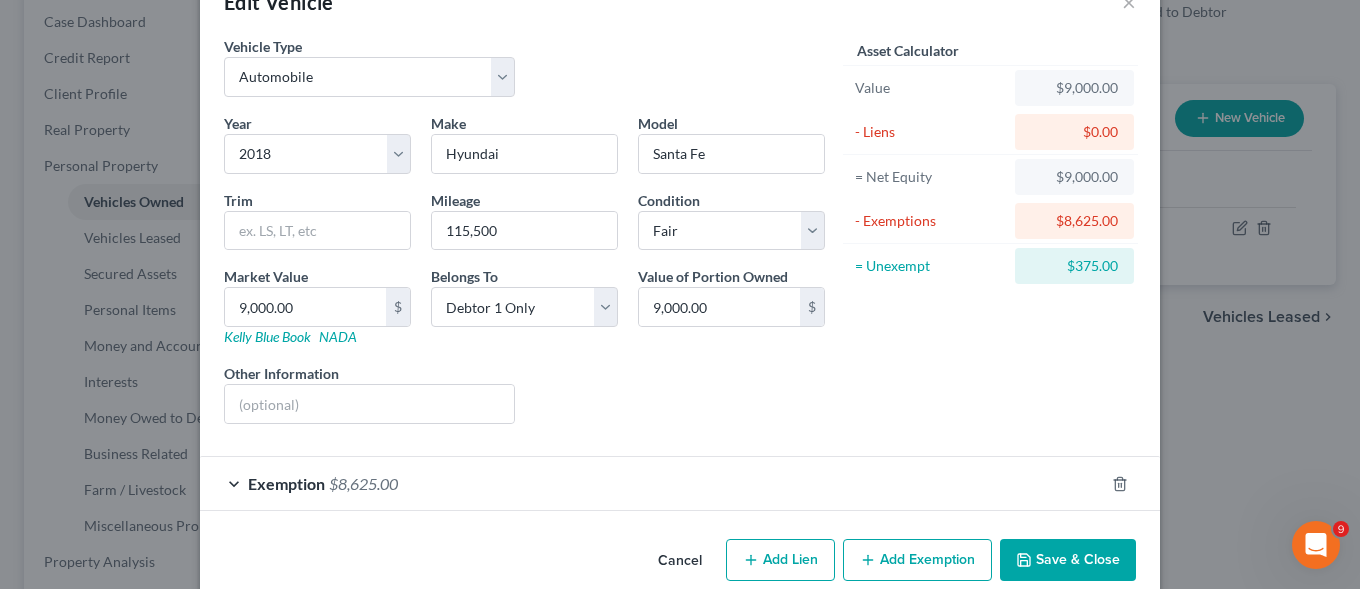 scroll, scrollTop: 88, scrollLeft: 0, axis: vertical 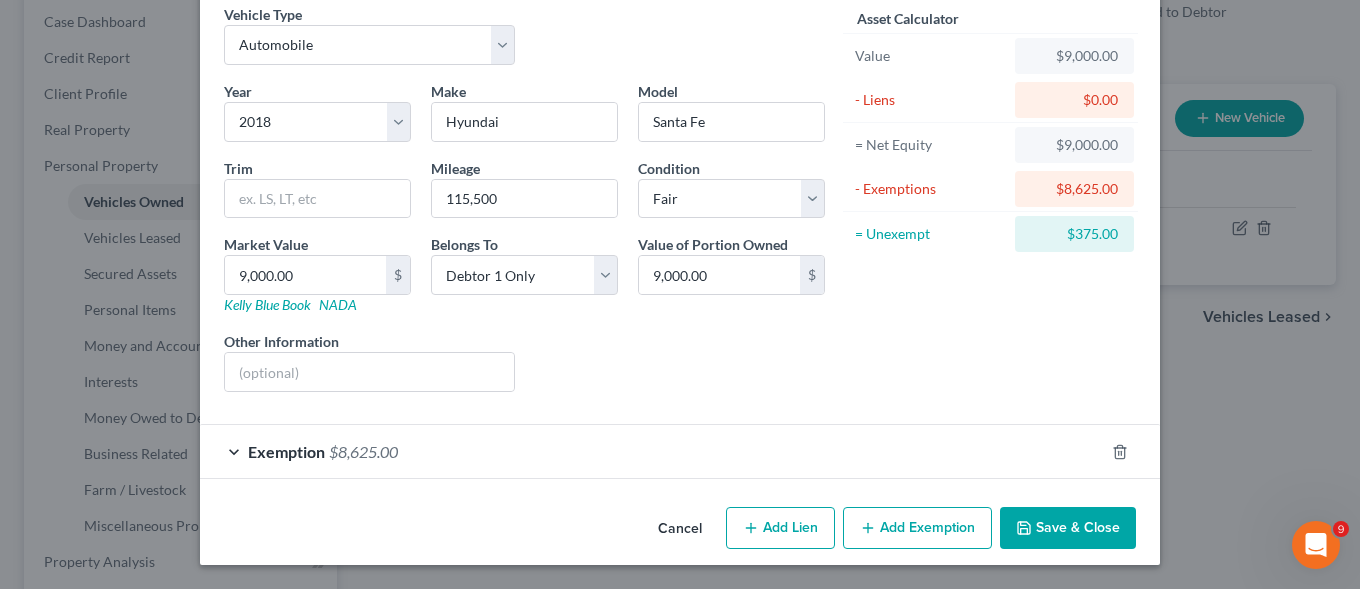 click on "Add Exemption" at bounding box center [917, 528] 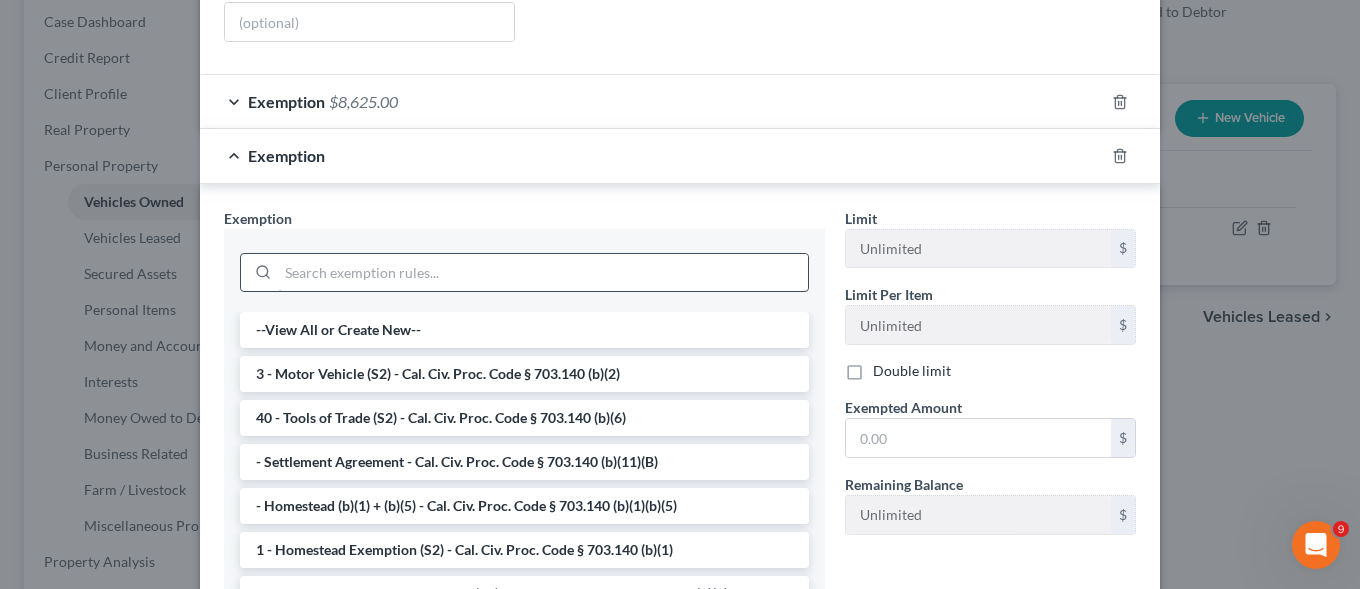scroll, scrollTop: 496, scrollLeft: 0, axis: vertical 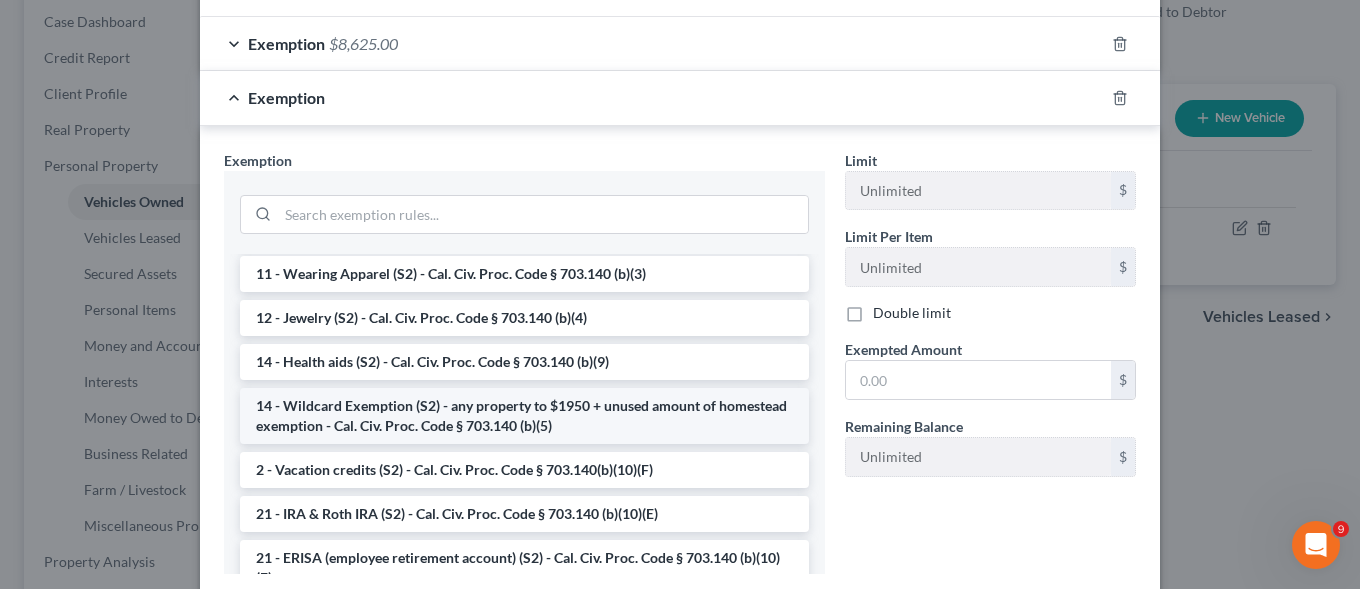 click on "14 - Wildcard Exemption (S2) - any property to $1950 + unused amount of homestead exemption  - Cal. Civ. Proc. Code § 703.140 (b)(5)" at bounding box center (524, 416) 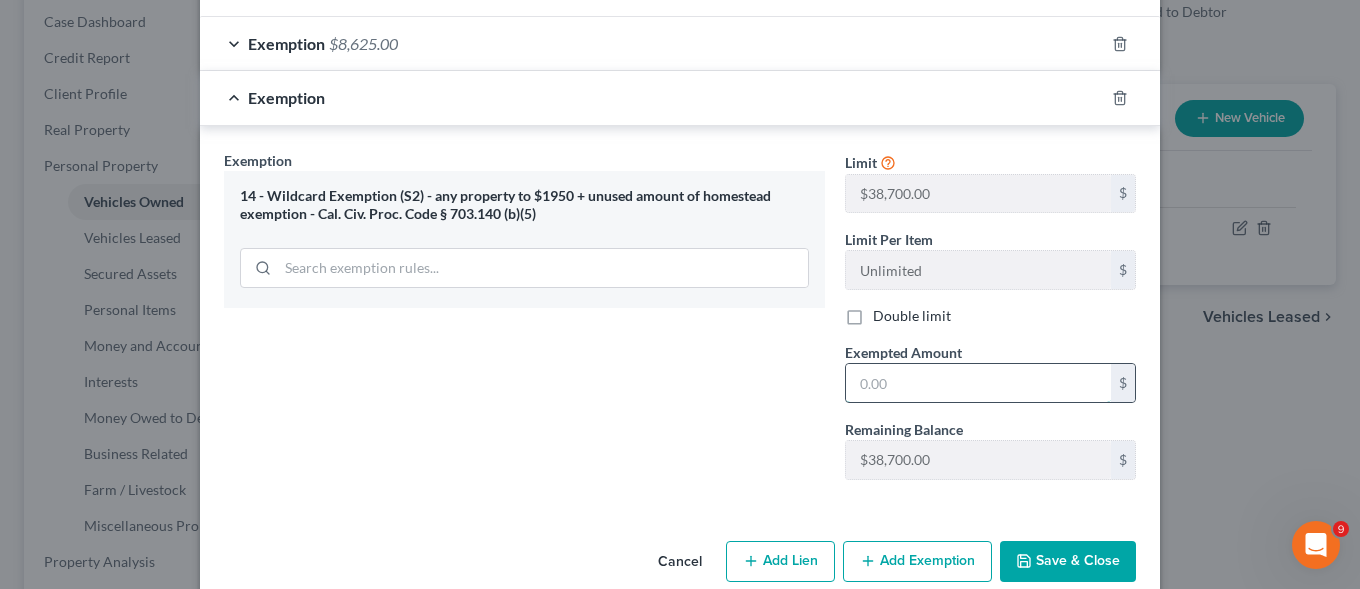 click at bounding box center (978, 383) 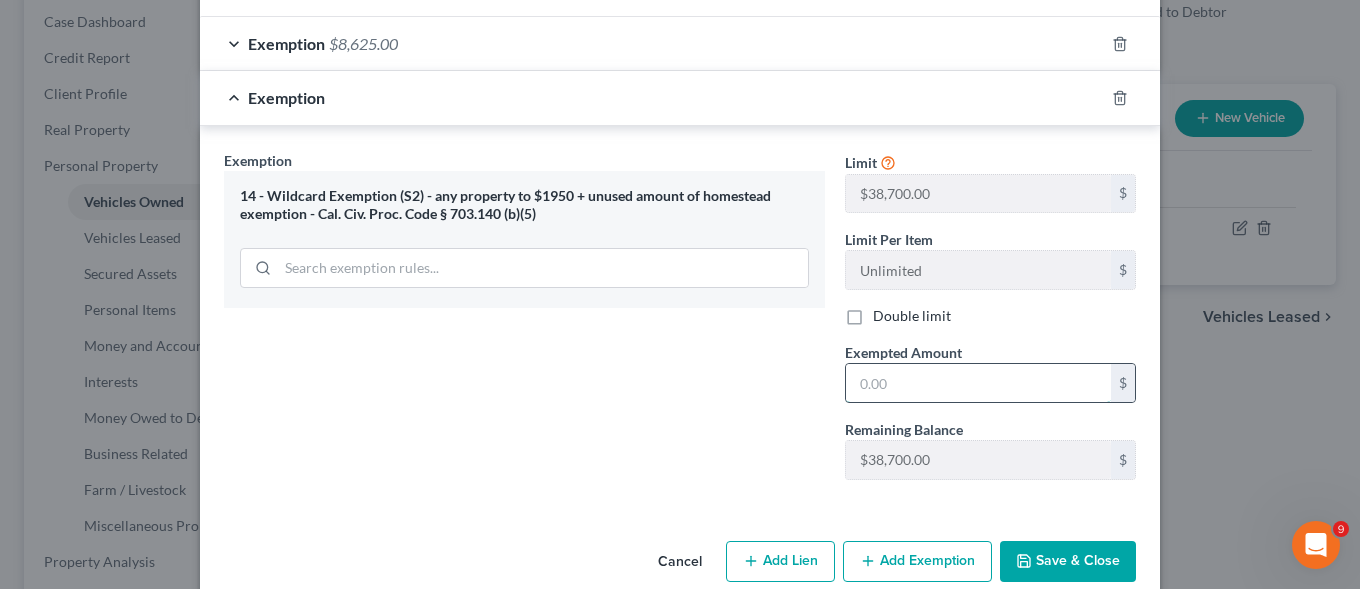 type on "2" 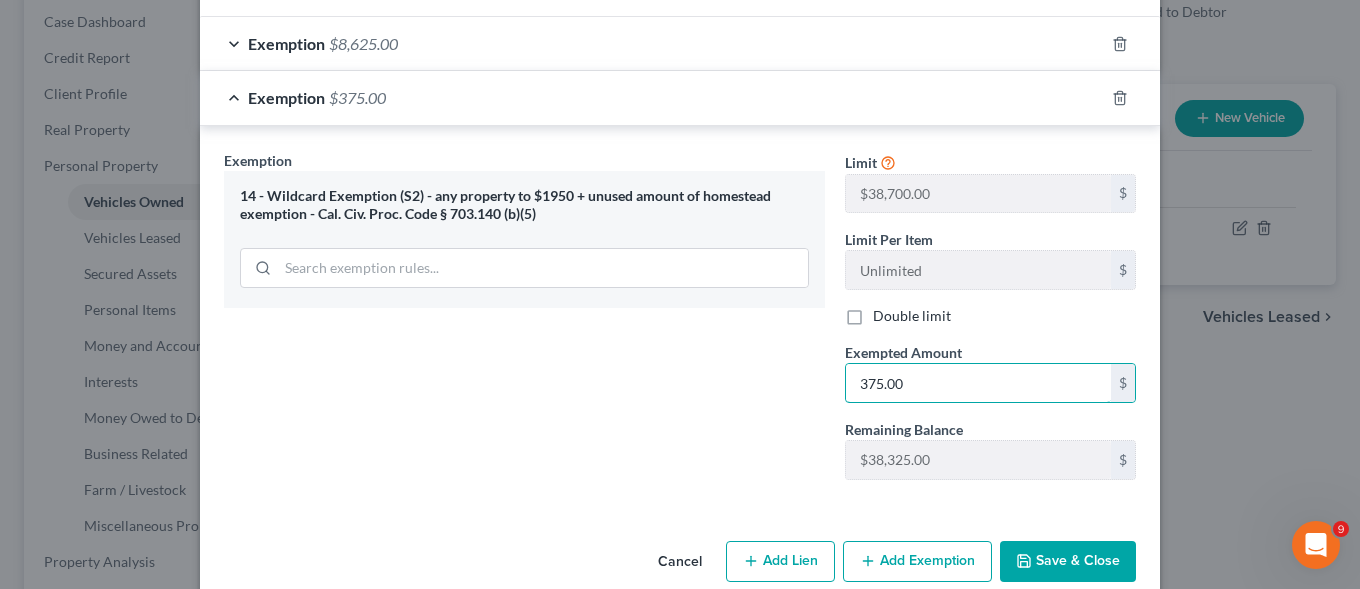 type on "375.00" 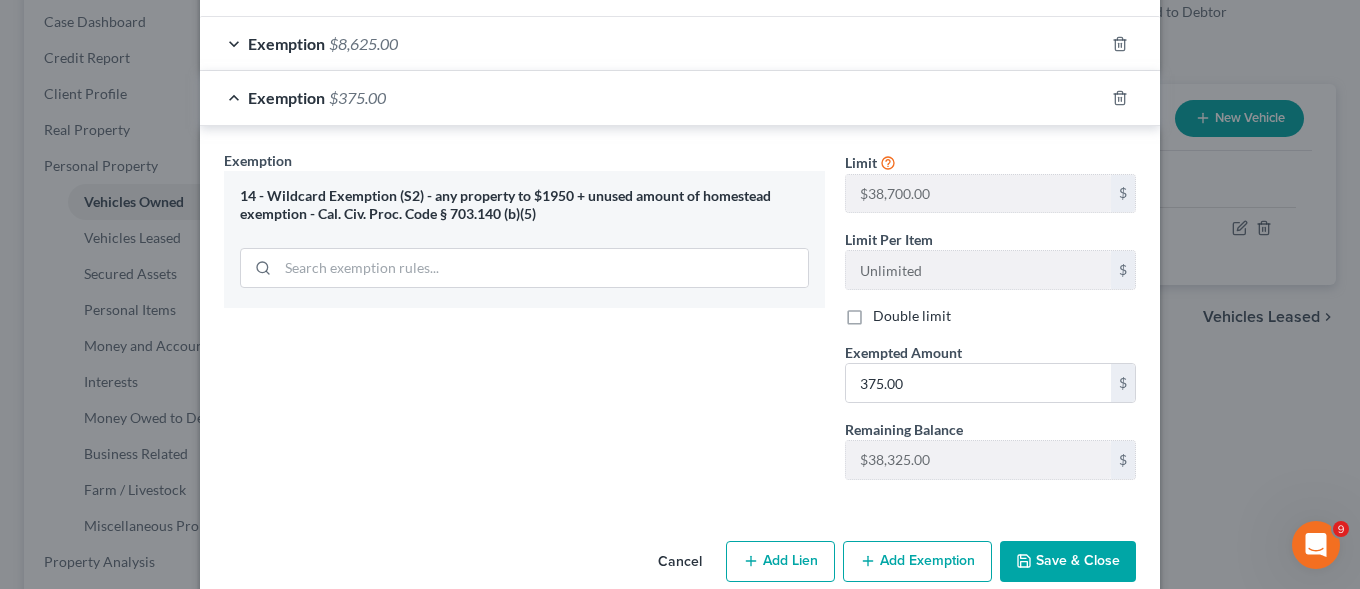 click on "Save & Close" at bounding box center (1068, 562) 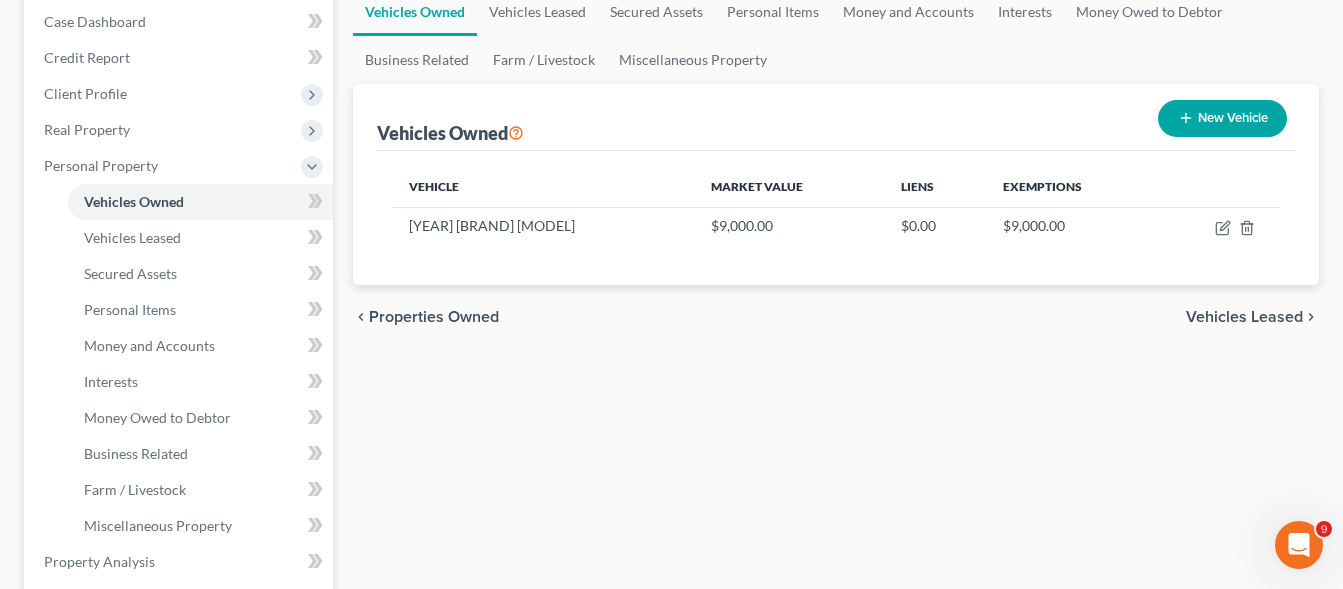 click on "New Vehicle" at bounding box center [1222, 118] 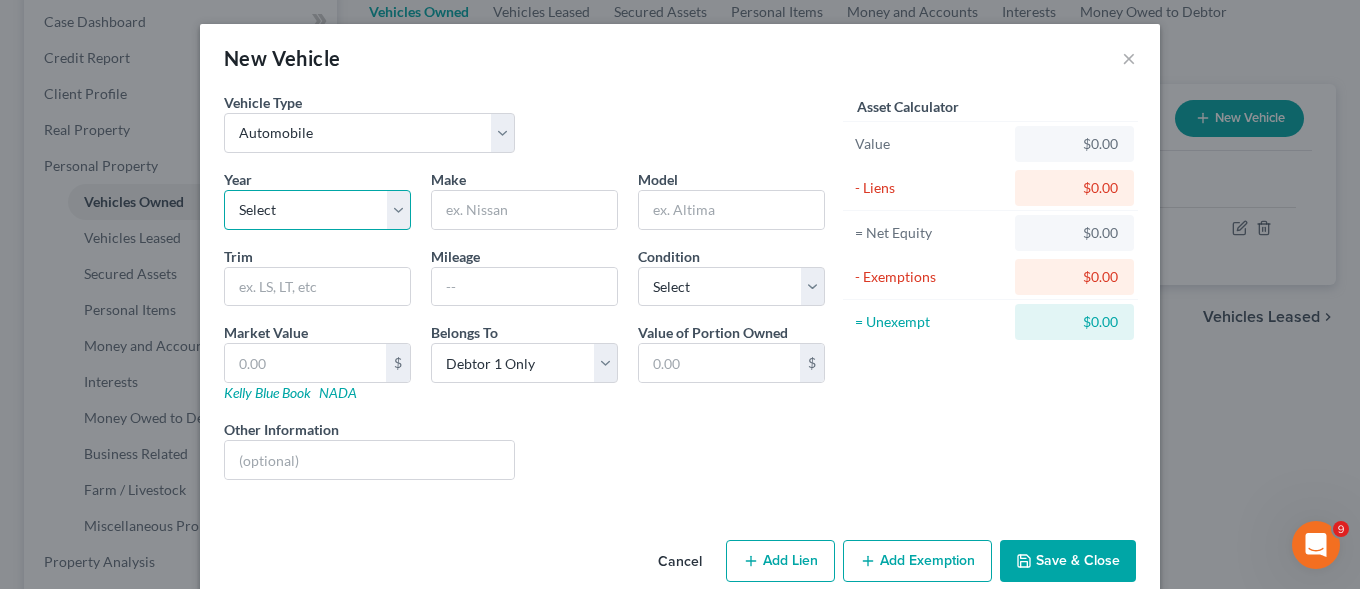 click on "Select 2026 2025 2024 2023 2022 2021 2020 2019 2018 2017 2016 2015 2014 2013 2012 2011 2010 2009 2008 2007 2006 2005 2004 2003 2002 2001 2000 1999 1998 1997 1996 1995 1994 1993 1992 1991 1990 1989 1988 1987 1986 1985 1984 1983 1982 1981 1980 1979 1978 1977 1976 1975 1974 1973 1972 1971 1970 1969 1968 1967 1966 1965 1964 1963 1962 1961 1960 1959 1958 1957 1956 1955 1954 1953 1952 1951 1950 1949 1948 1947 1946 1945 1944 1943 1942 1941 1940 1939 1938 1937 1936 1935 1934 1933 1932 1931 1930 1929 1928 1927 1926 1925 1924 1923 1922 1921 1920 1919 1918 1917 1916 1915 1914 1913 1912 1911 1910 1909 1908 1907 1906 1905 1904 1903 1902 1901" at bounding box center [317, 210] 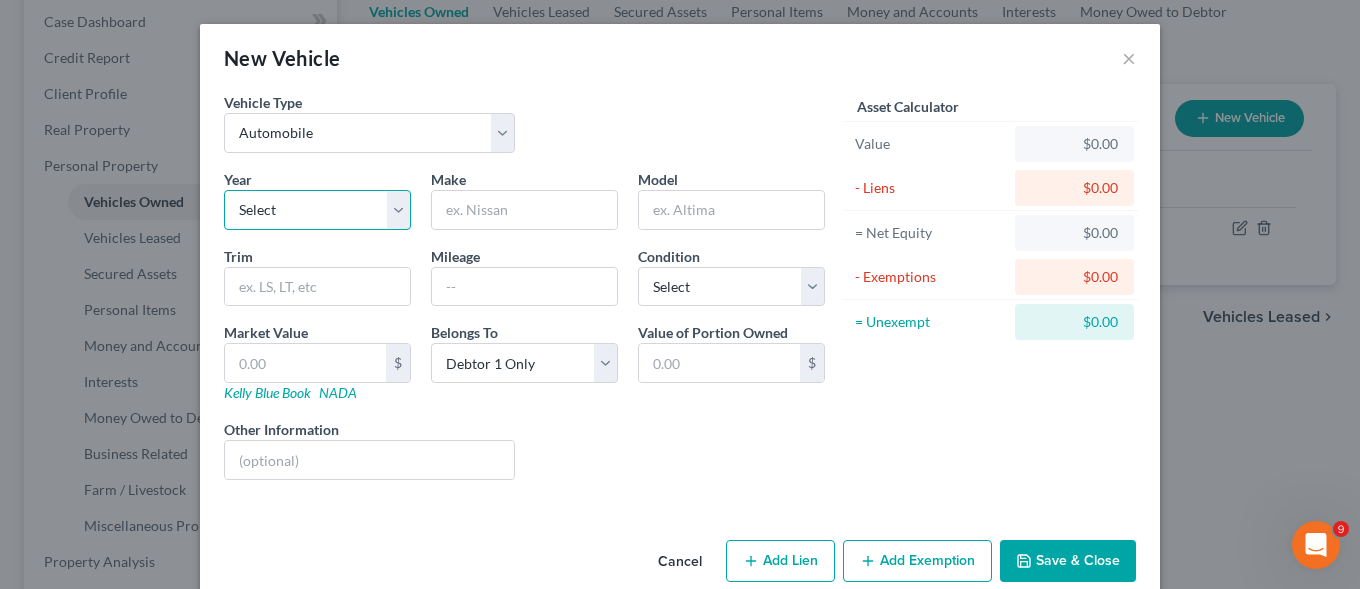 select on "3" 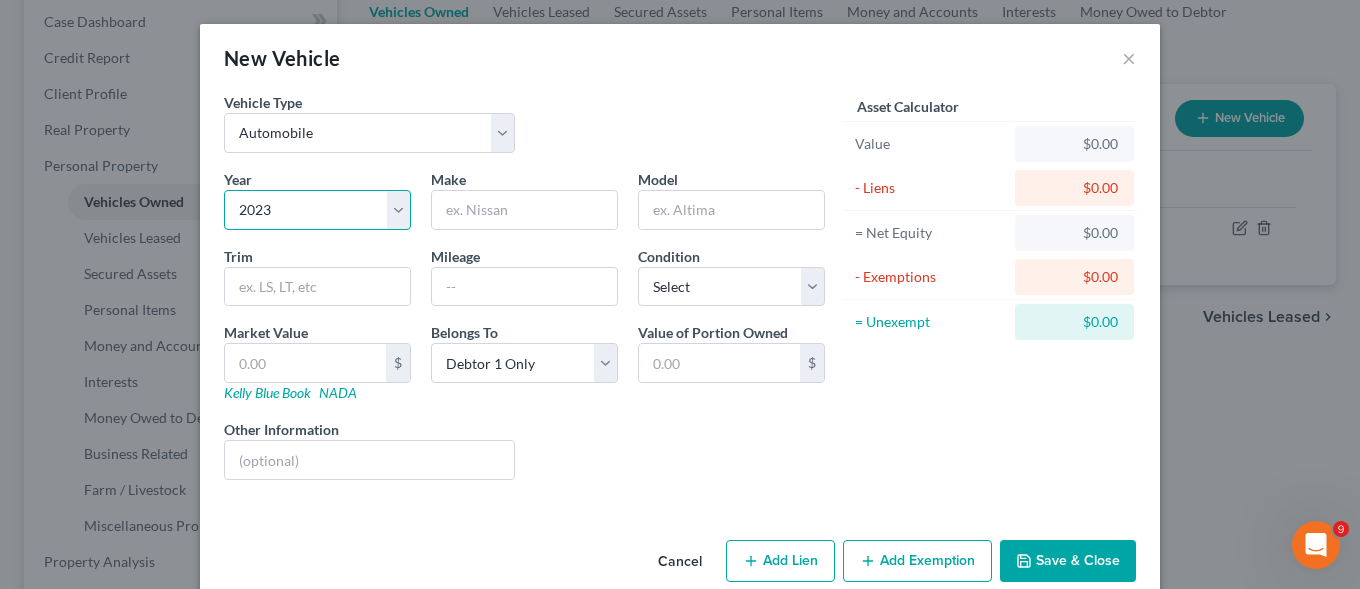 click on "2023" at bounding box center (0, 0) 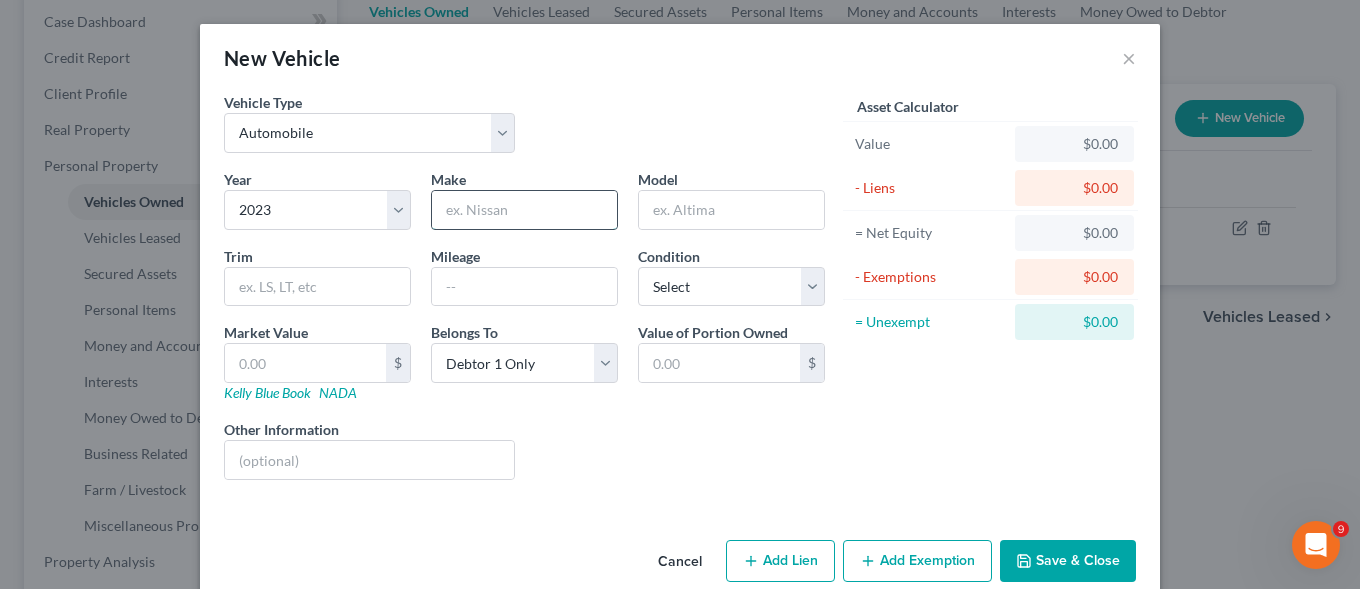 click at bounding box center [524, 210] 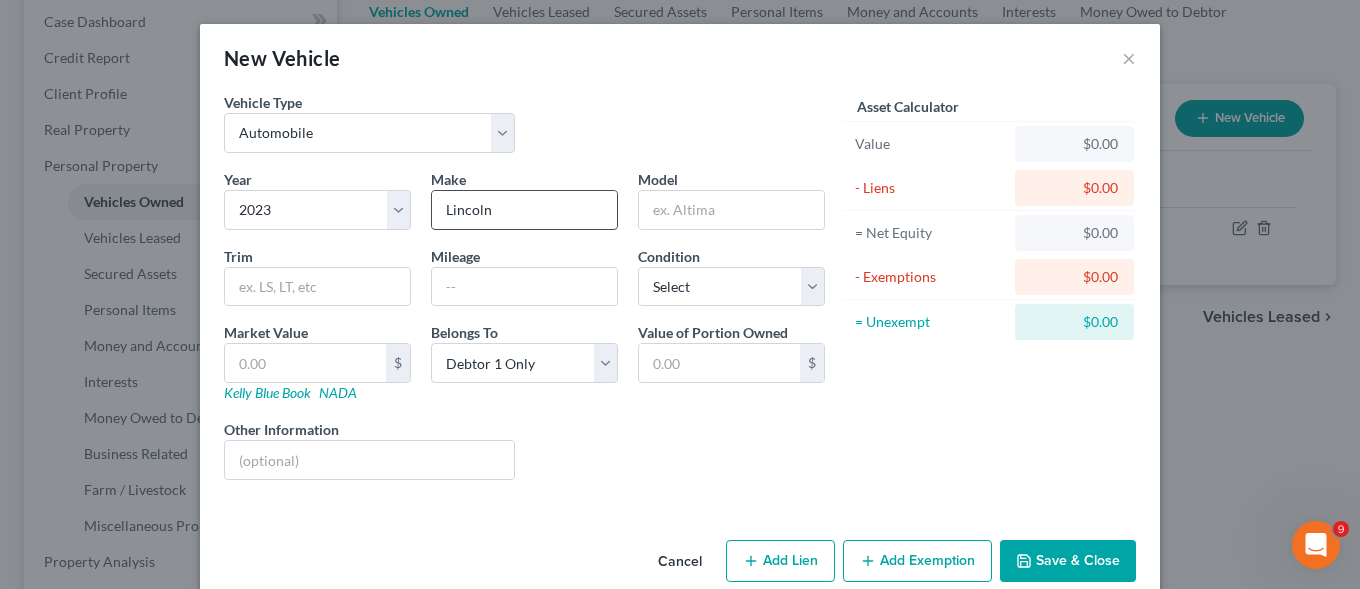 type on "Lincoln" 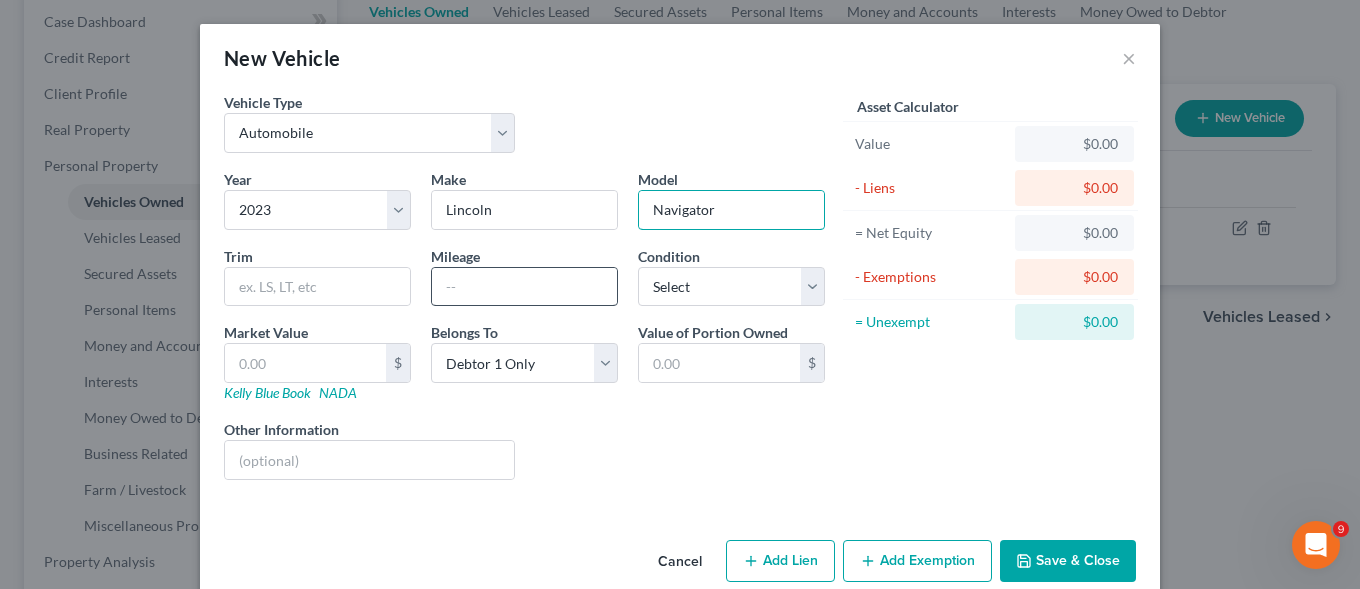 type on "Navigator" 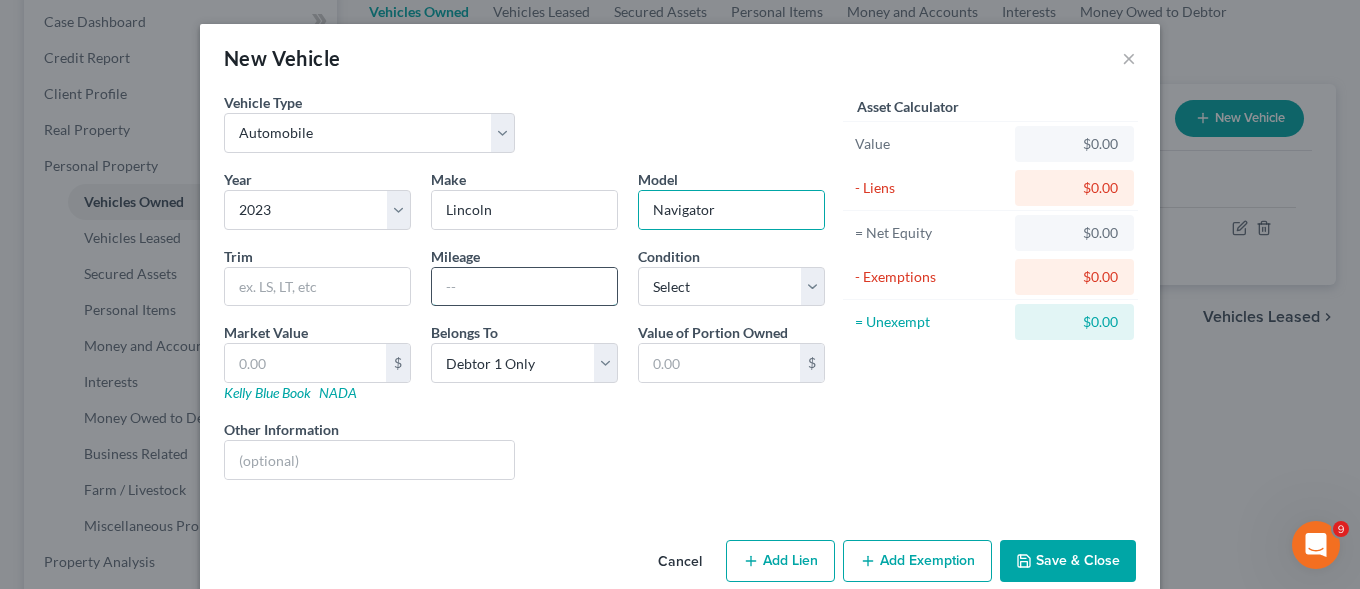 click at bounding box center [524, 287] 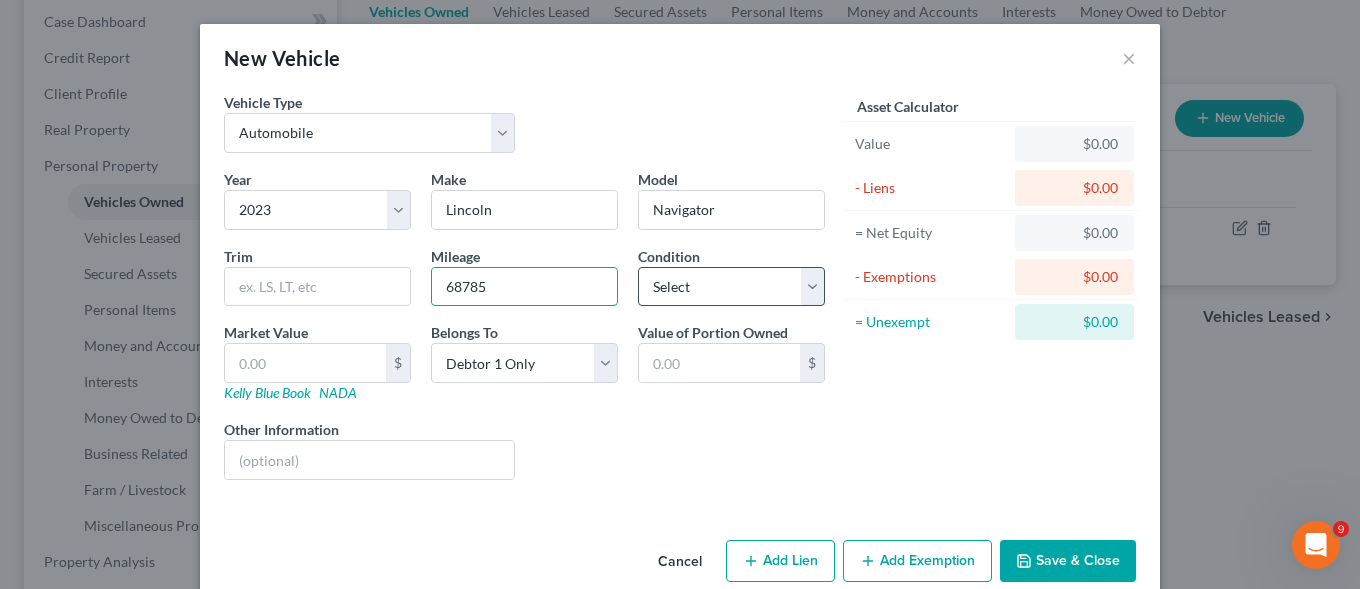 type on "68785" 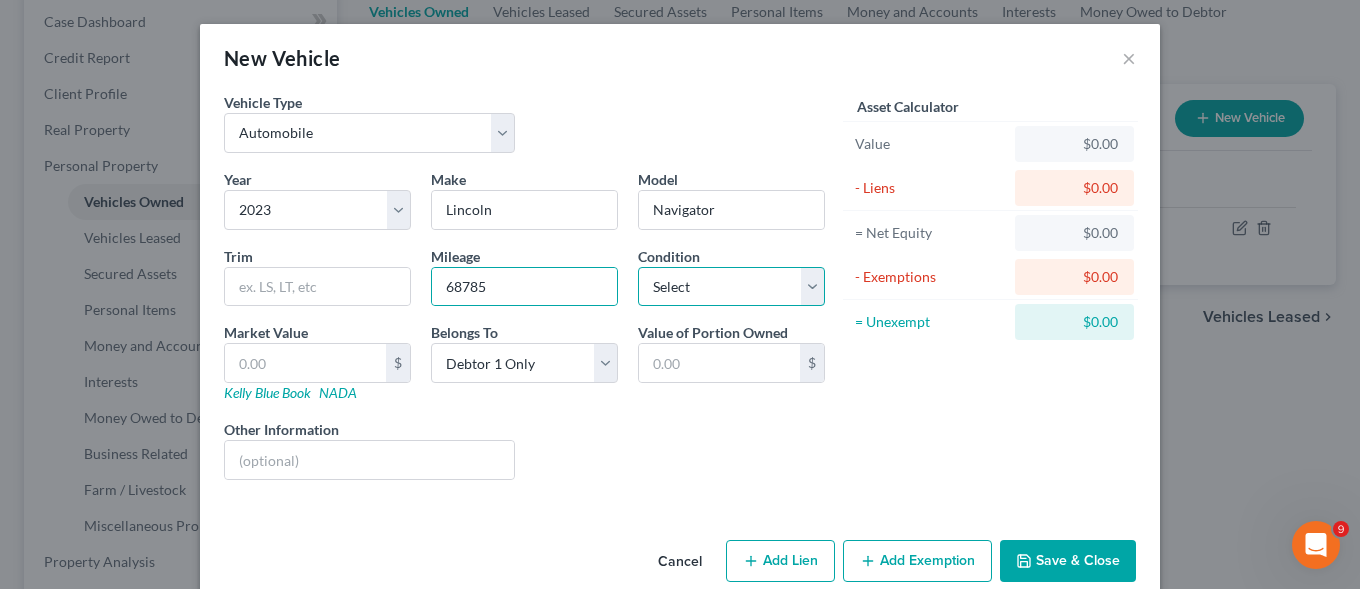 click on "Select Excellent Very Good Good Fair Poor" at bounding box center [731, 287] 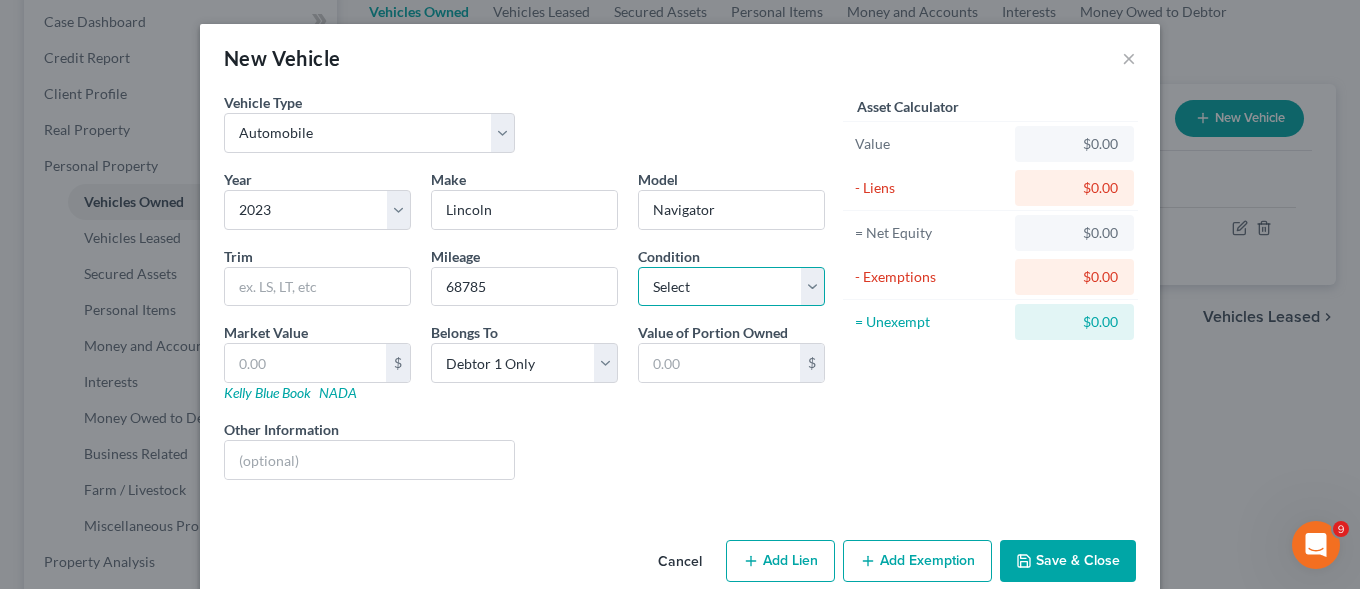 select on "2" 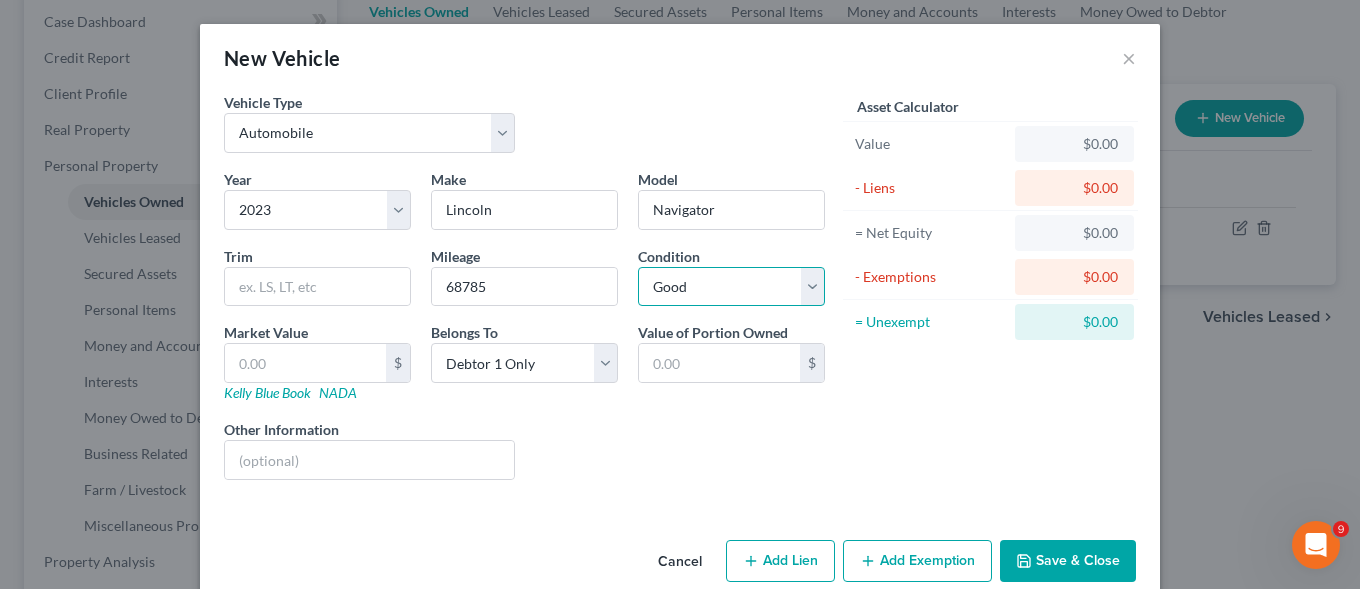click on "Good" at bounding box center (0, 0) 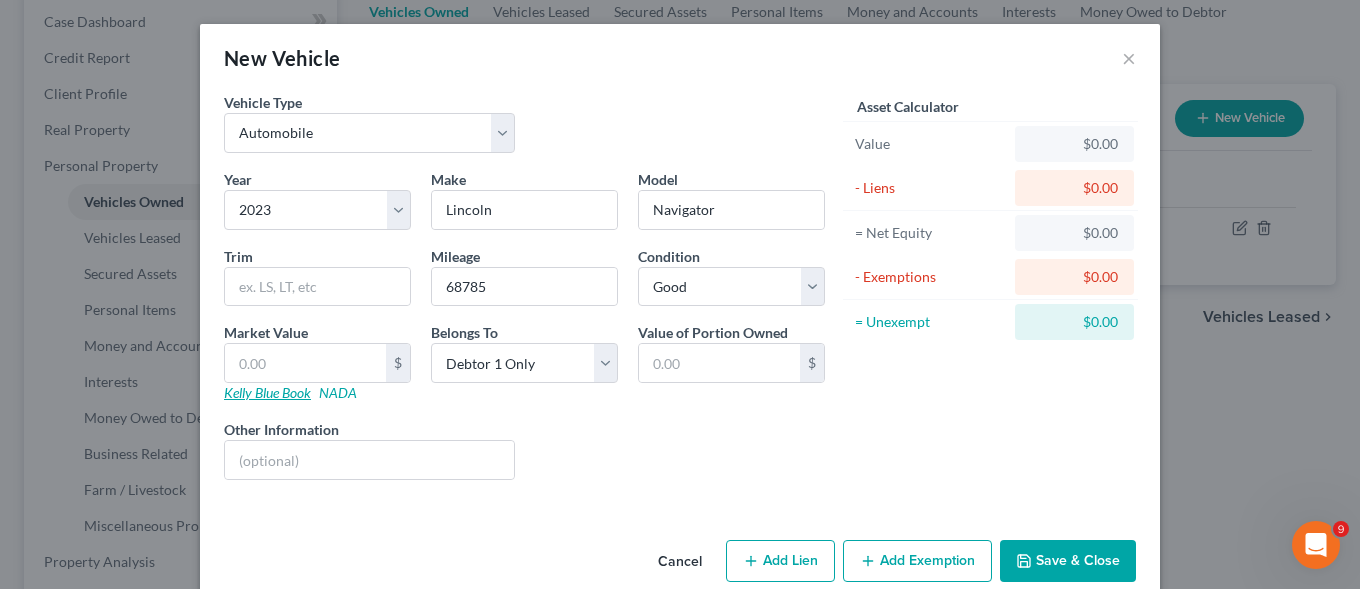 click on "Kelly Blue Book" at bounding box center (267, 392) 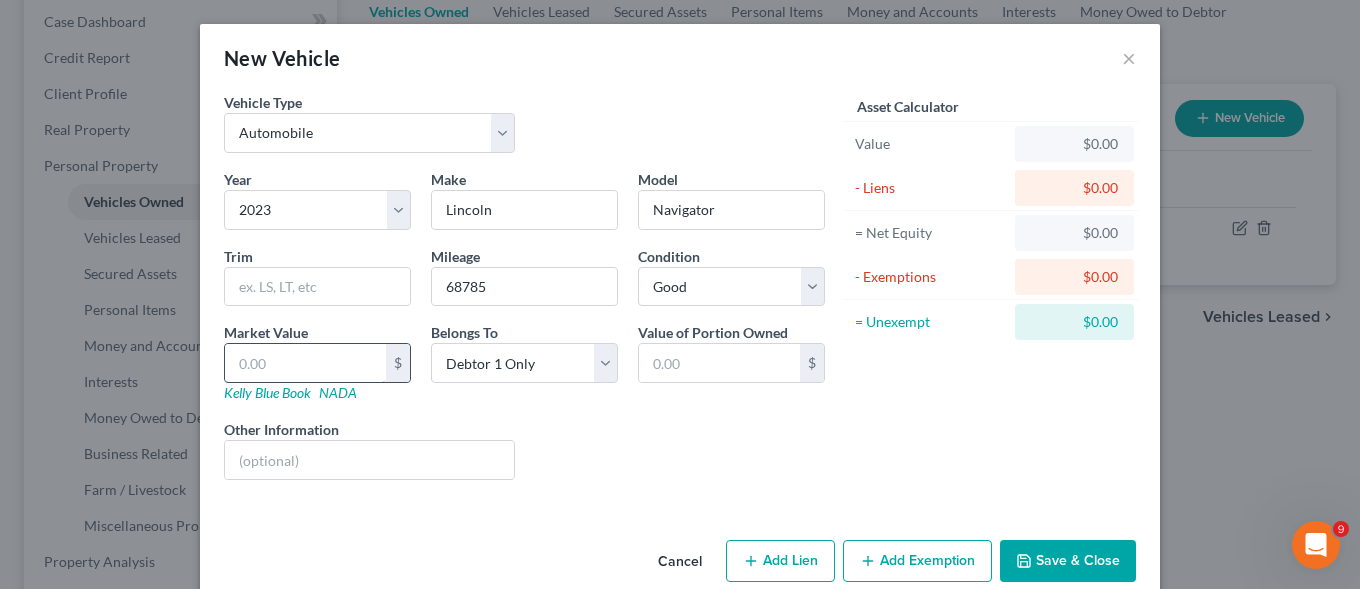 click at bounding box center (305, 363) 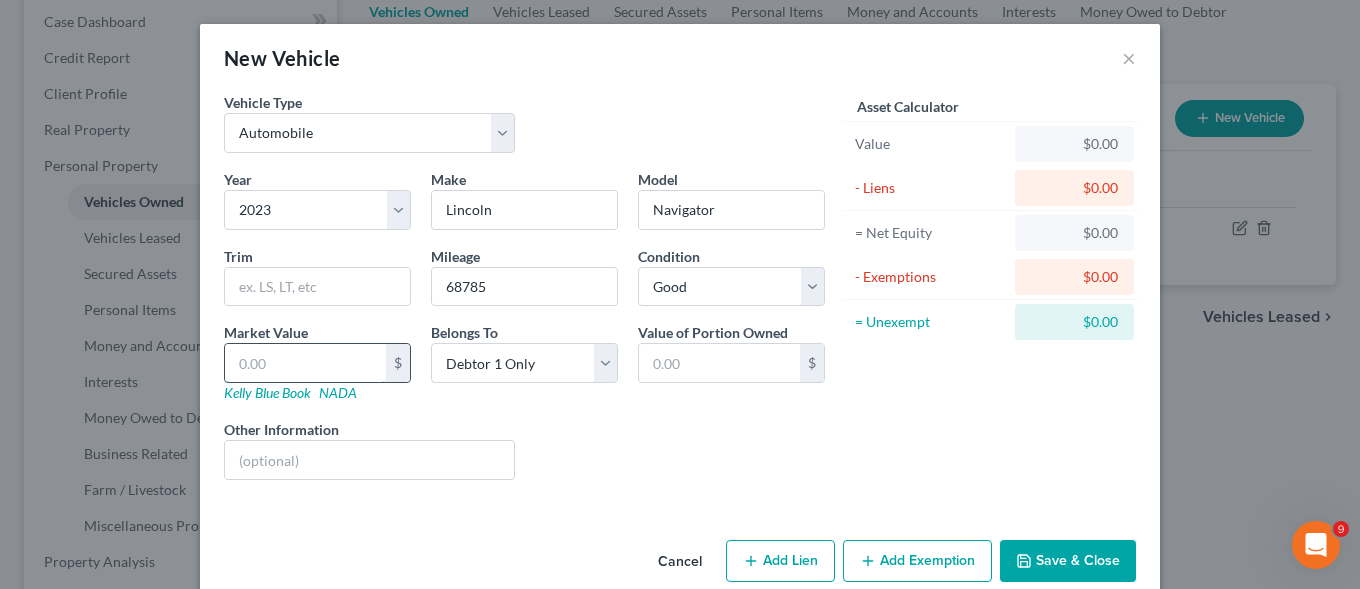 type on "4" 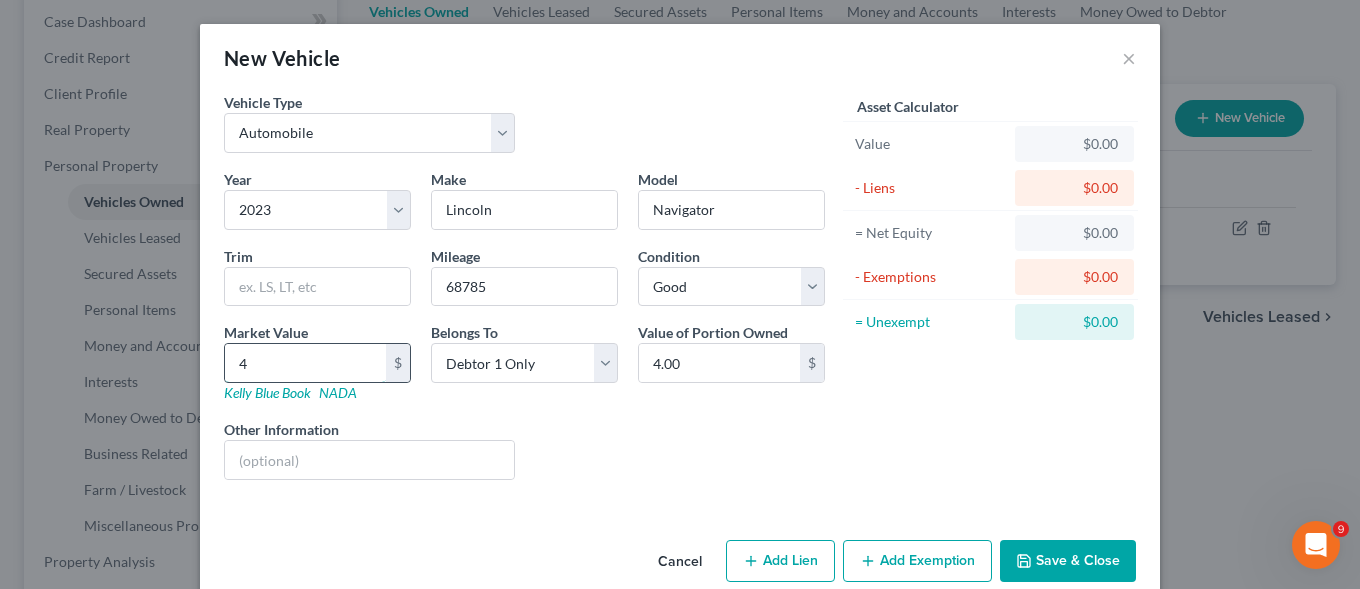 type on "44" 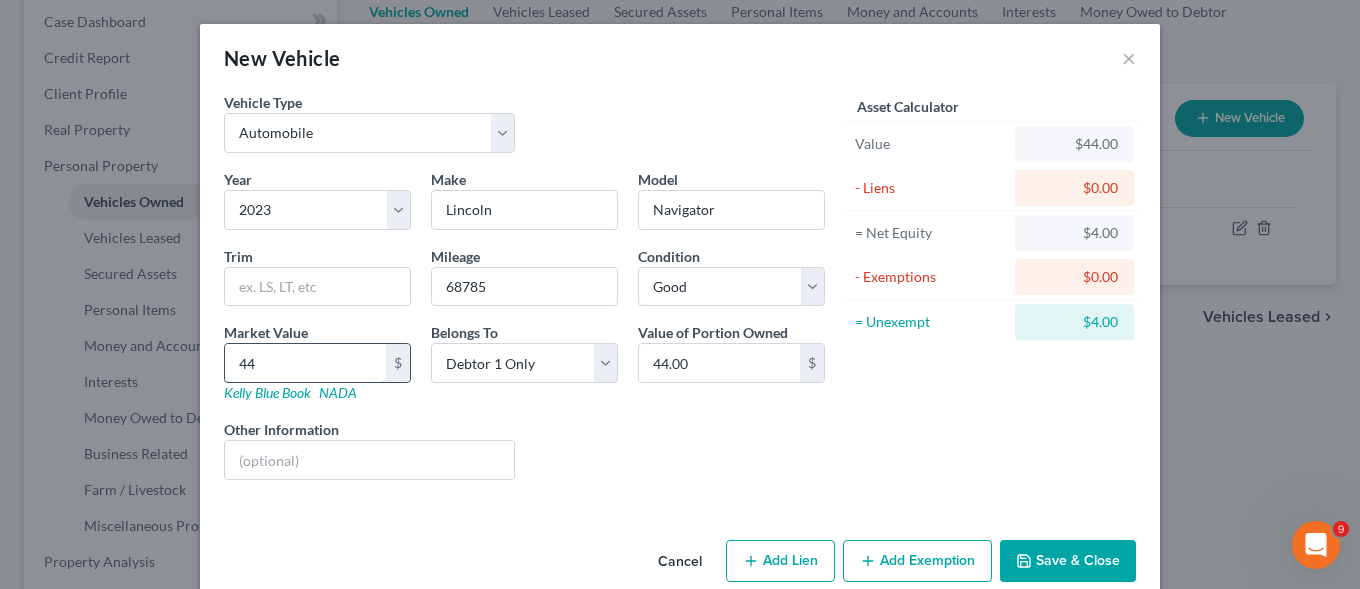 type on "440" 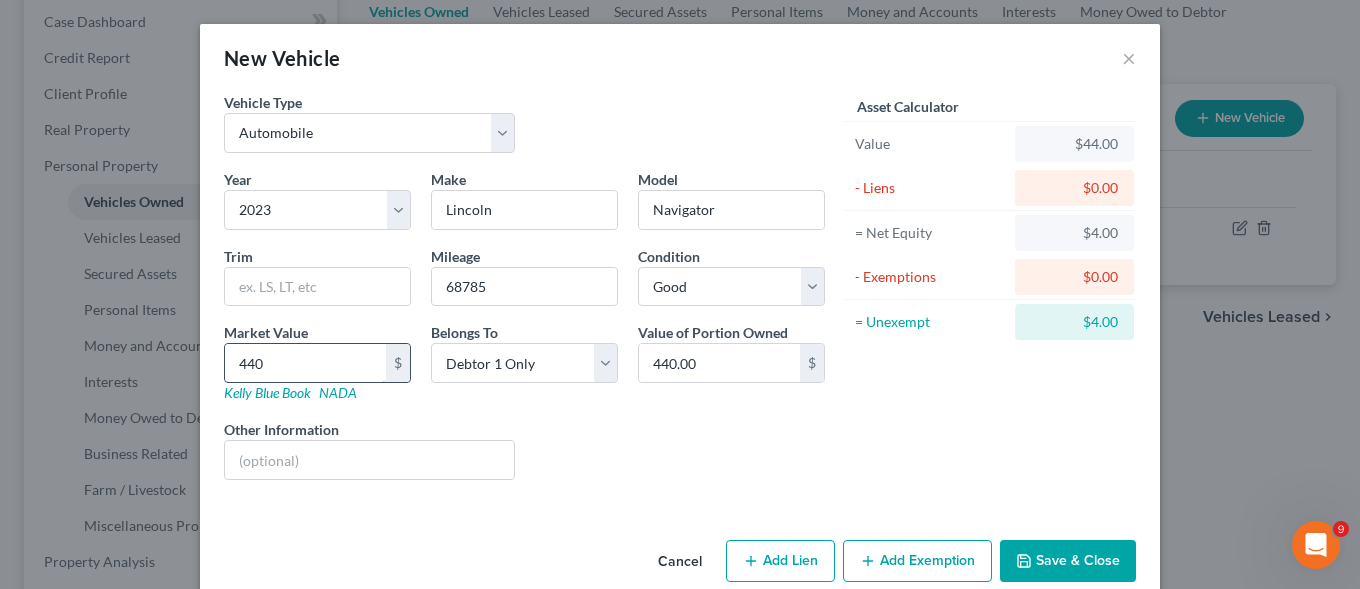 type on "4400" 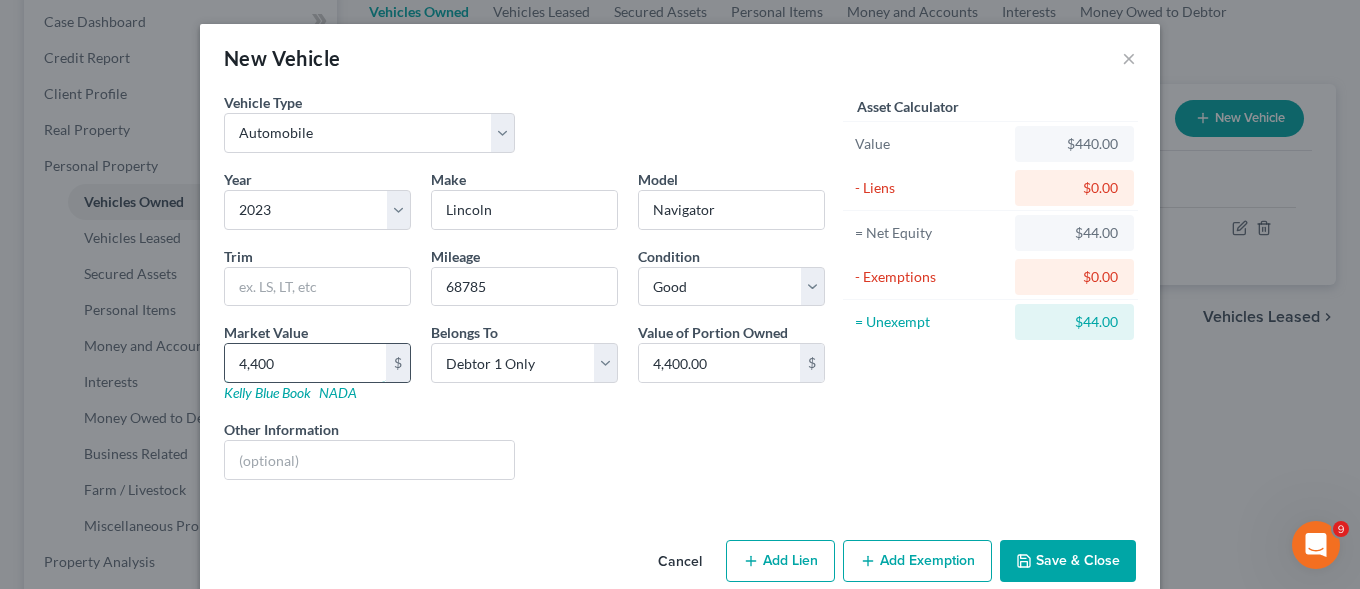 type on "4,4000" 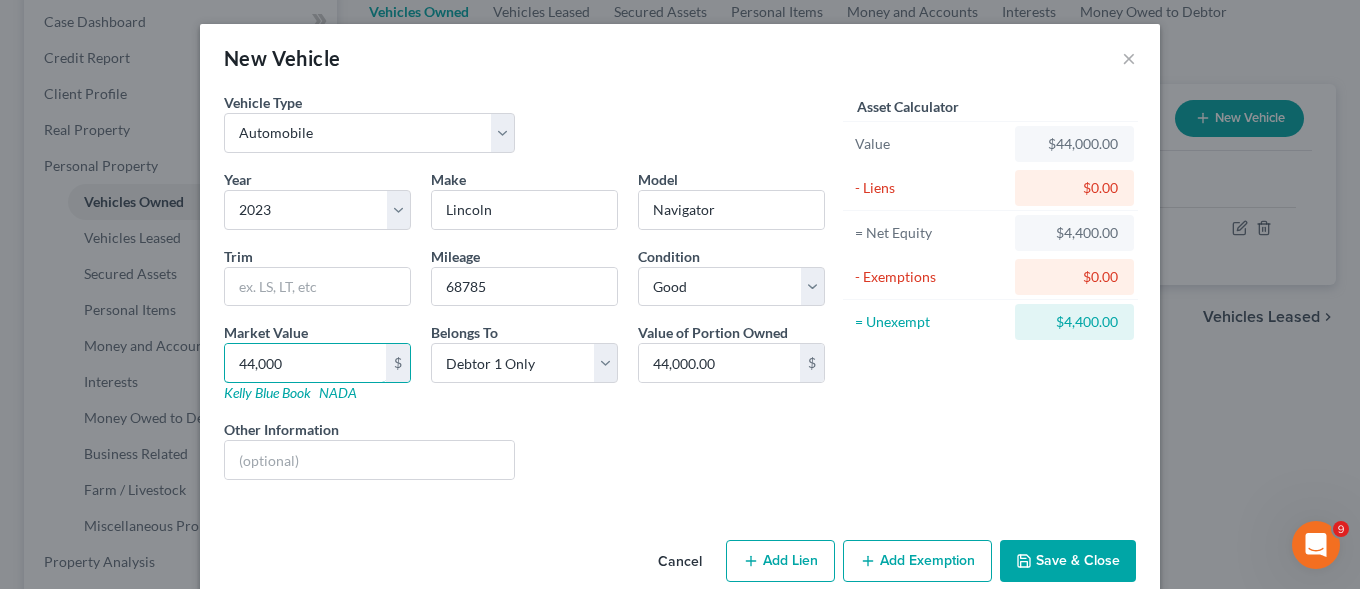 type on "44,000" 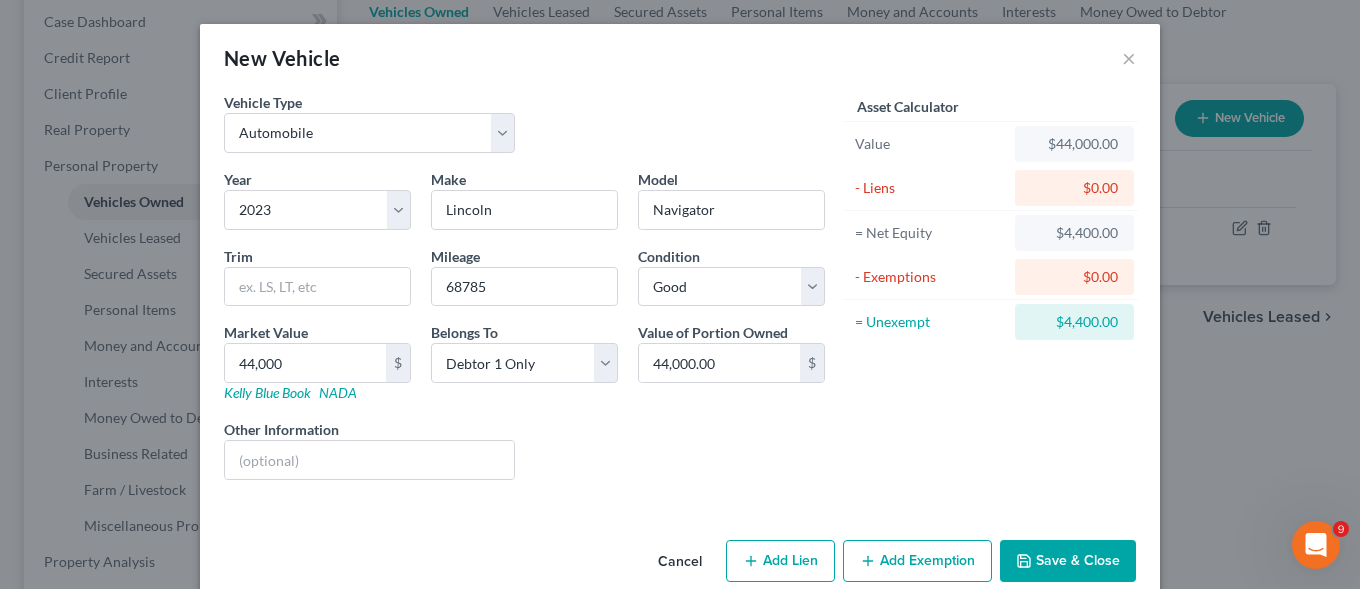 click 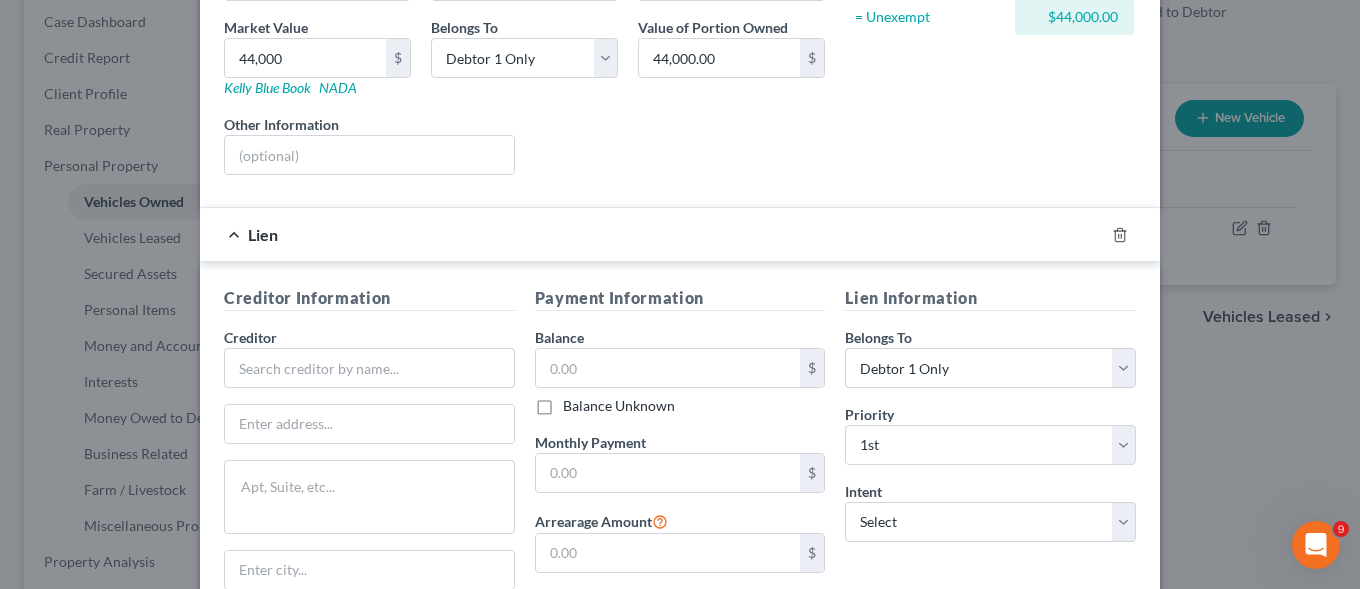 scroll, scrollTop: 306, scrollLeft: 0, axis: vertical 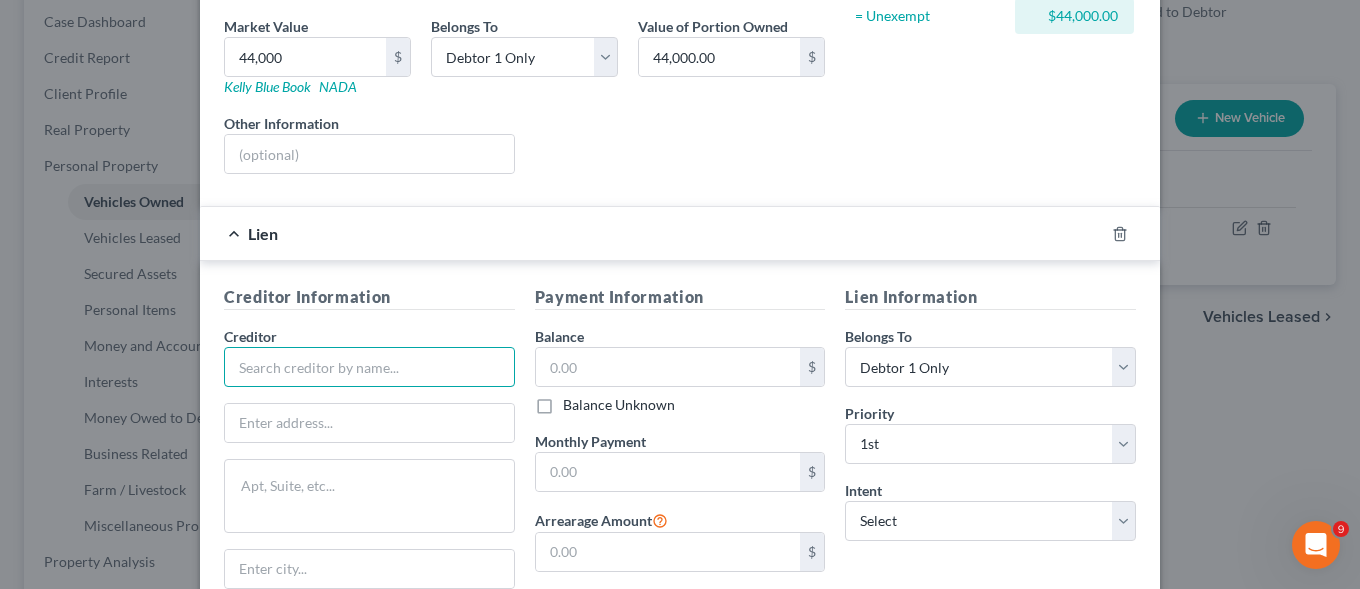 click at bounding box center (369, 367) 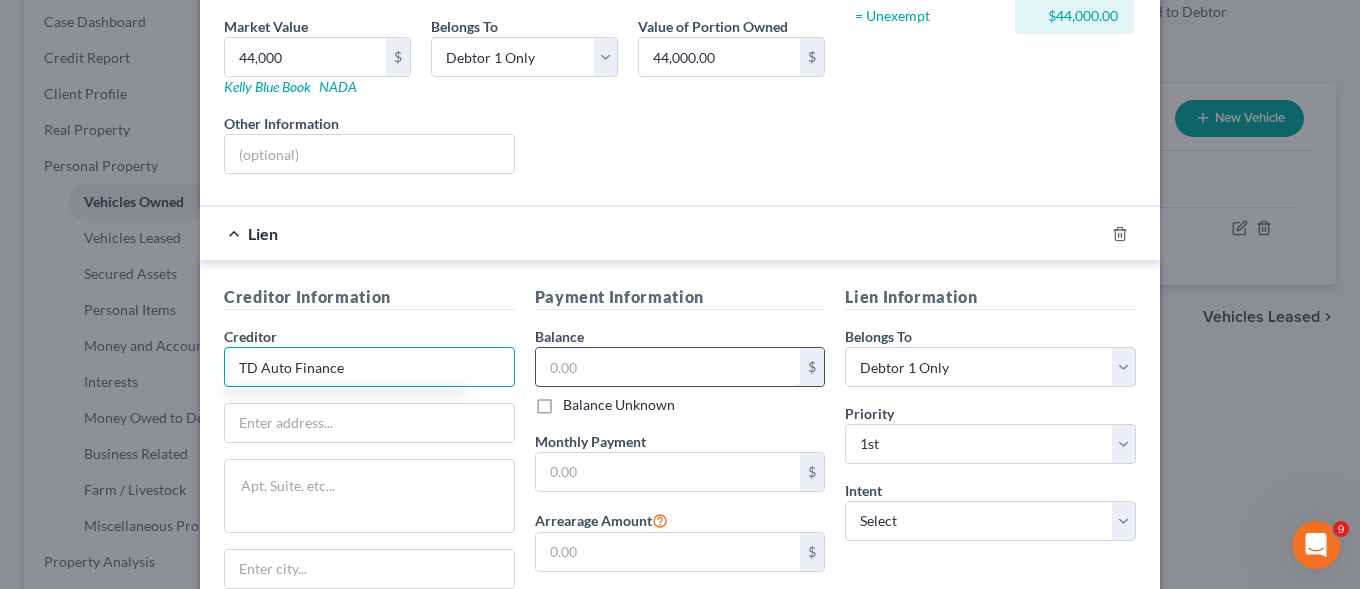 type on "TD Auto Finance" 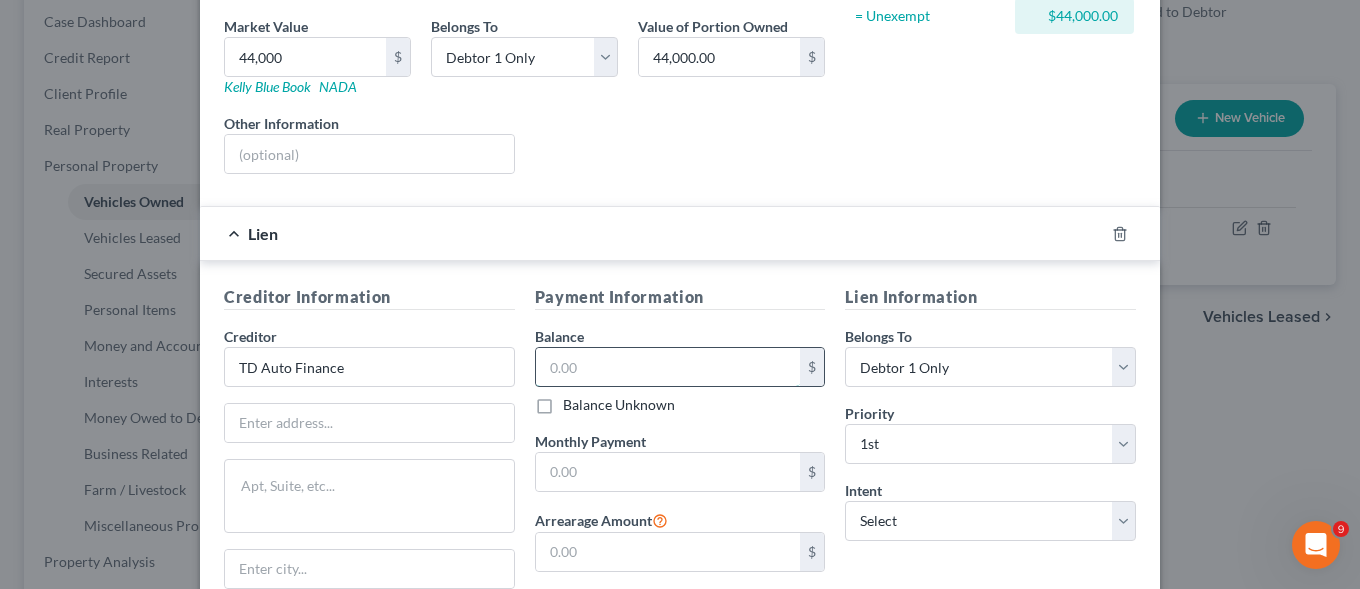 click at bounding box center [668, 367] 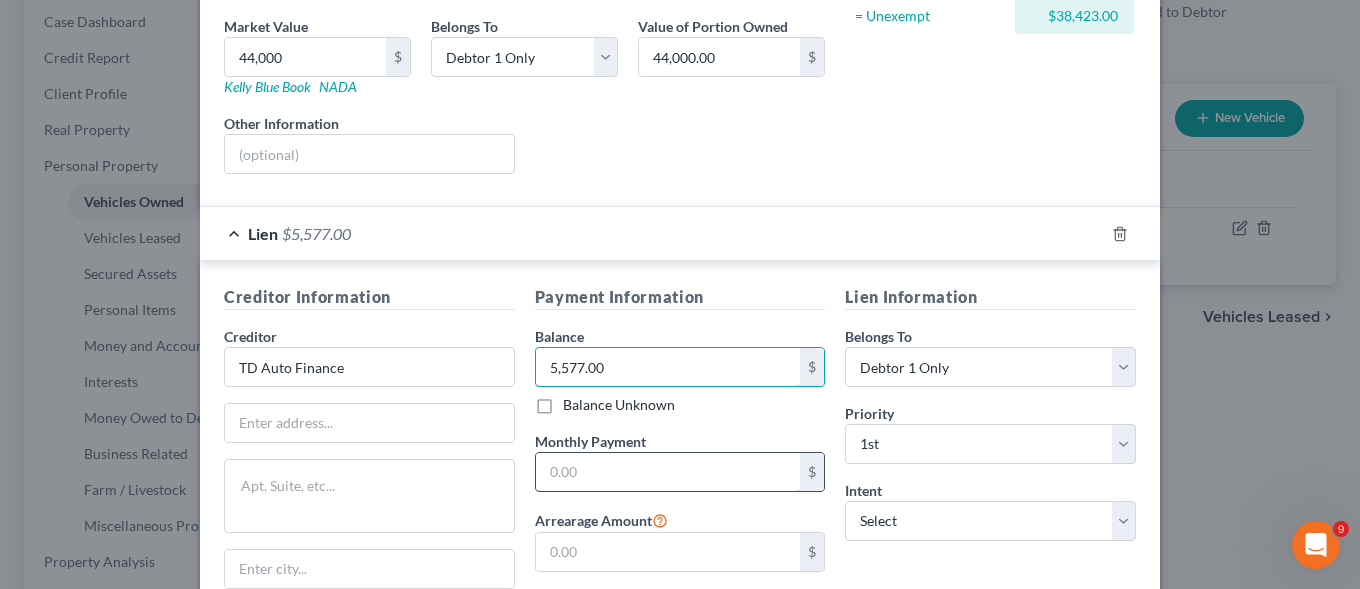 type on "5,577.00" 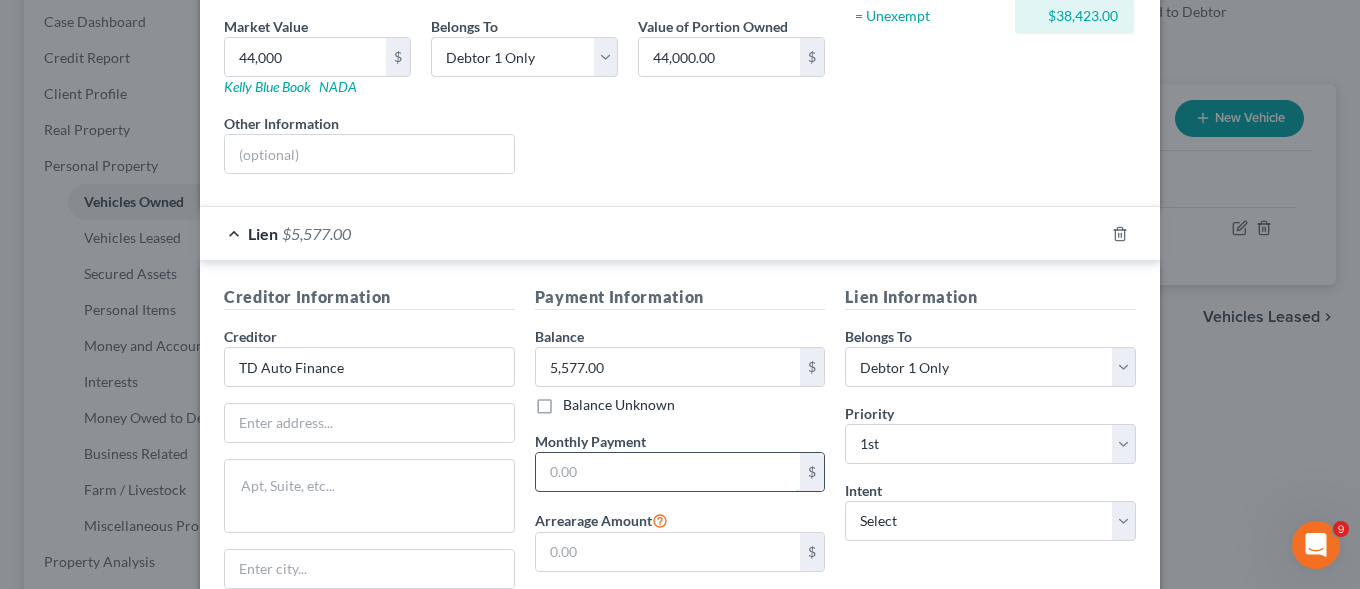 click at bounding box center [668, 472] 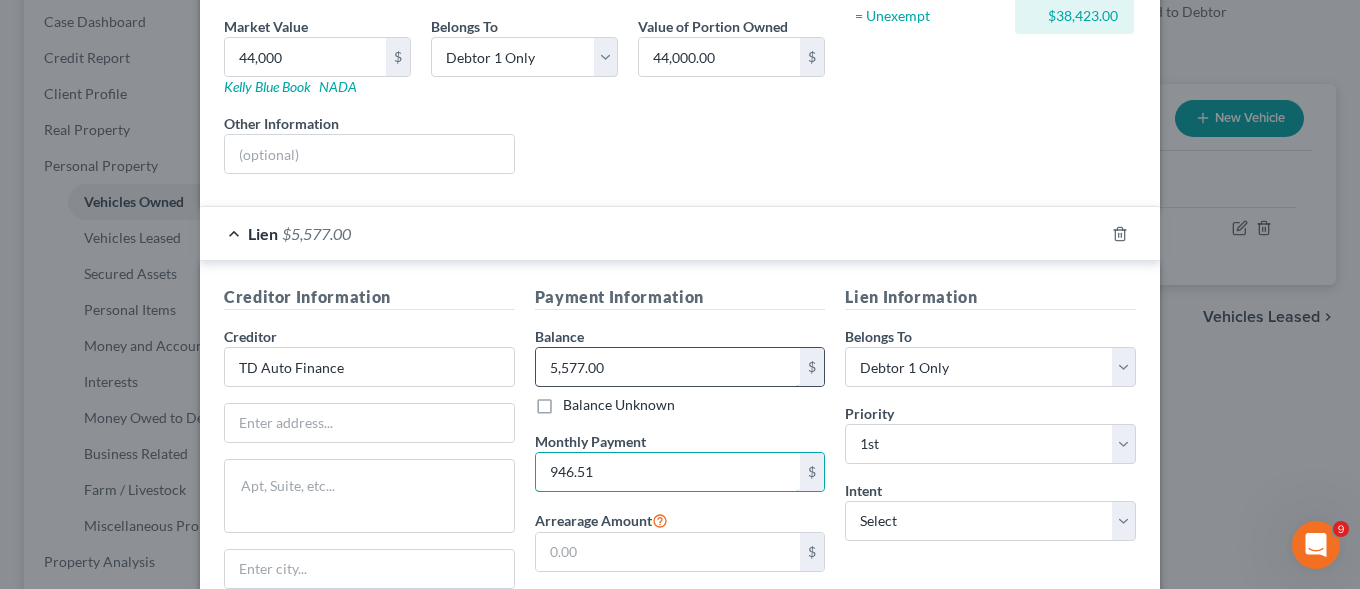 type on "946.51" 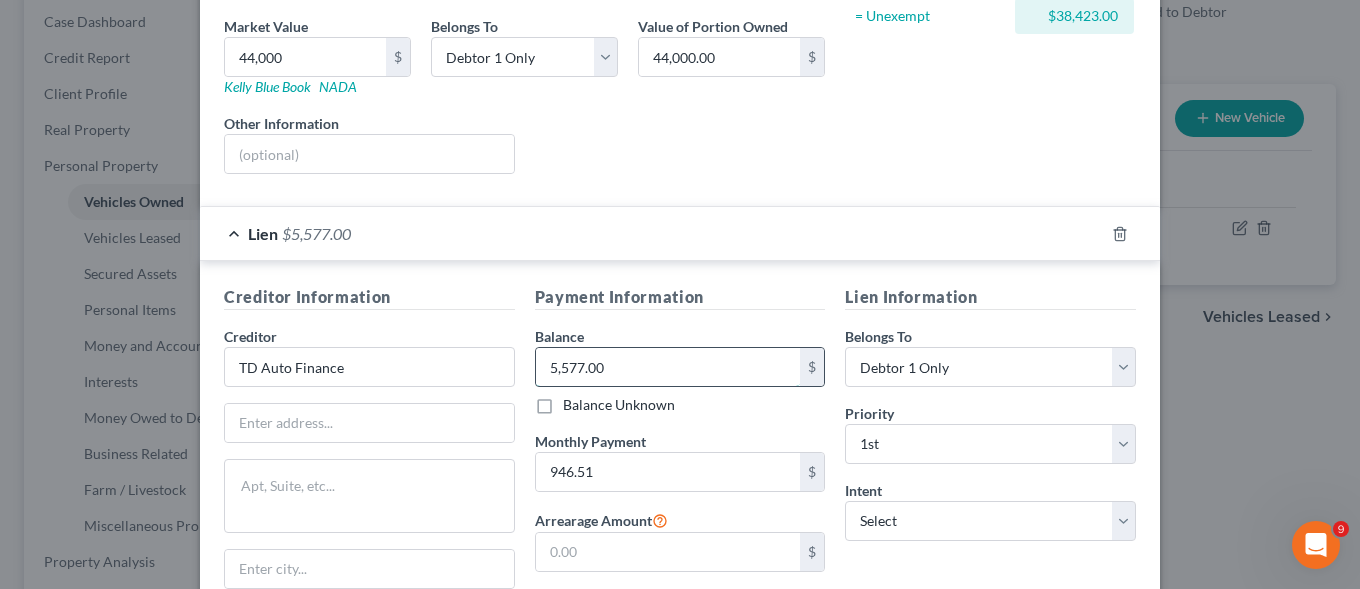 click on "5,577.00" at bounding box center [668, 367] 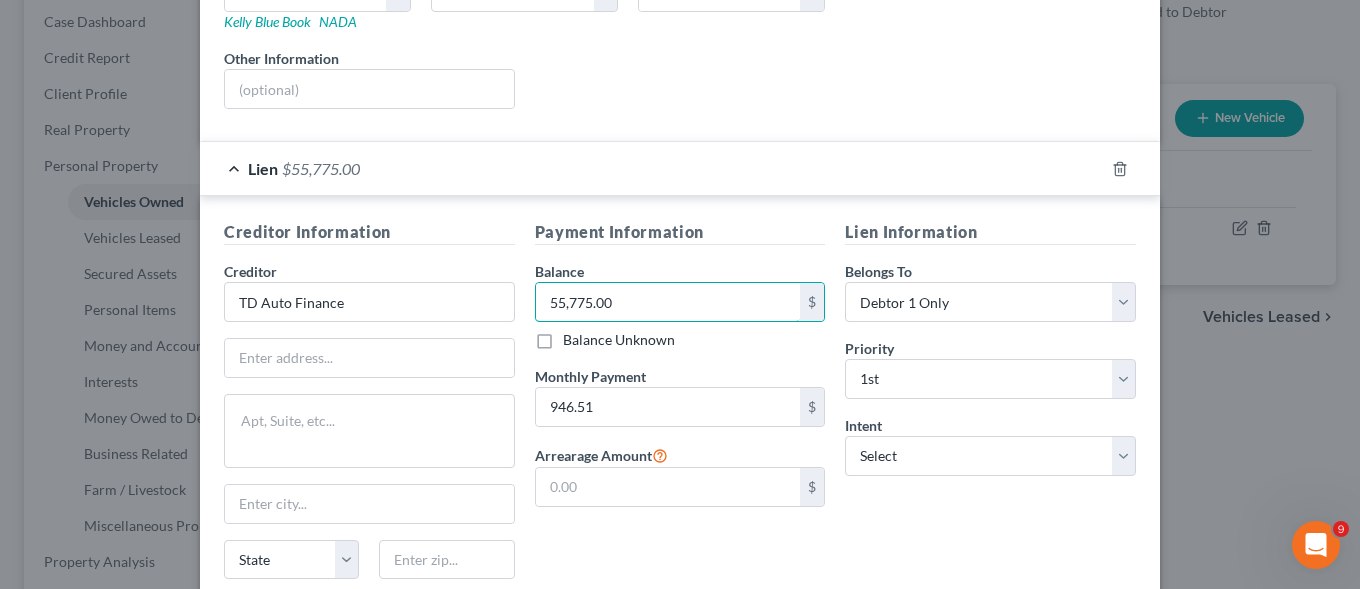 scroll, scrollTop: 408, scrollLeft: 0, axis: vertical 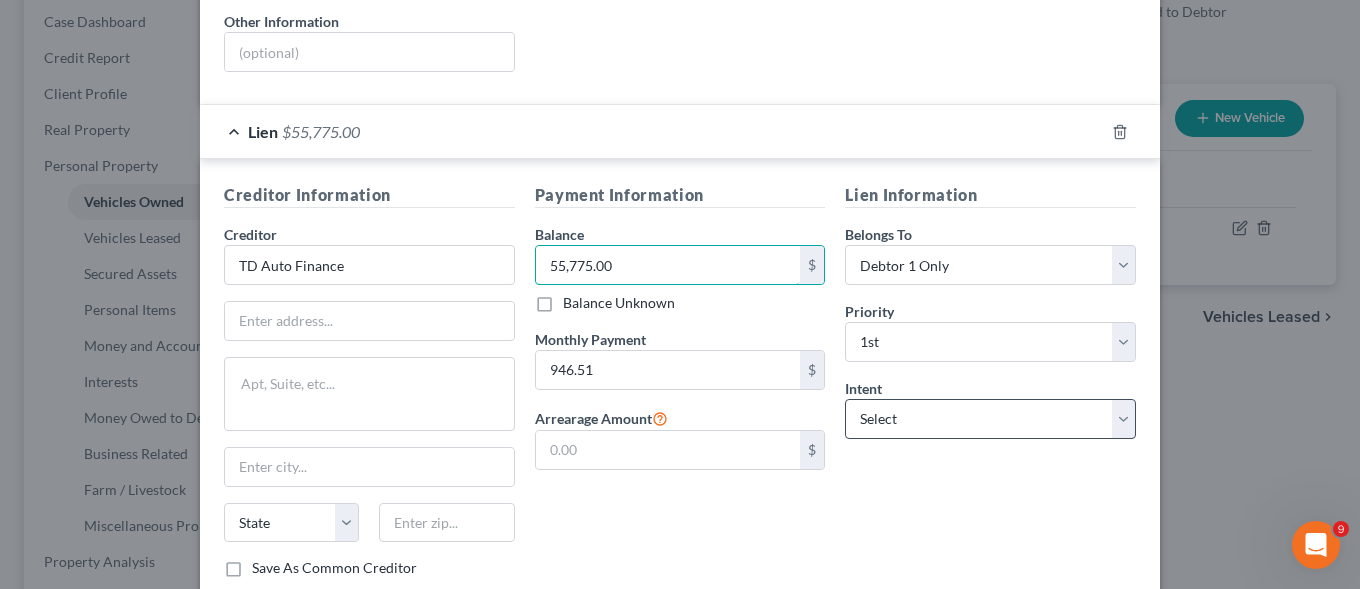 type on "55,775.00" 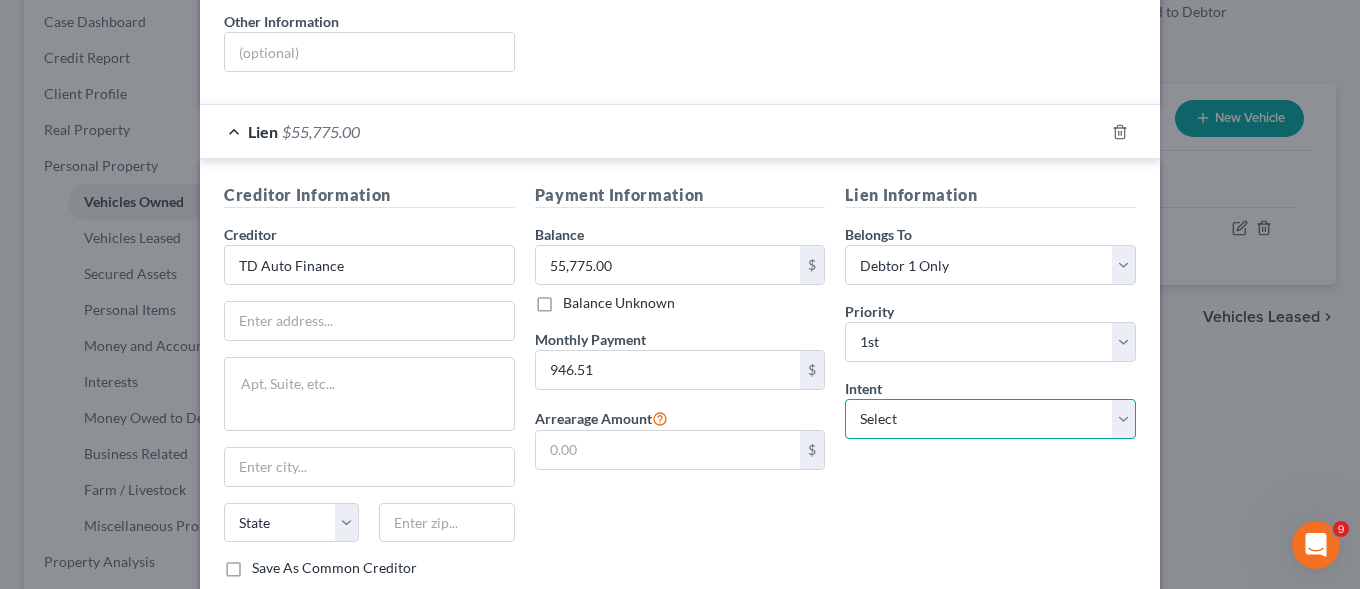 click on "Select Surrender Redeem Reaffirm Avoid Other" at bounding box center [990, 419] 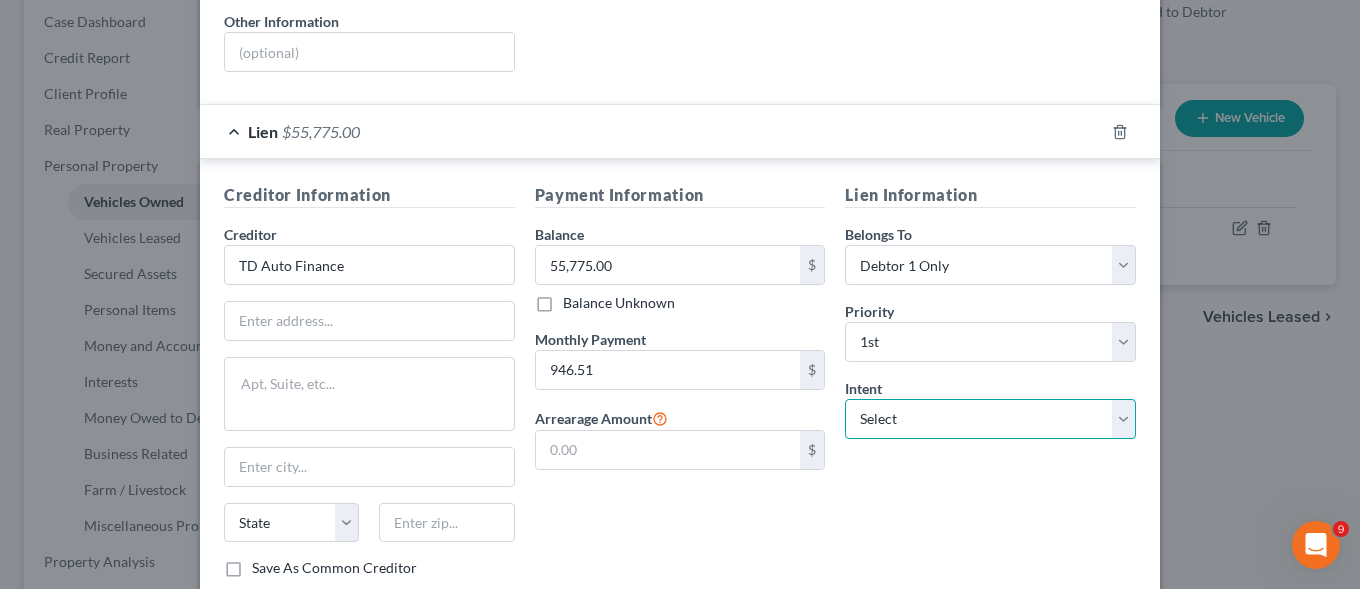 select on "2" 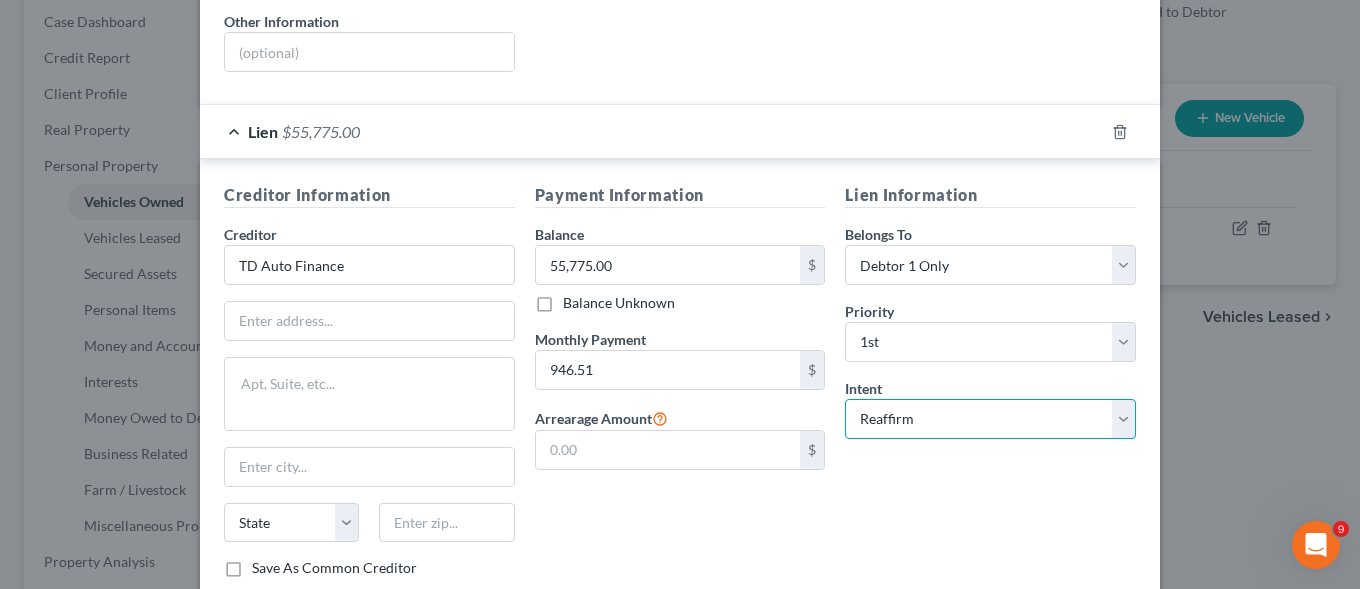 click on "Reaffirm" at bounding box center (0, 0) 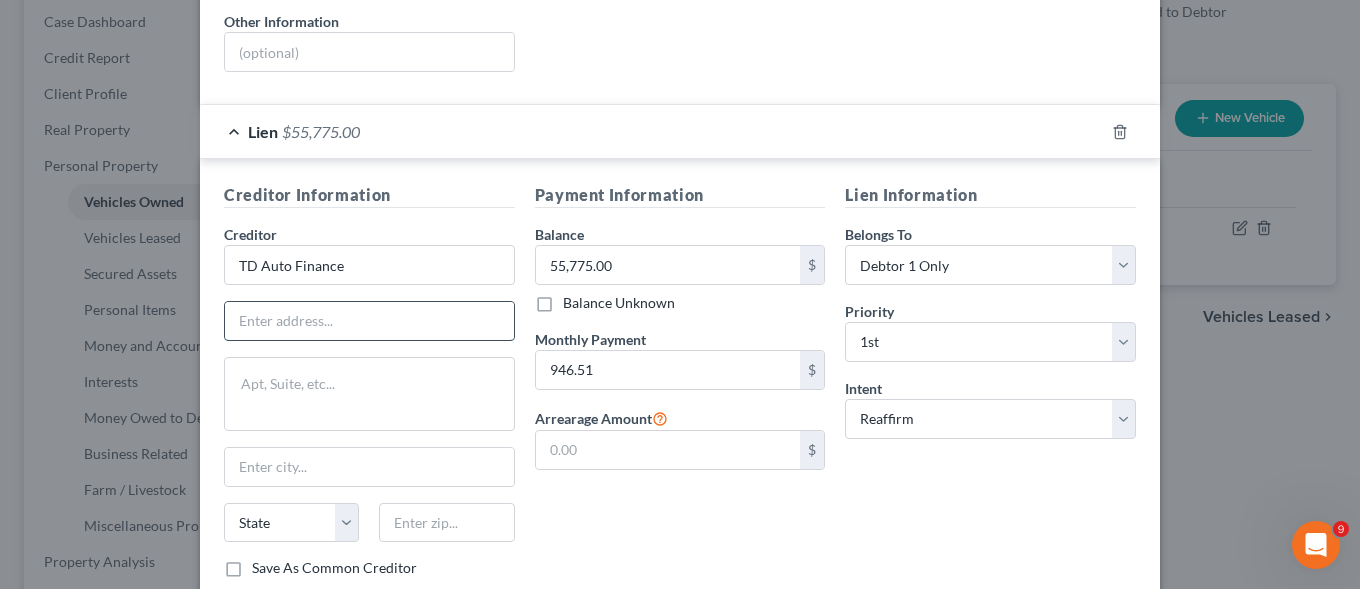 click at bounding box center [369, 321] 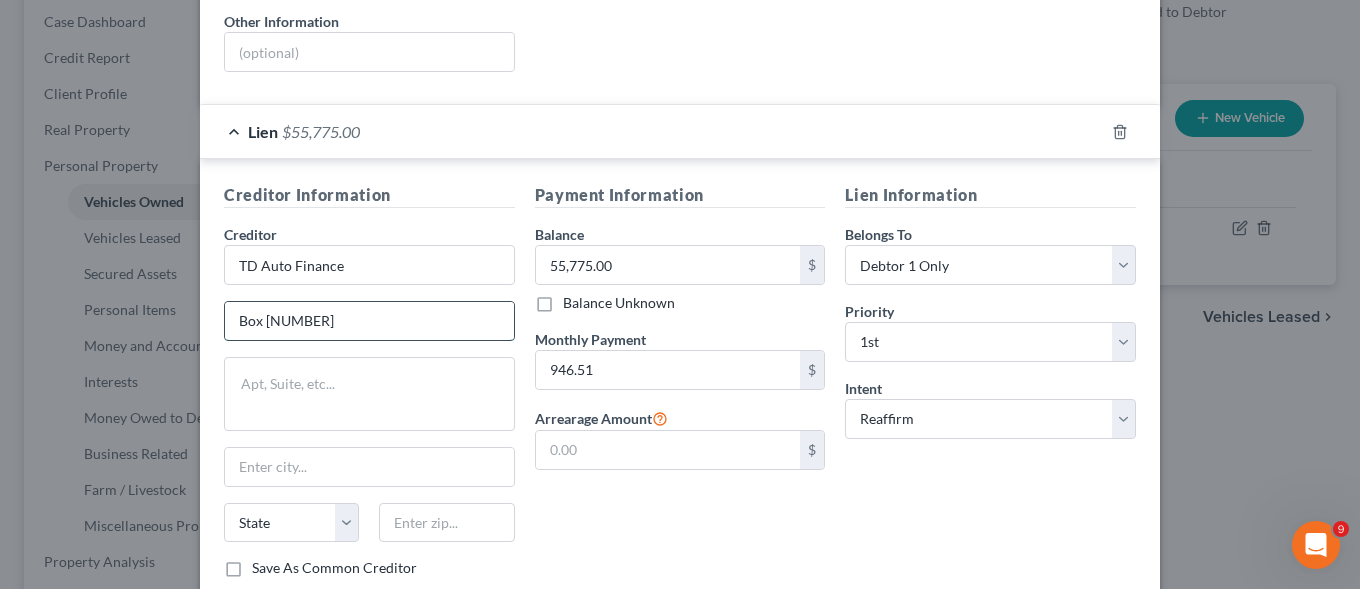 type on "Box [NUMBER]" 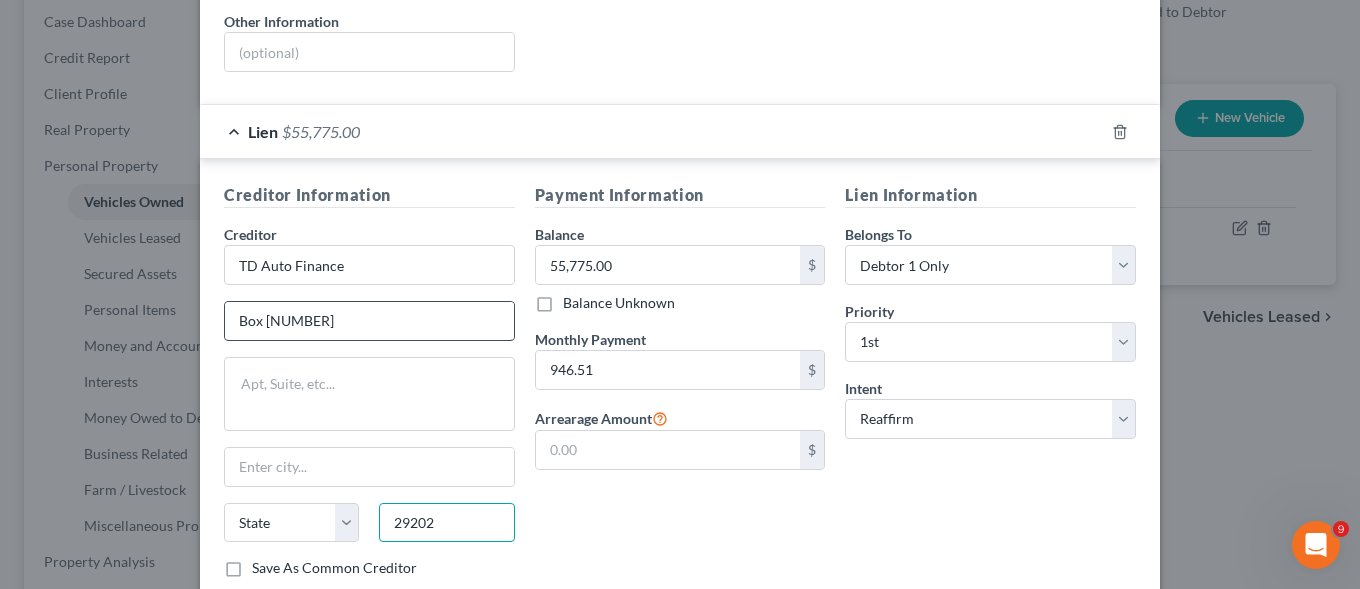type on "29202" 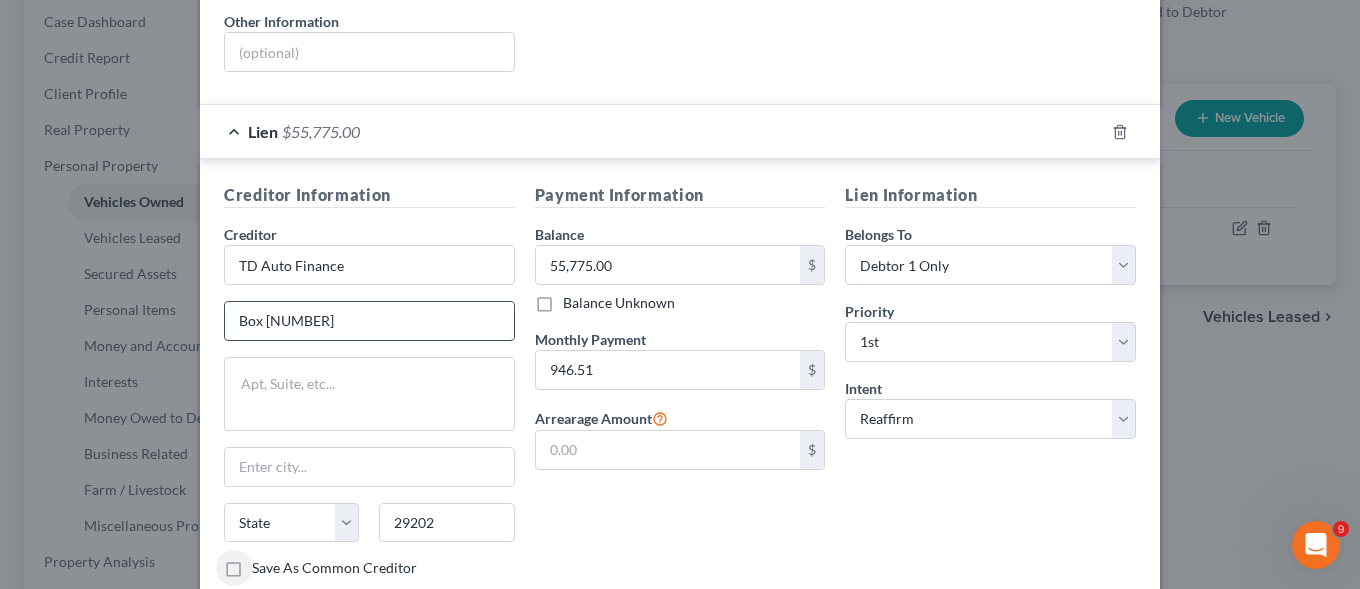 type on "Columbia" 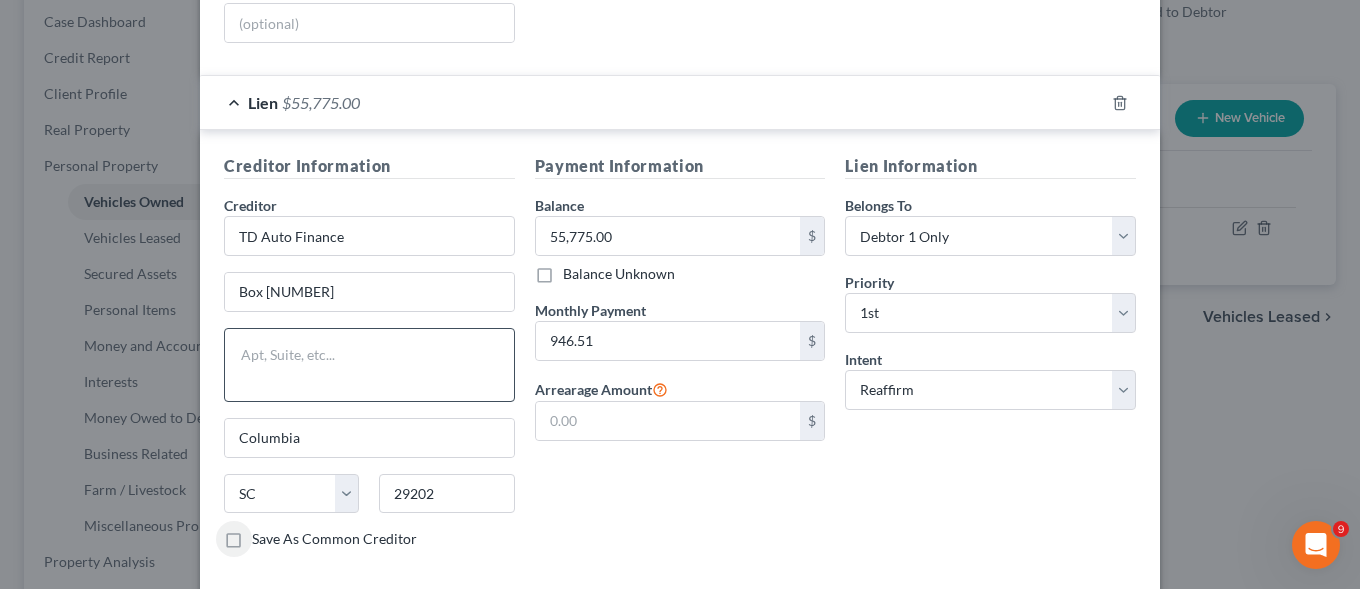 scroll, scrollTop: 539, scrollLeft: 0, axis: vertical 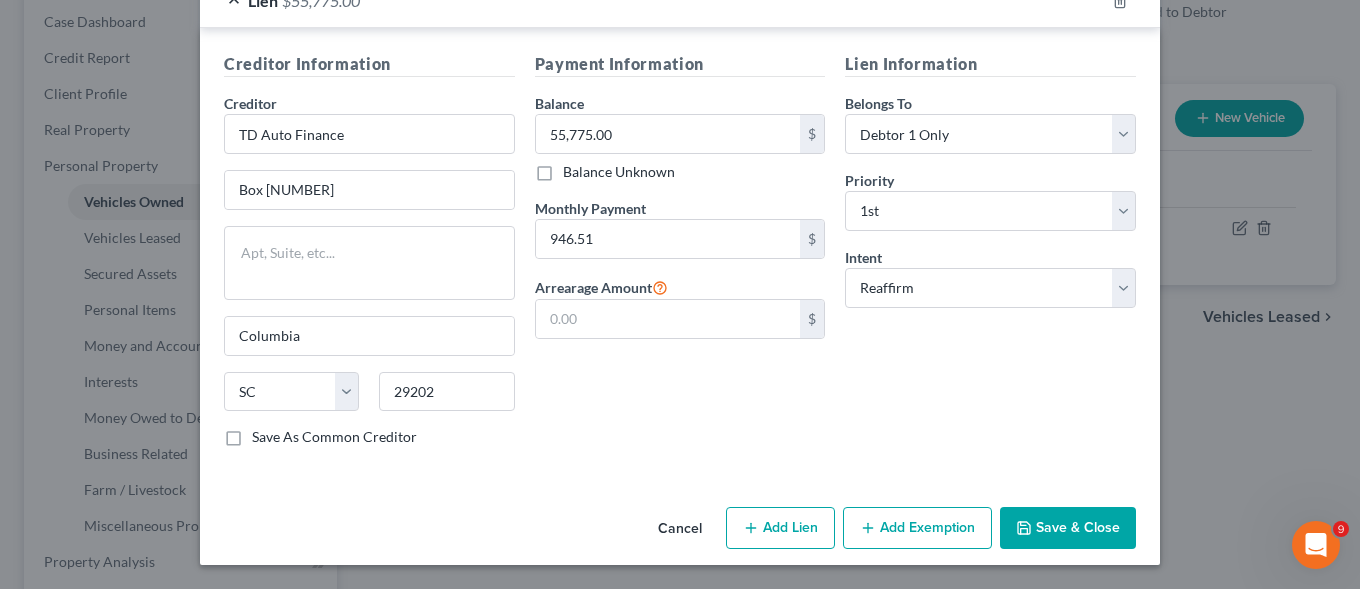 click on "Save As Common Creditor" at bounding box center (334, 437) 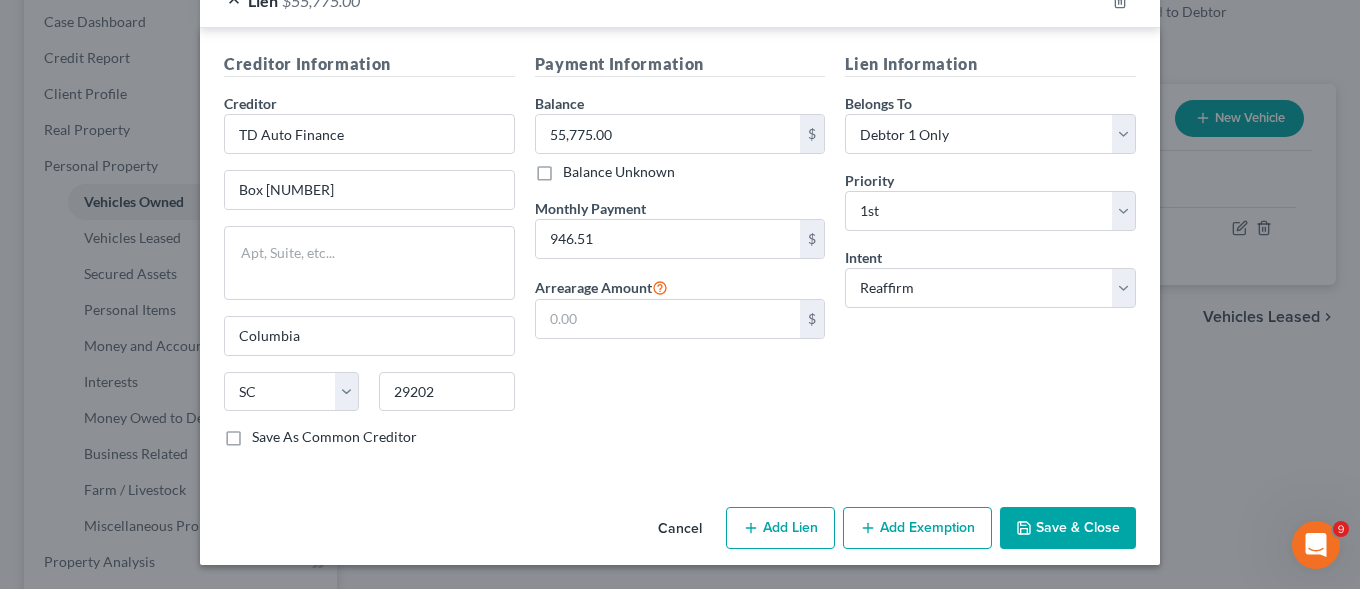 click on "Save As Common Creditor" at bounding box center [266, 433] 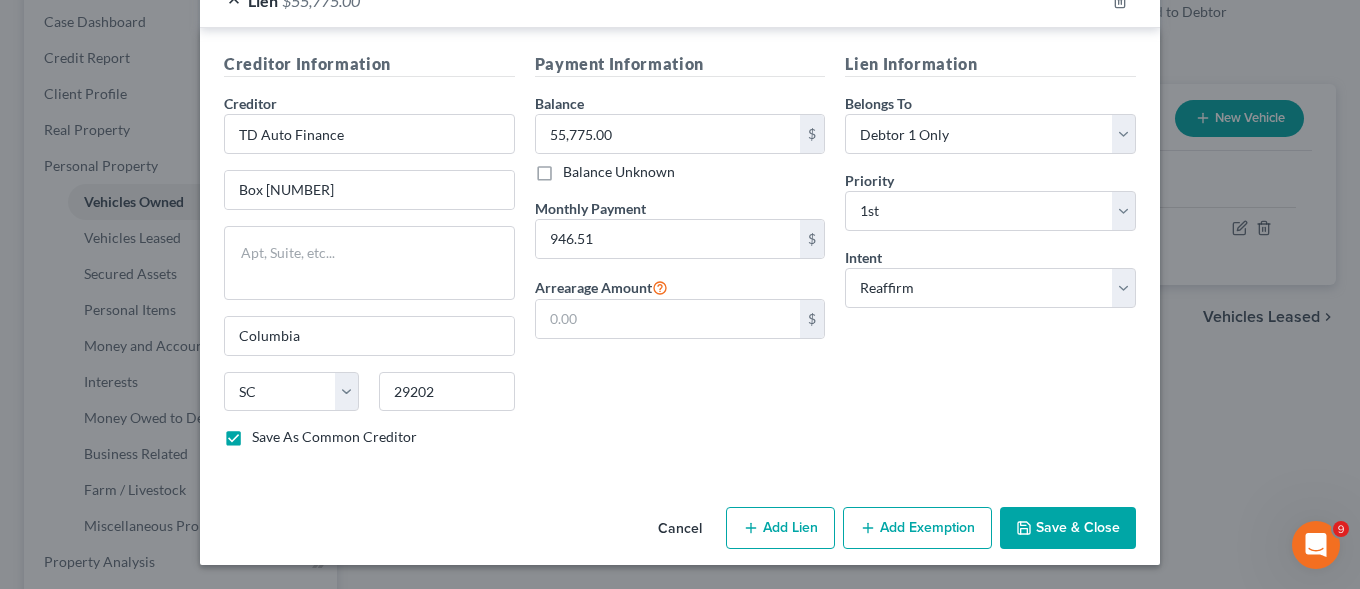 click on "Save & Close" at bounding box center [1068, 528] 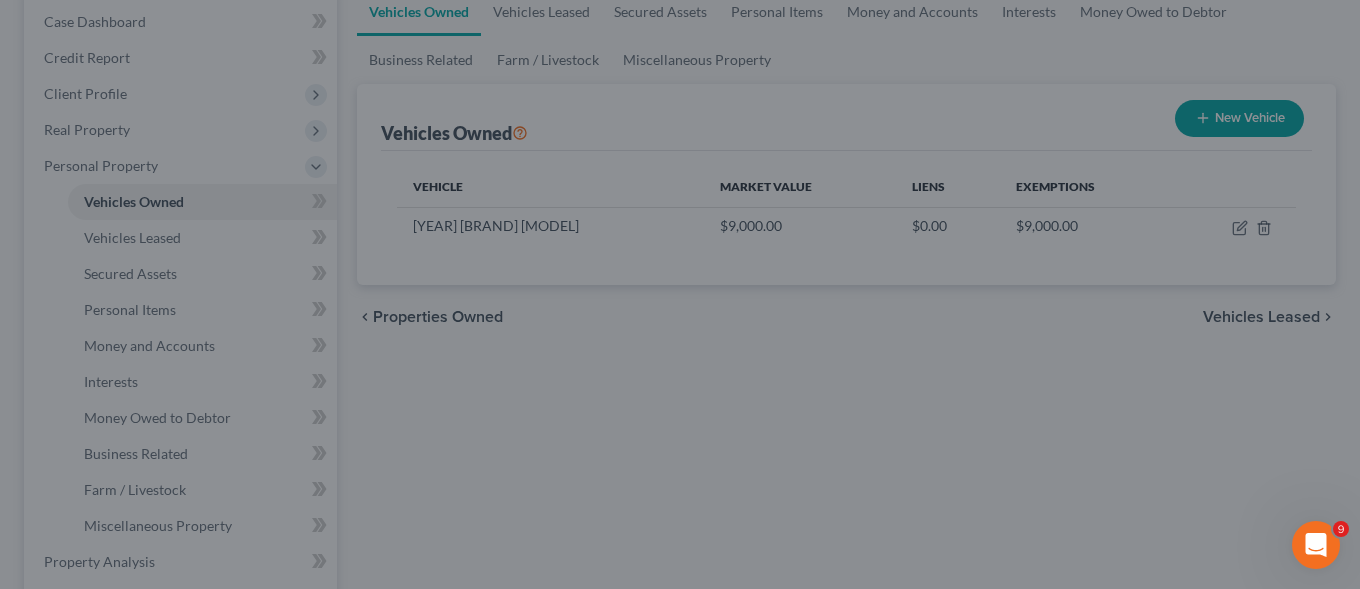 checkbox on "false" 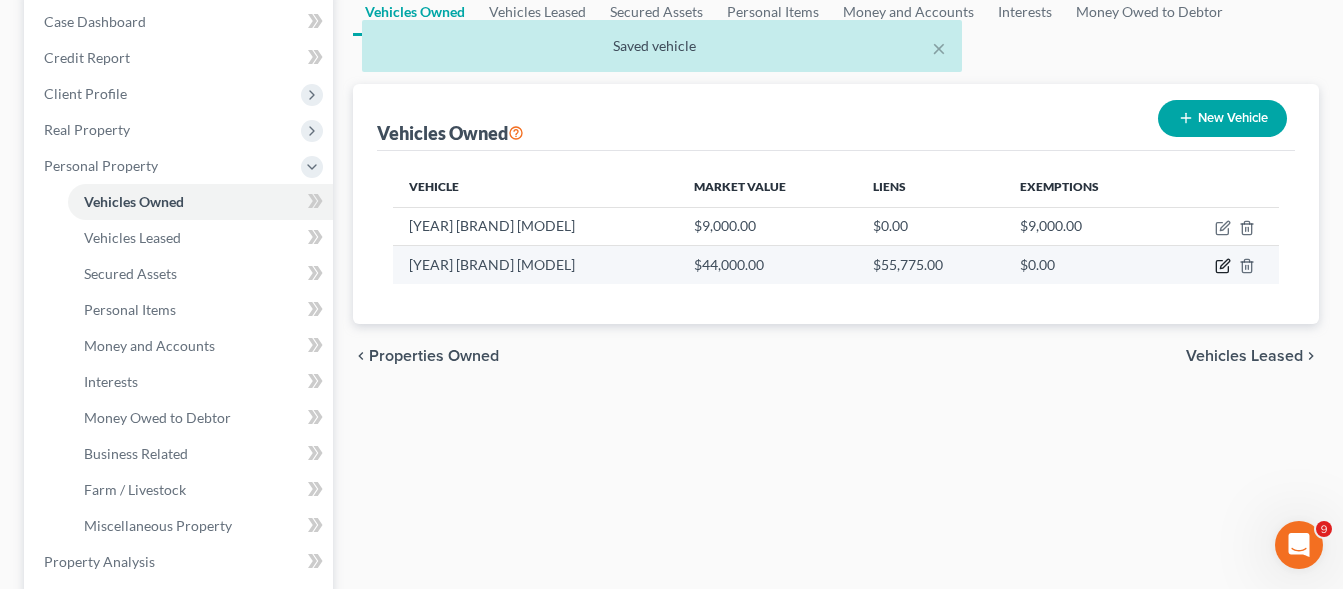 click 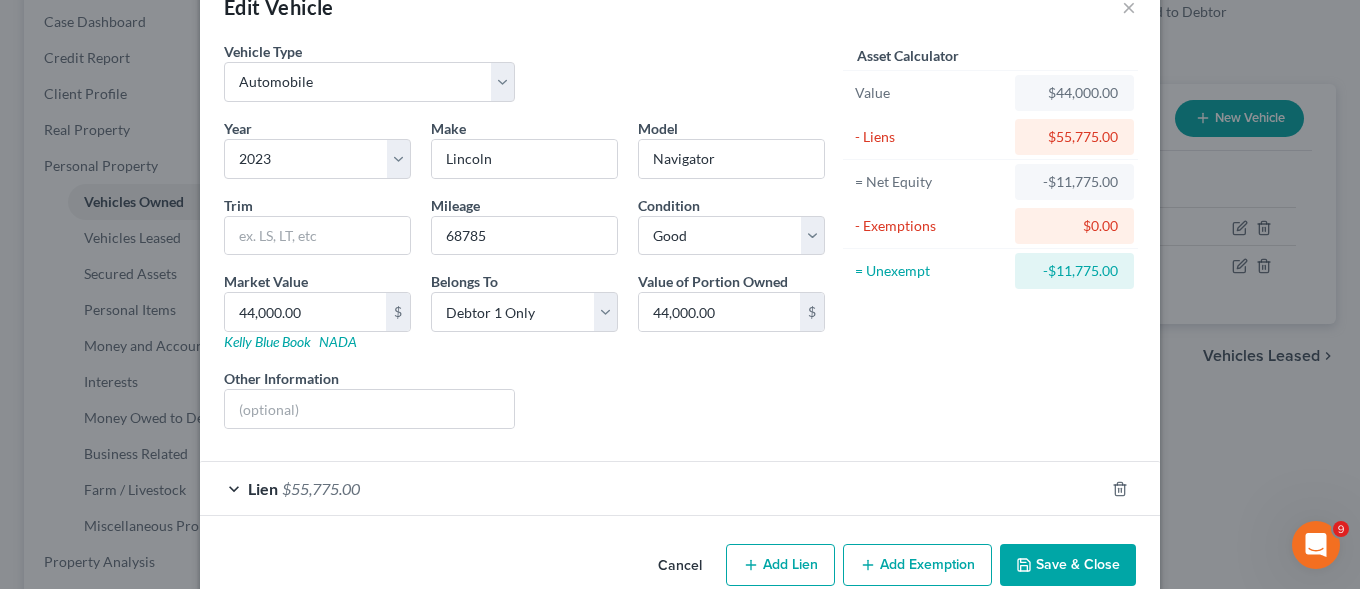 scroll, scrollTop: 88, scrollLeft: 0, axis: vertical 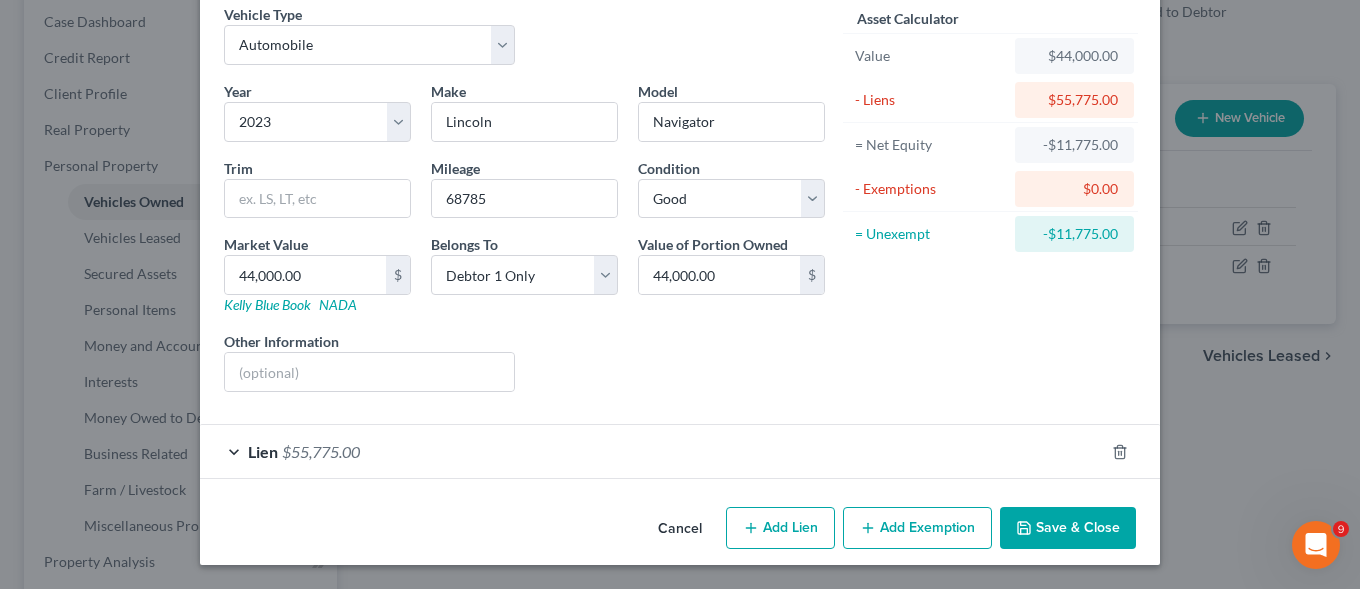 click on "Add Exemption" at bounding box center (917, 528) 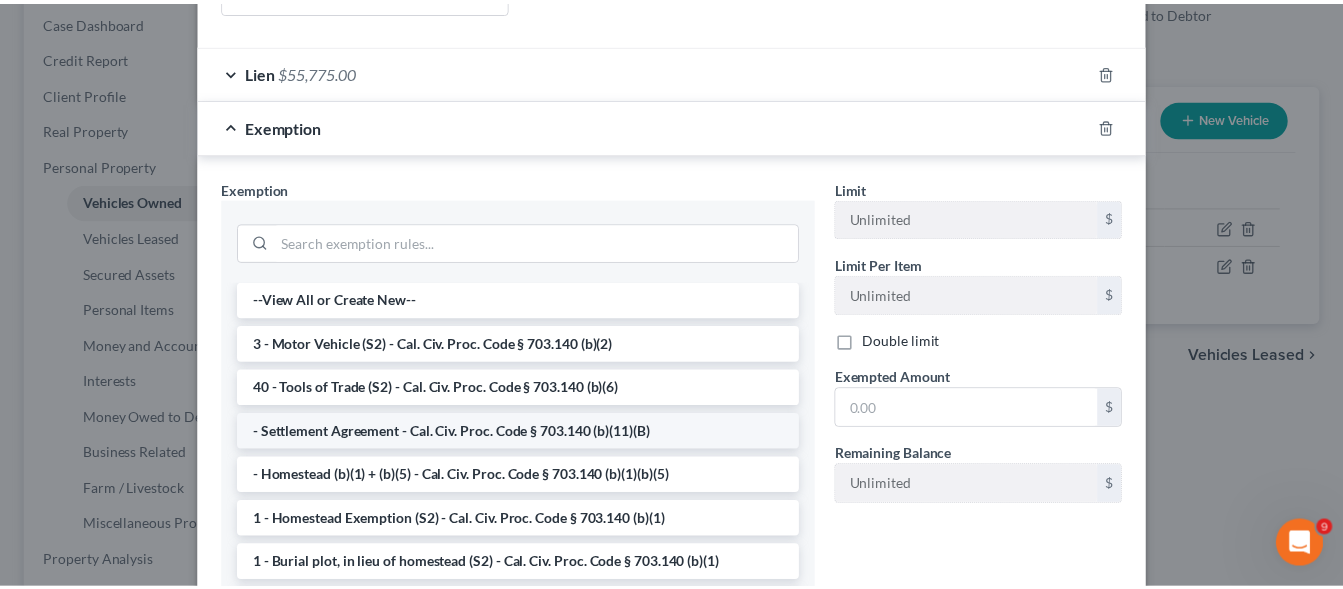scroll, scrollTop: 496, scrollLeft: 0, axis: vertical 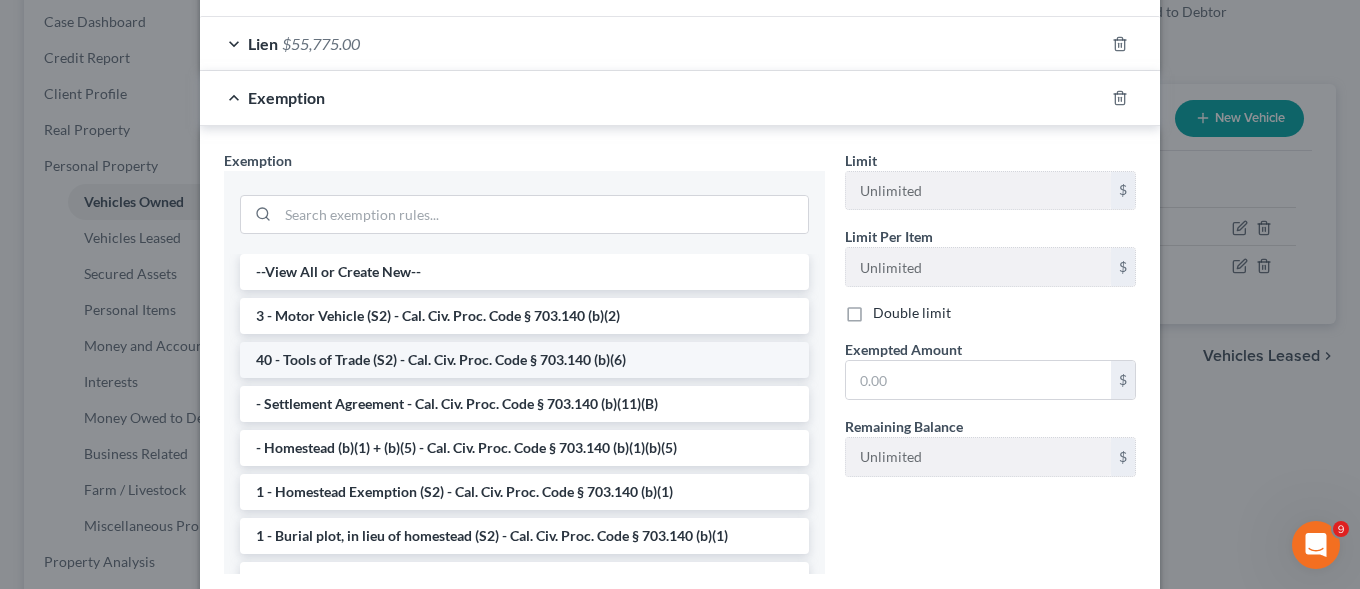 click on "40 - Tools of Trade (S2)  - Cal. Civ. Proc. Code § 703.140 (b)(6)" at bounding box center (524, 360) 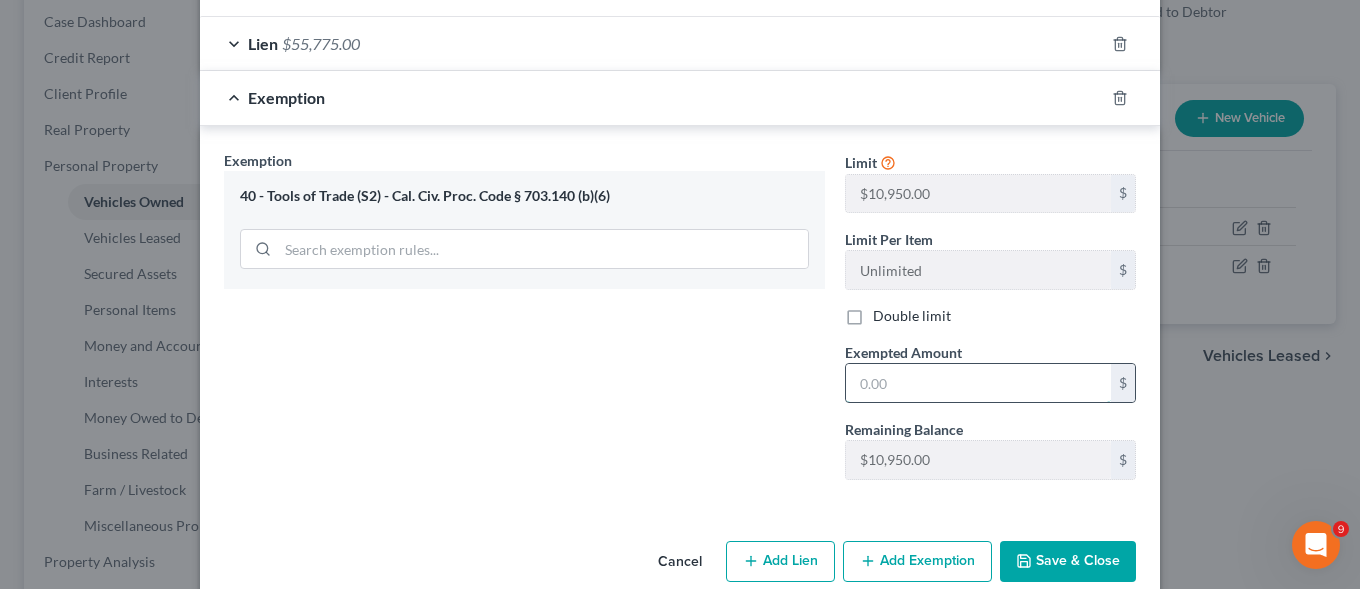 click at bounding box center [978, 383] 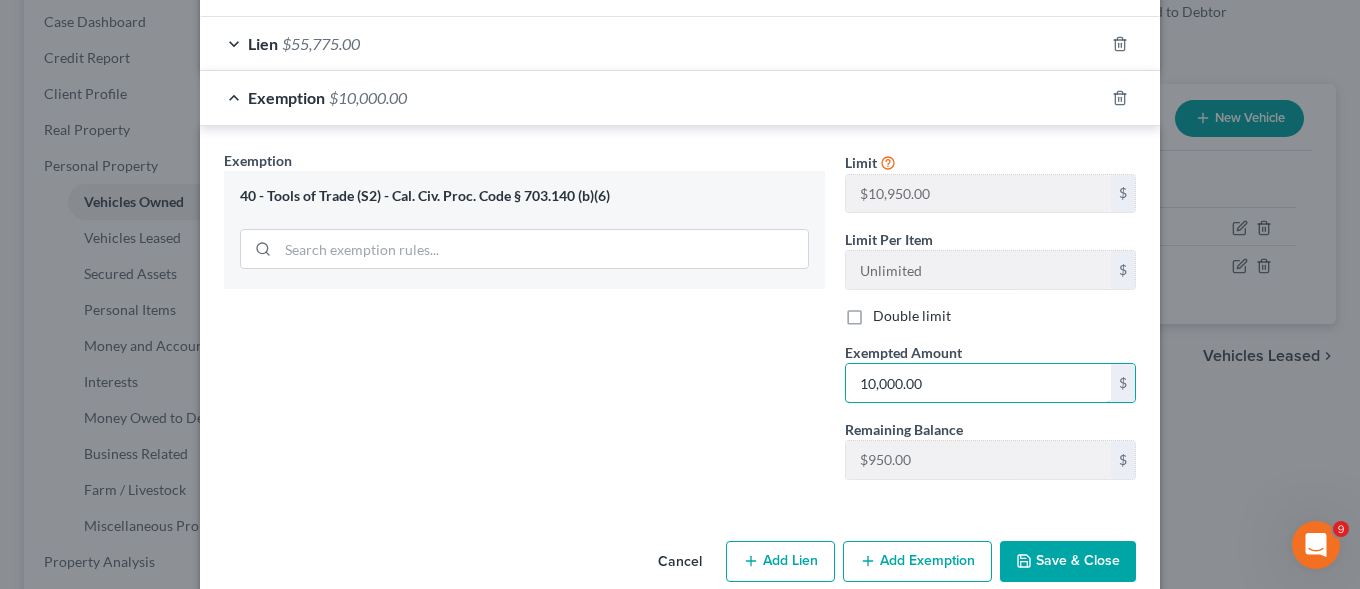 type on "10,000.00" 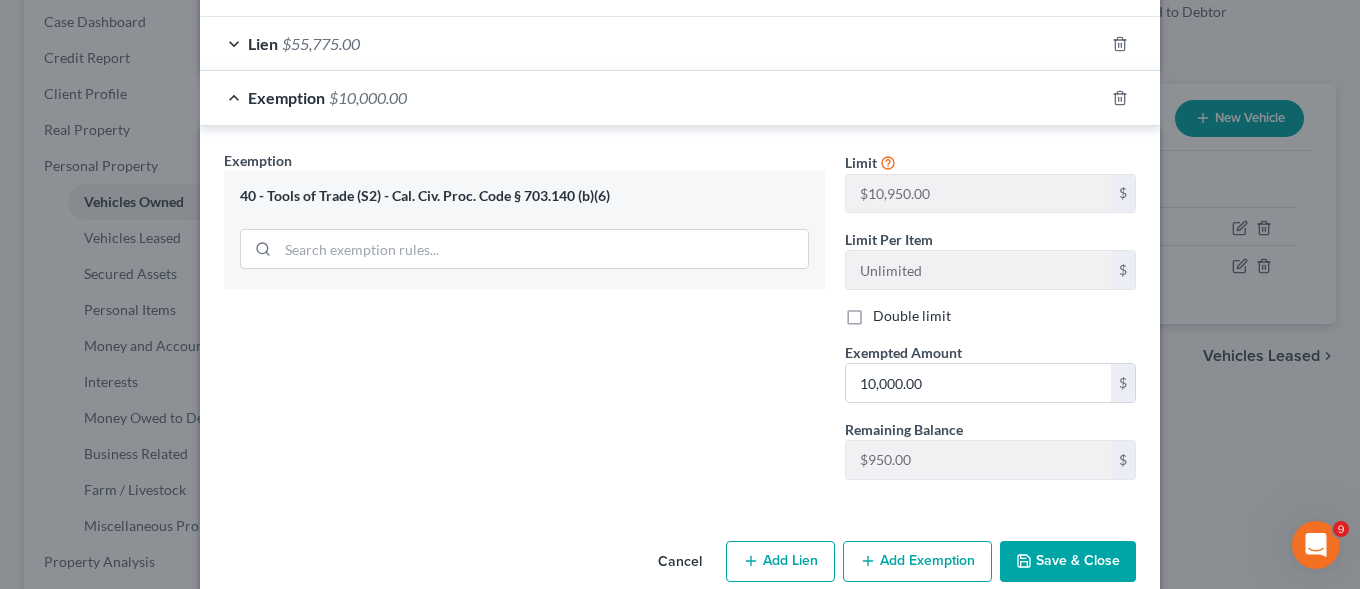 click on "Save & Close" at bounding box center (1068, 562) 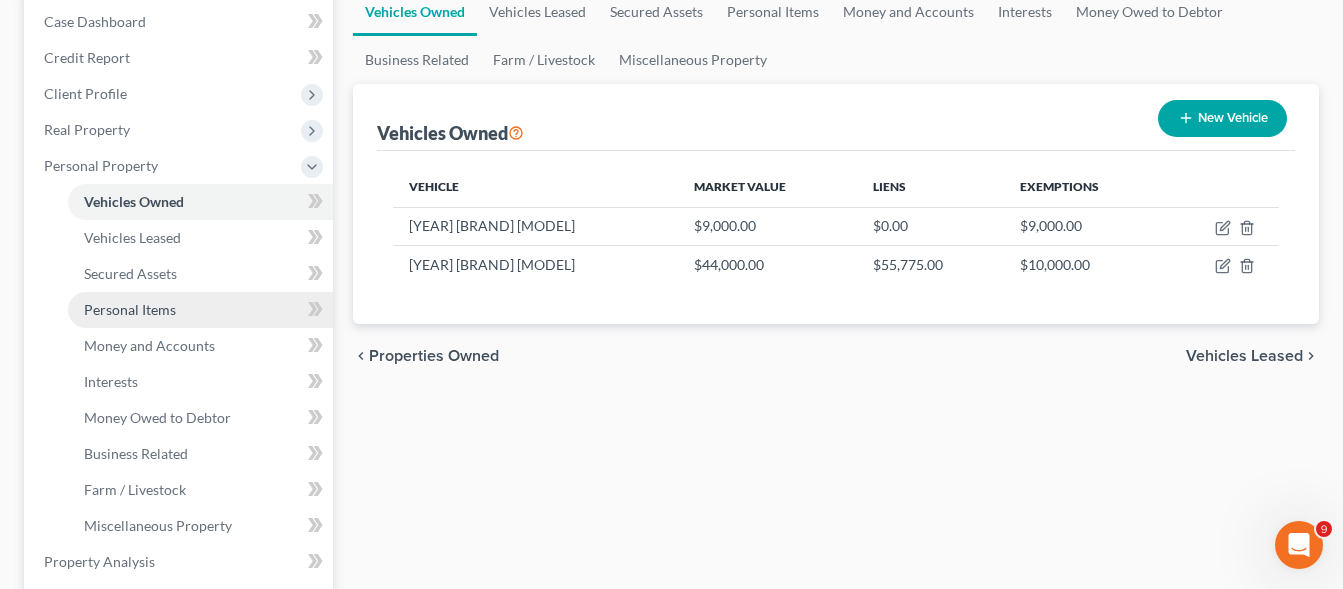 click on "Personal Items" at bounding box center [130, 309] 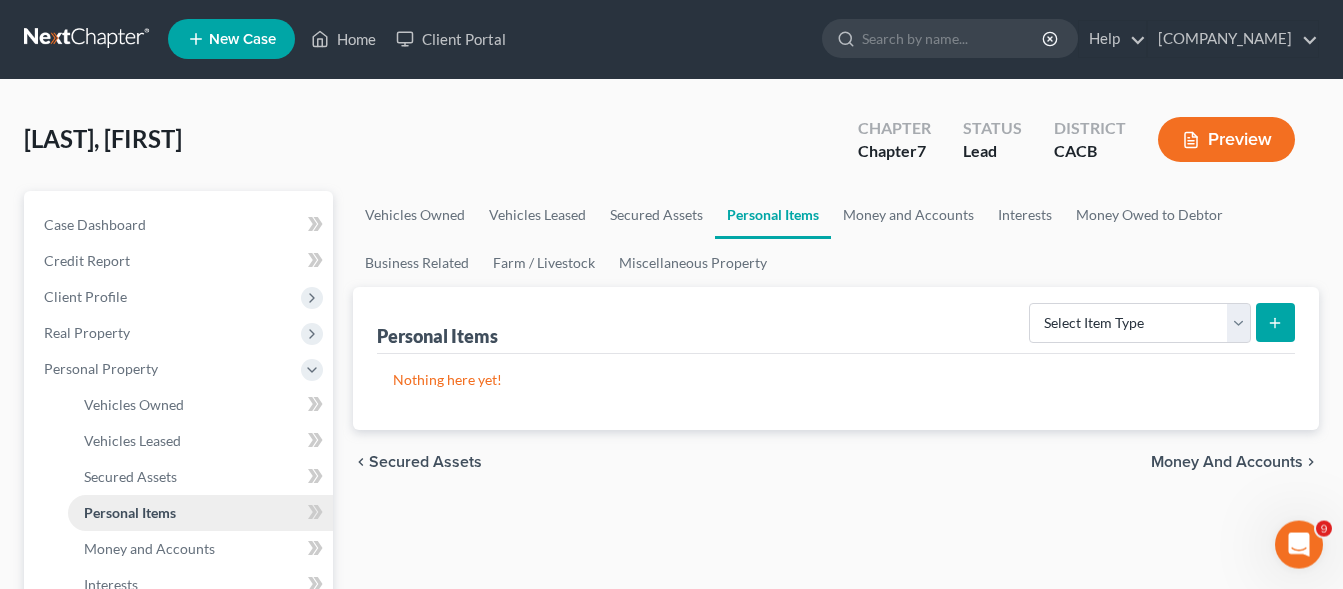 scroll, scrollTop: 0, scrollLeft: 0, axis: both 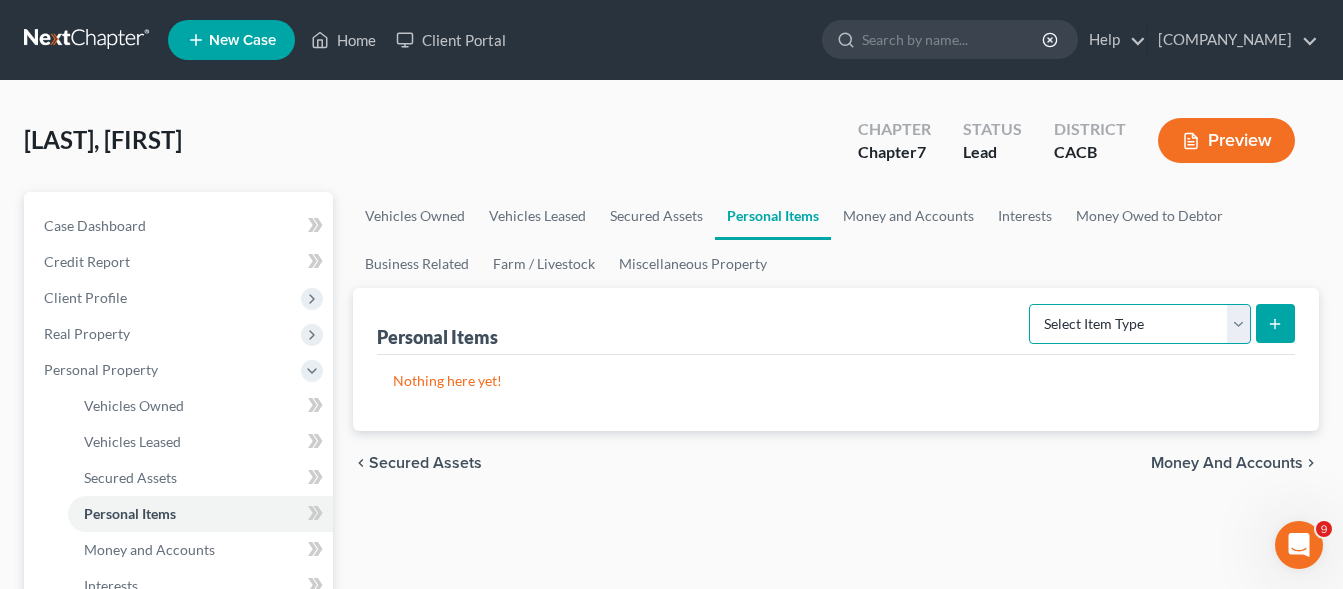 click on "Select Item Type Clothing Collectibles Of Value Electronics Firearms Household Goods Jewelry Other Pet(s) Sports & Hobby Equipment" at bounding box center [1140, 324] 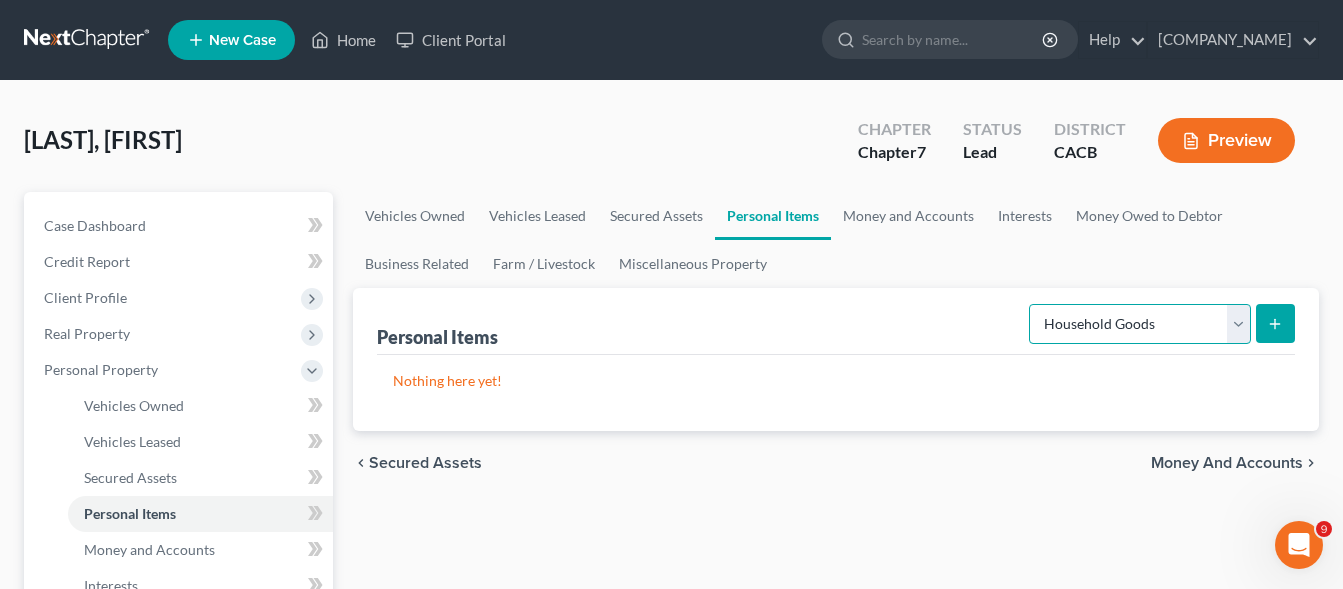 click on "Household Goods" at bounding box center [0, 0] 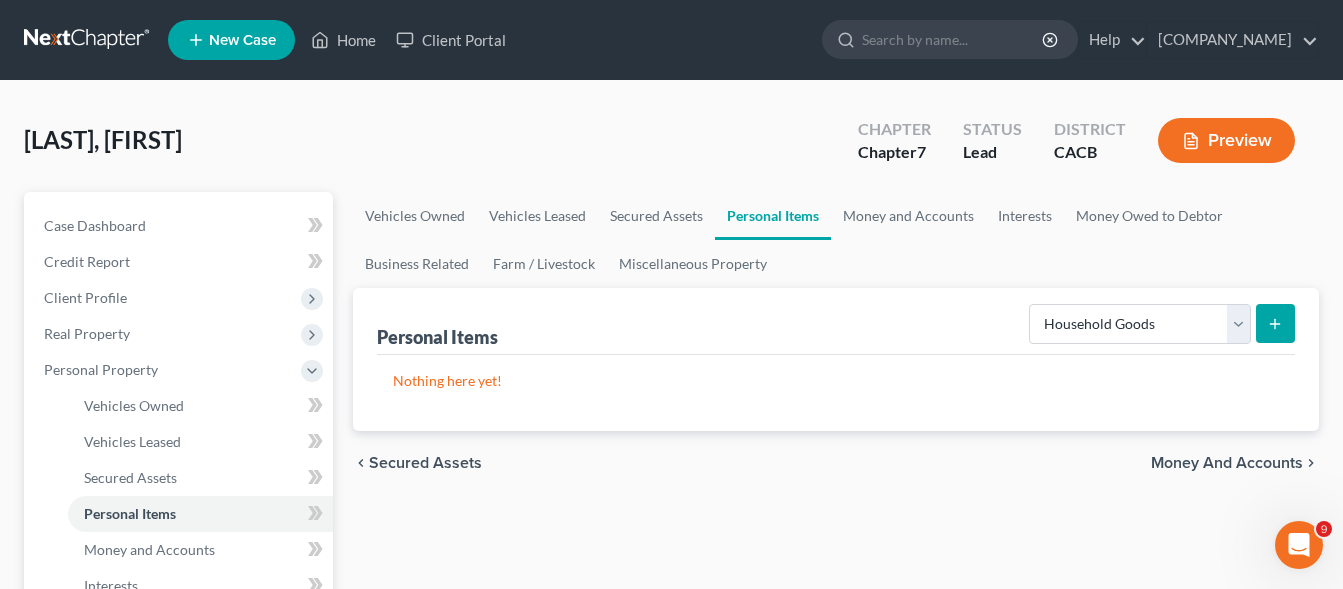 click at bounding box center [1275, 323] 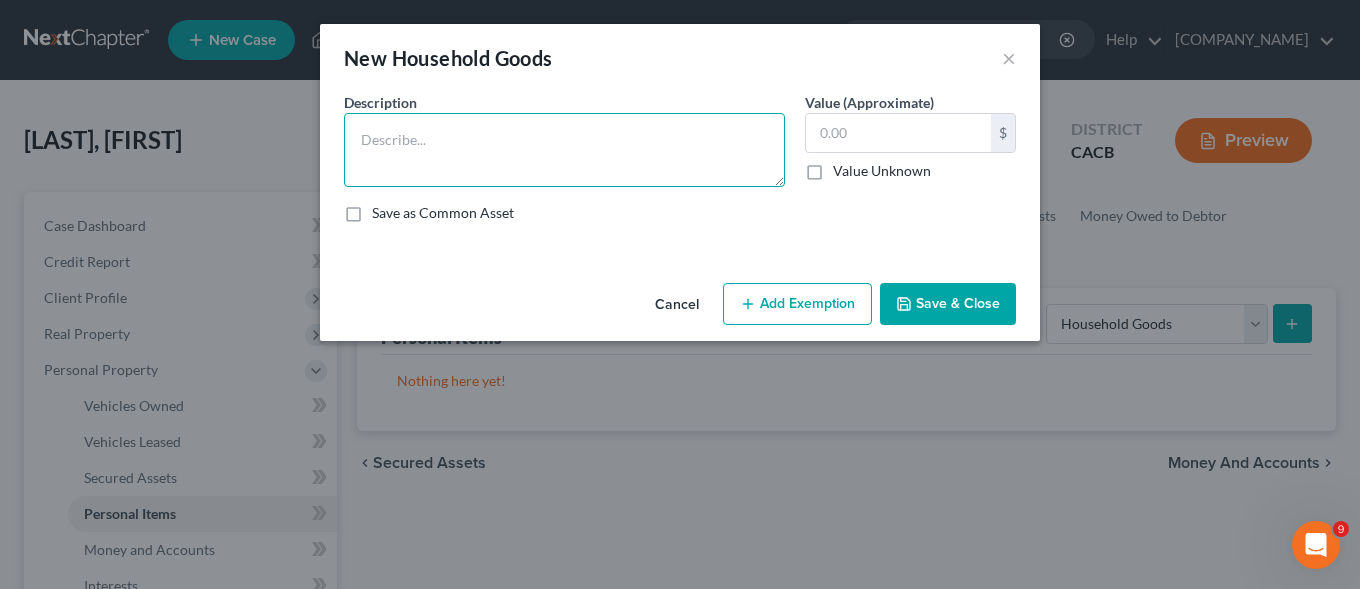 click at bounding box center [564, 150] 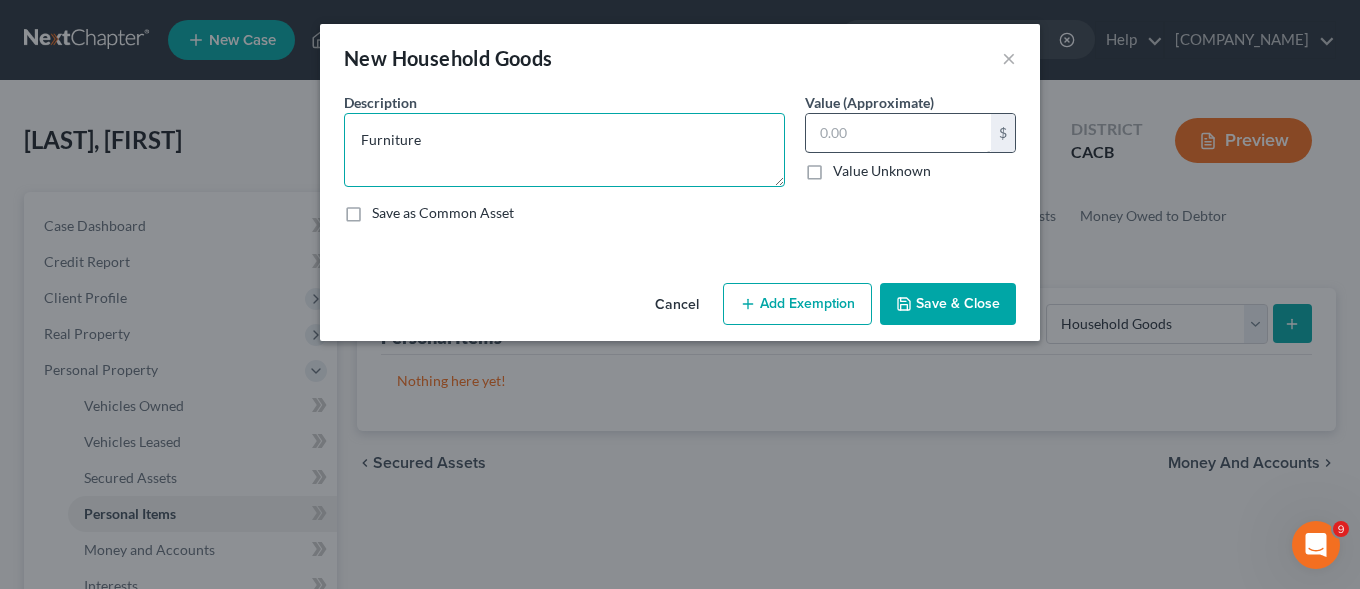 type on "Furniture" 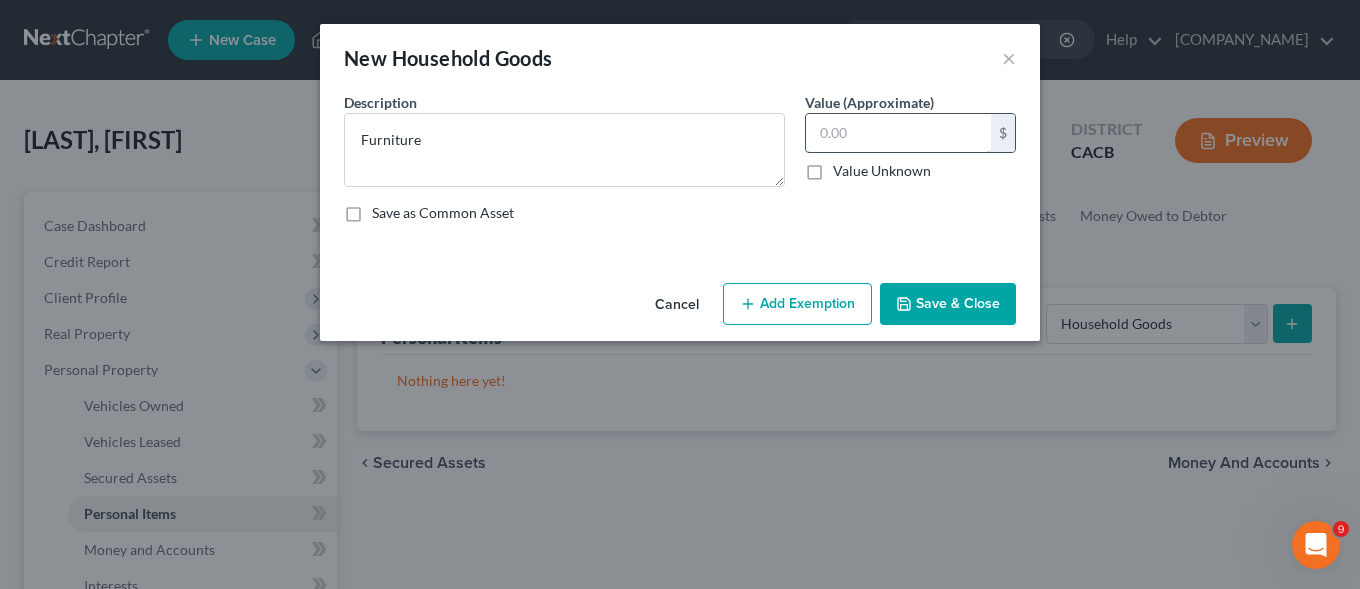 click at bounding box center (898, 133) 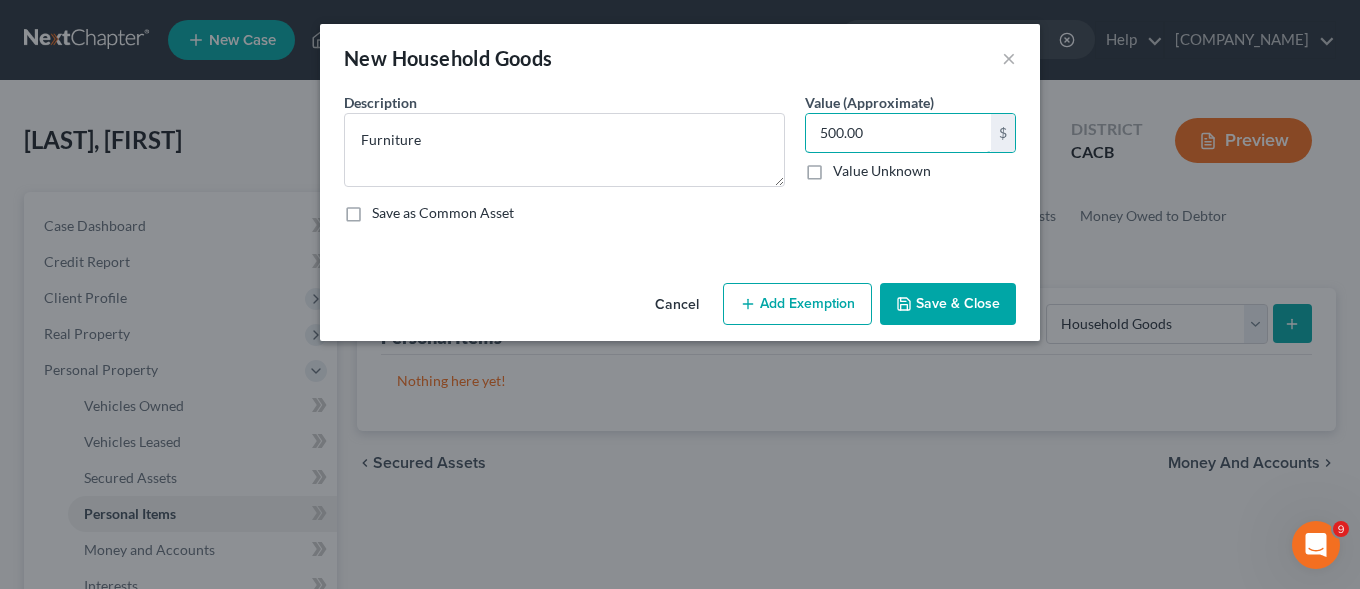 type on "500.00" 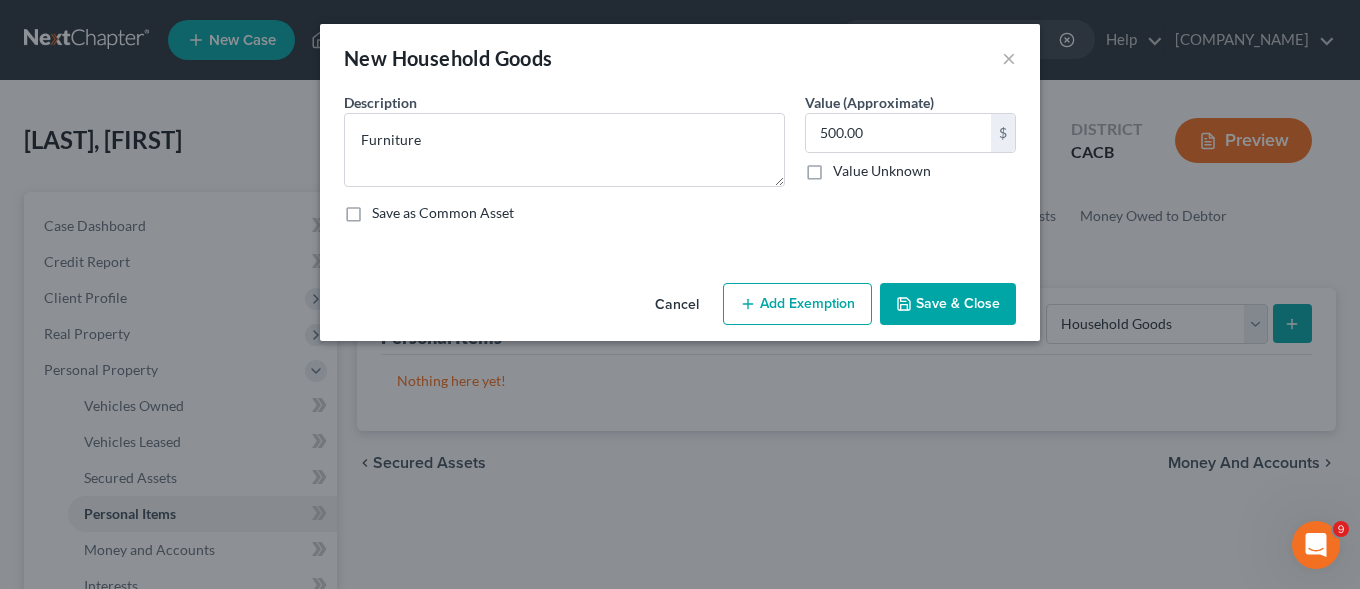 click on "Save & Close" at bounding box center (948, 304) 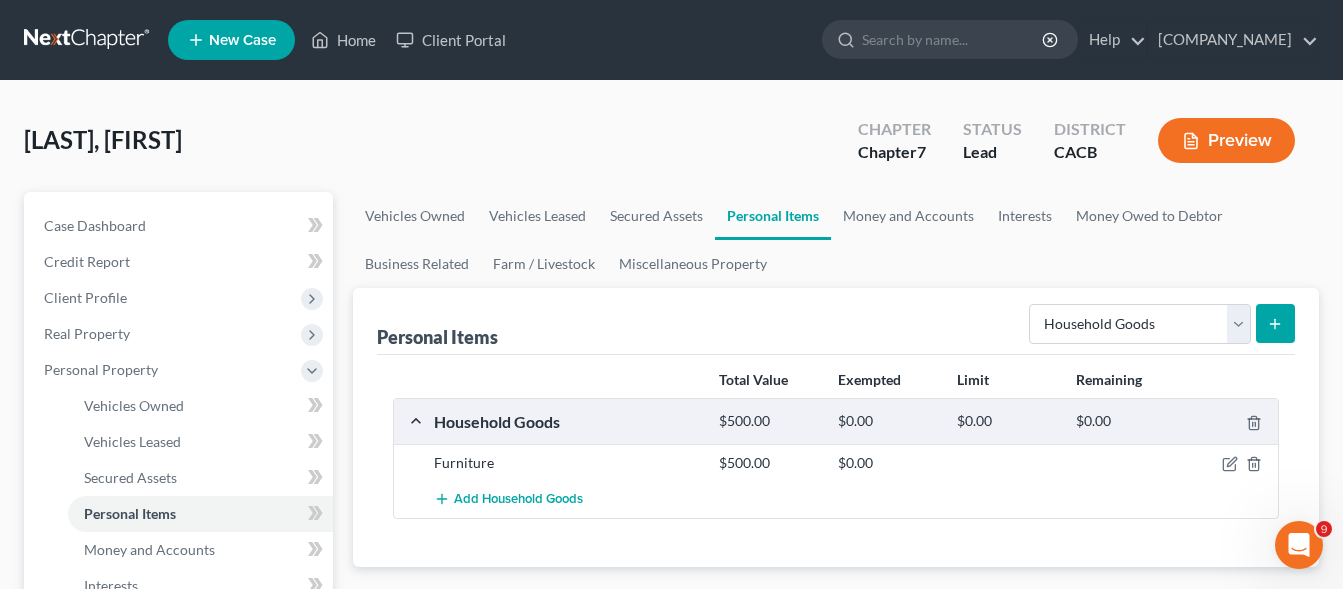 click 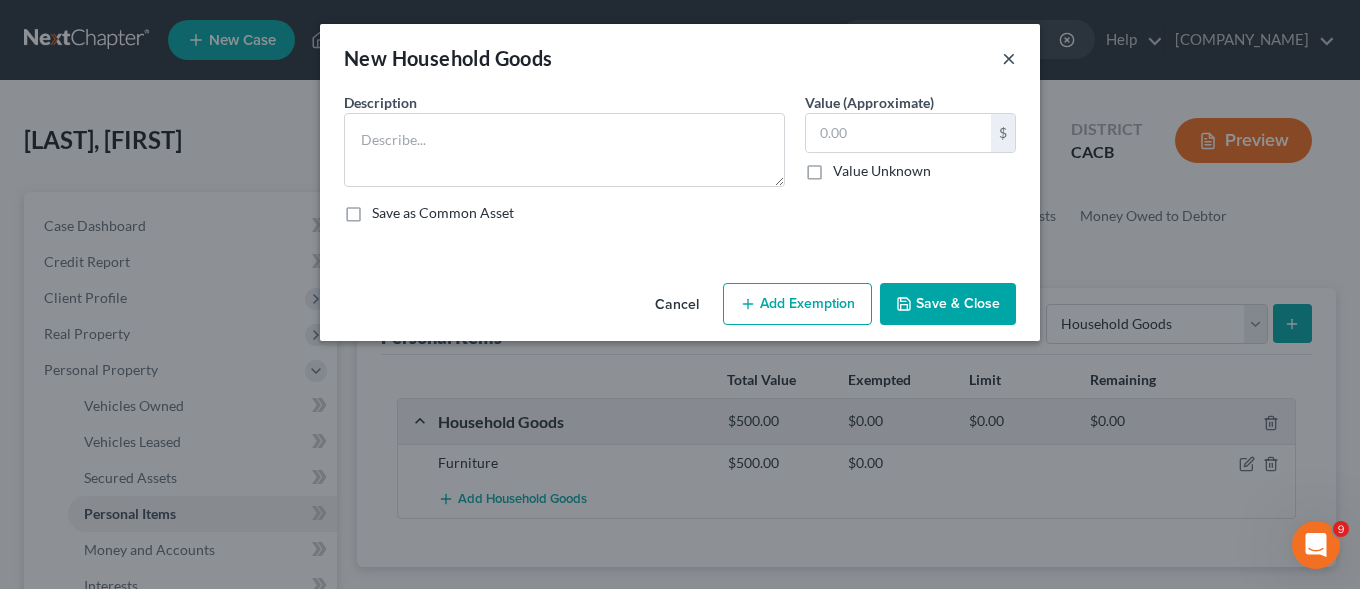 click on "×" at bounding box center [1009, 58] 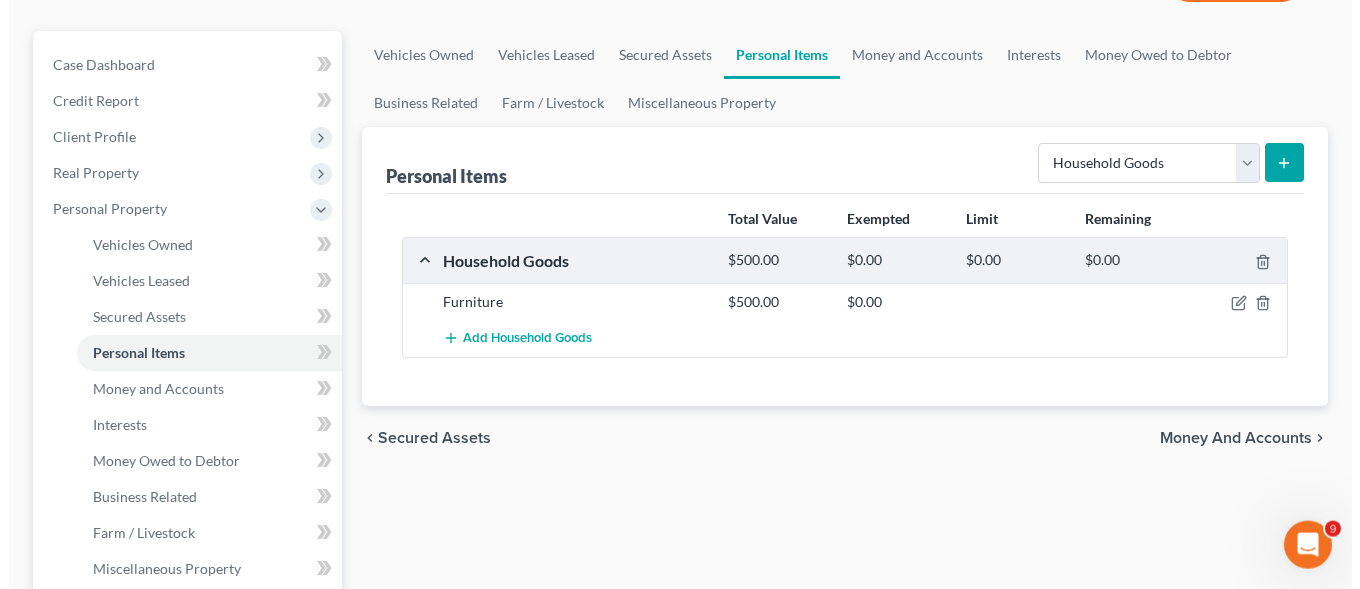 scroll, scrollTop: 102, scrollLeft: 0, axis: vertical 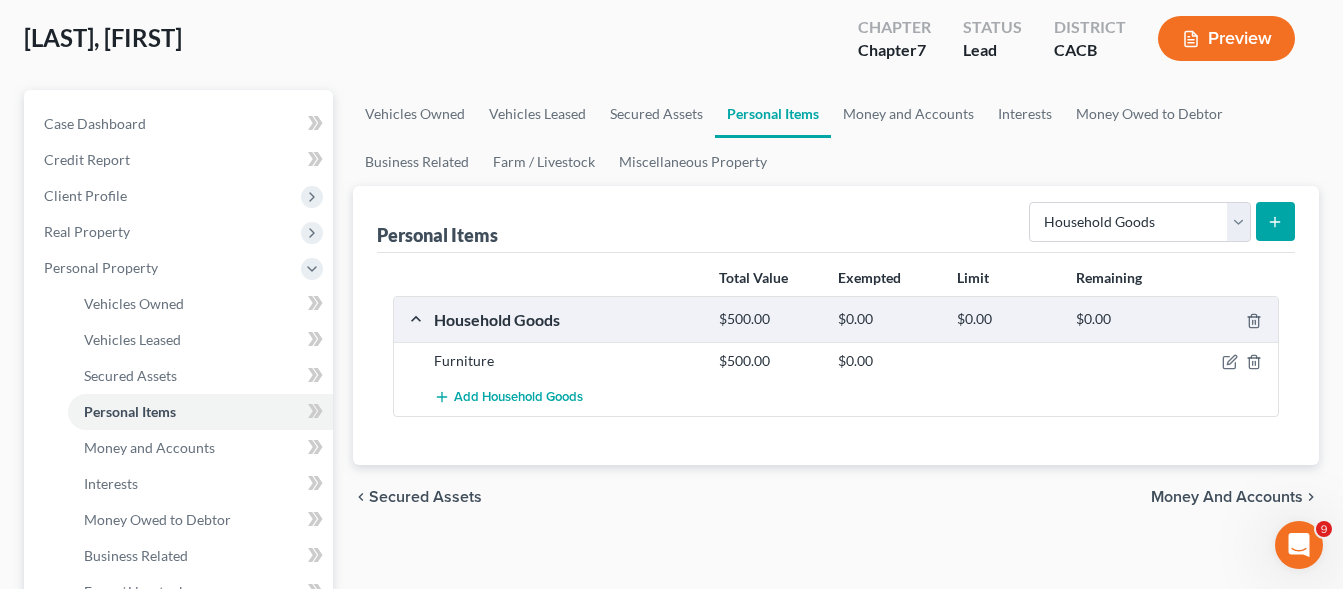 click on "Furniture" at bounding box center [566, 361] 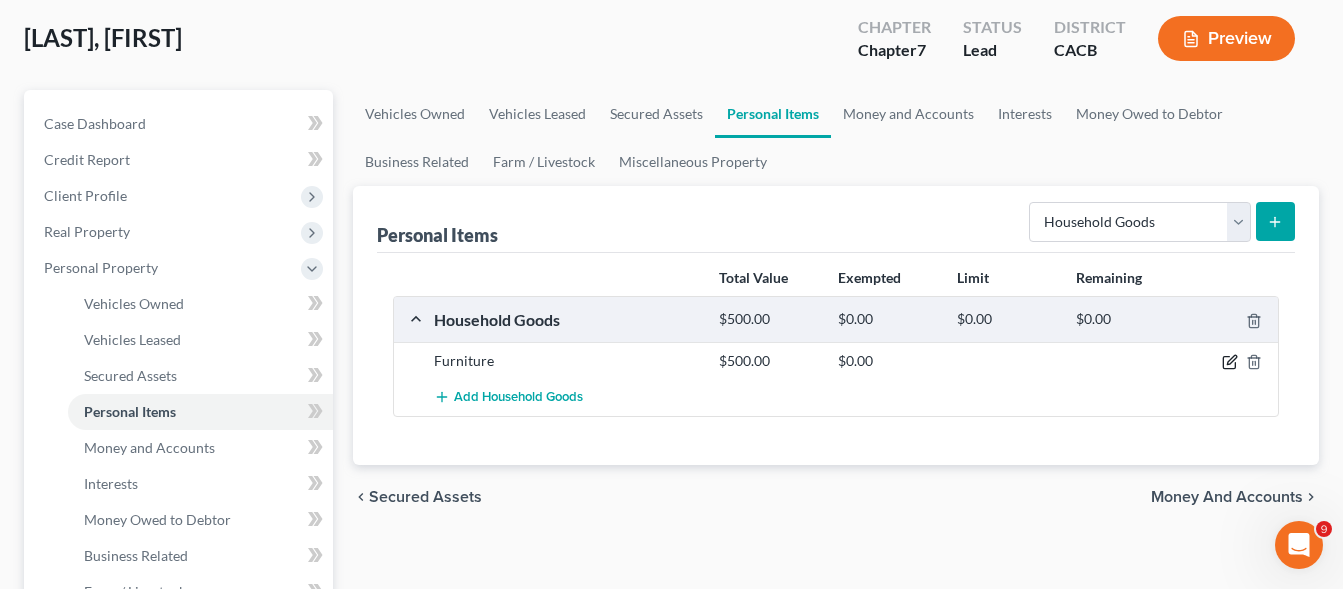 click 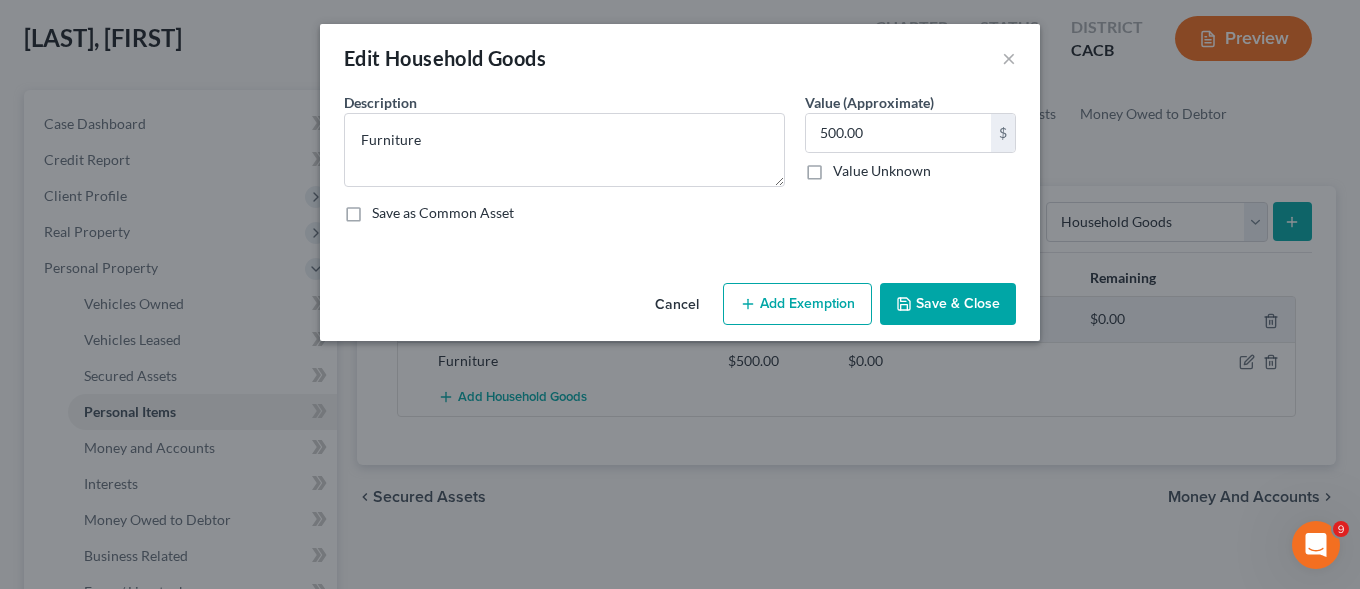 click on "Add Exemption" at bounding box center [797, 304] 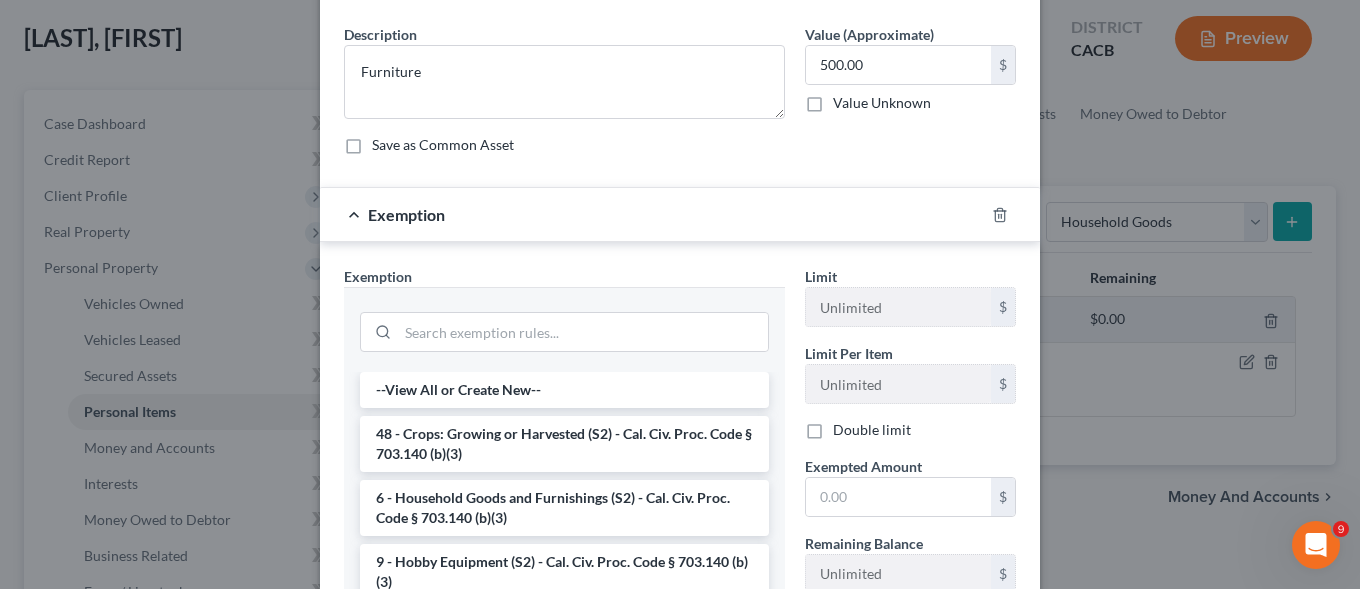 scroll, scrollTop: 102, scrollLeft: 0, axis: vertical 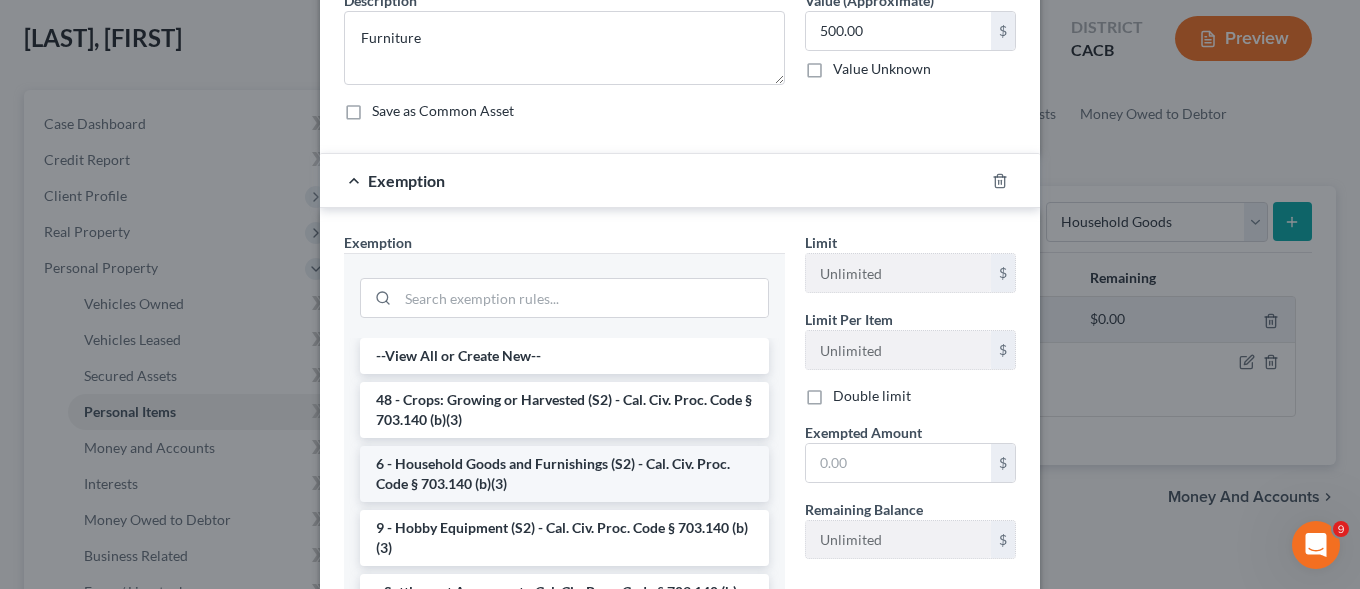 click on "6 - Household Goods and Furnishings (S2) - Cal. Civ. Proc. Code § 703.140 (b)(3)" at bounding box center (564, 474) 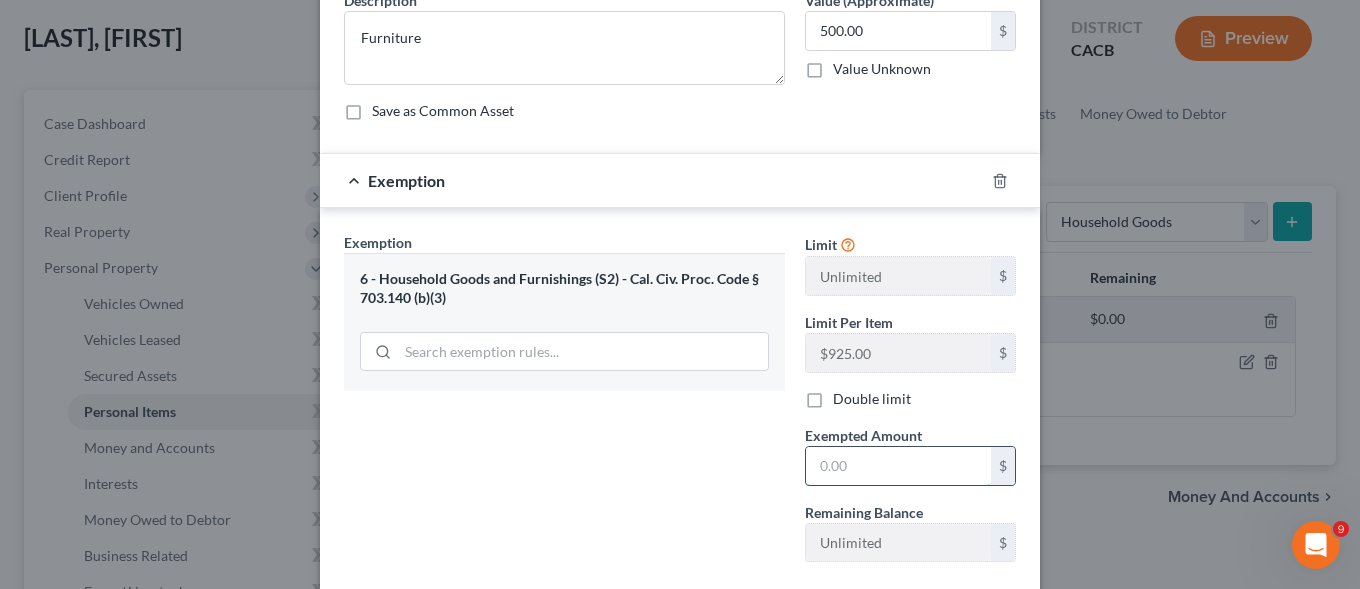 click at bounding box center (898, 466) 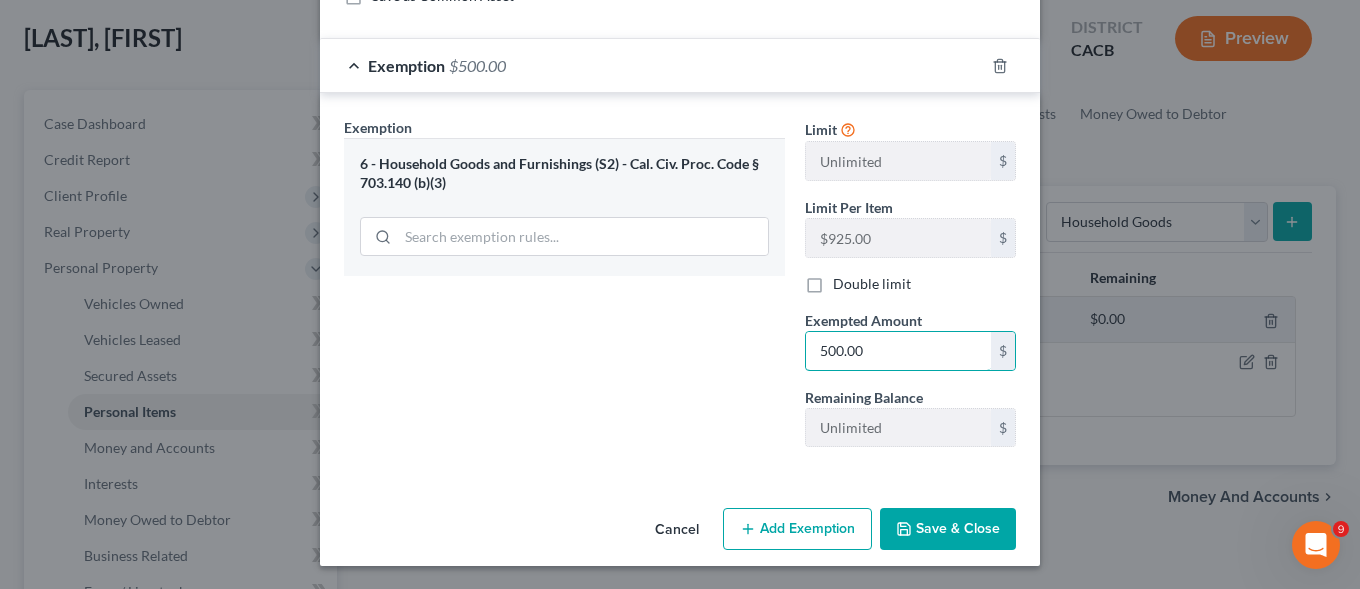 scroll, scrollTop: 218, scrollLeft: 0, axis: vertical 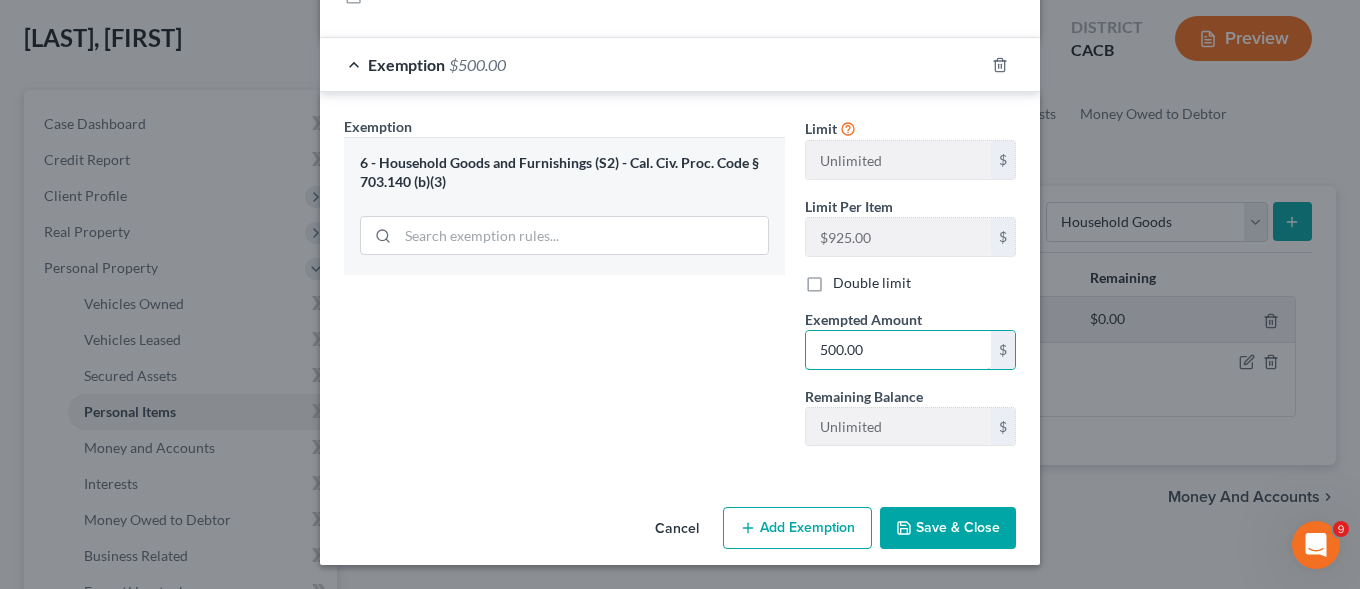 type on "500.00" 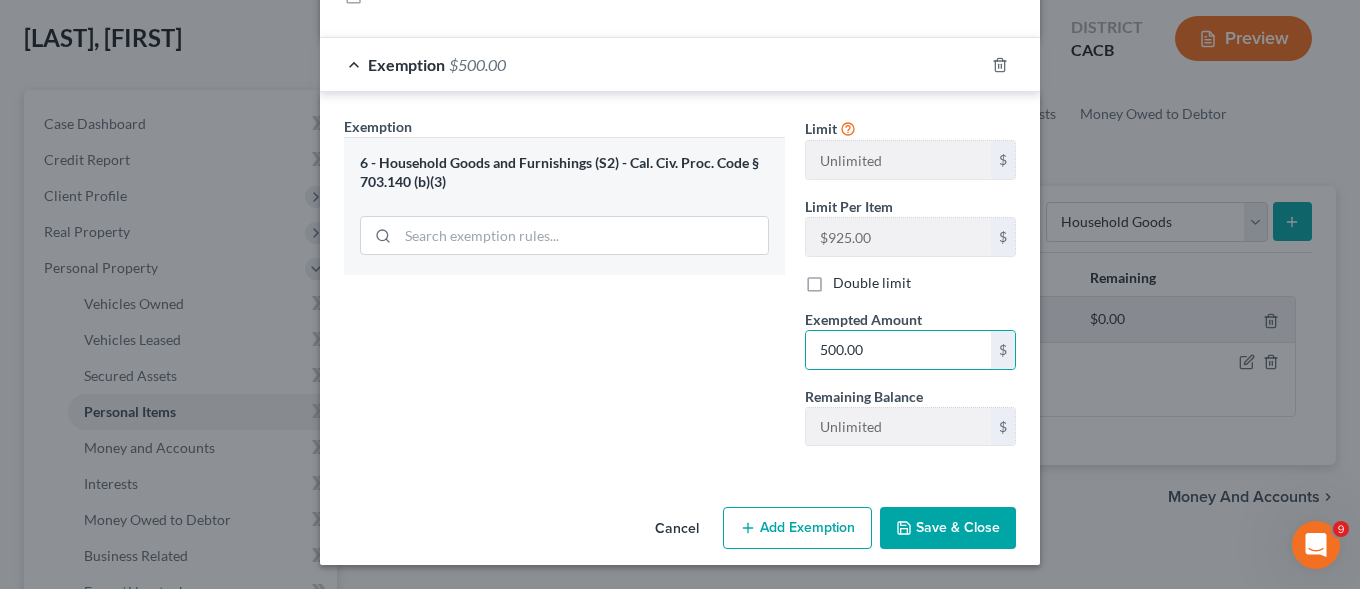 click on "Save & Close" at bounding box center [948, 528] 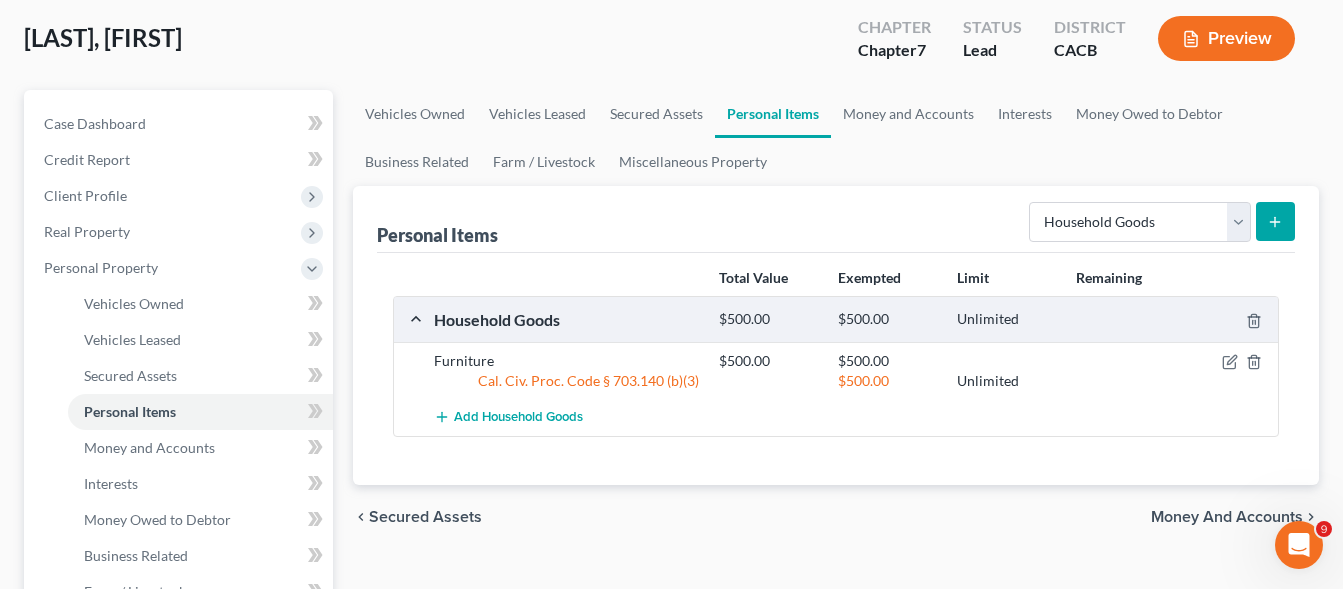 click 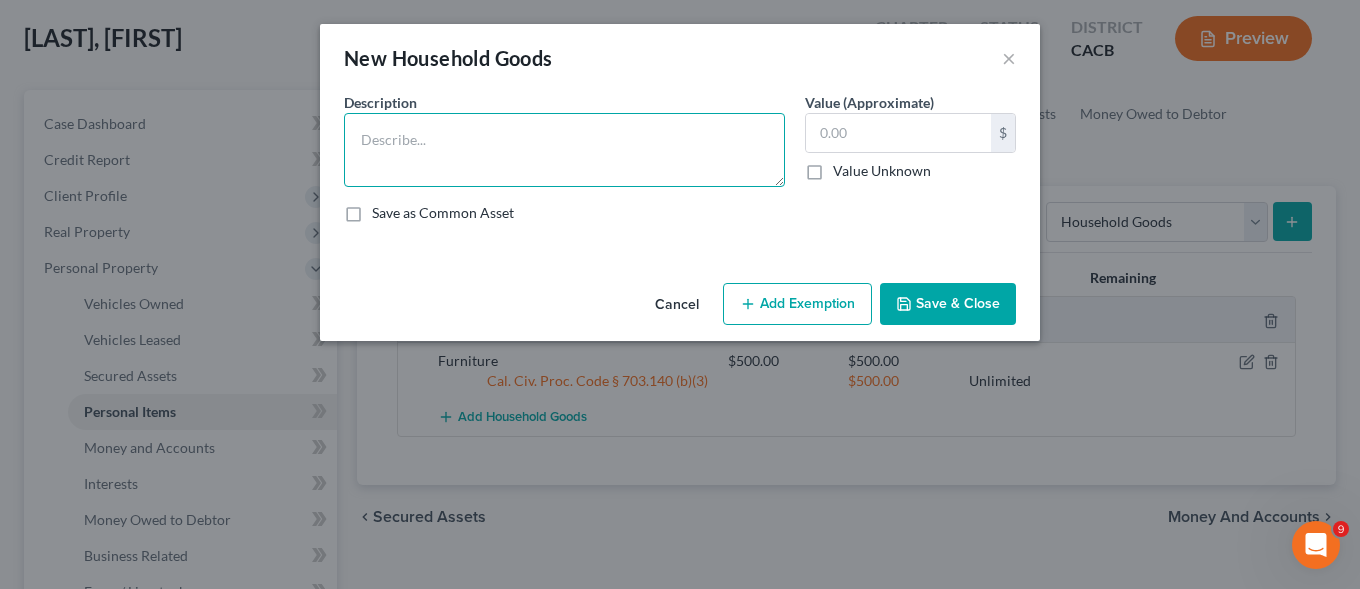 click at bounding box center [564, 150] 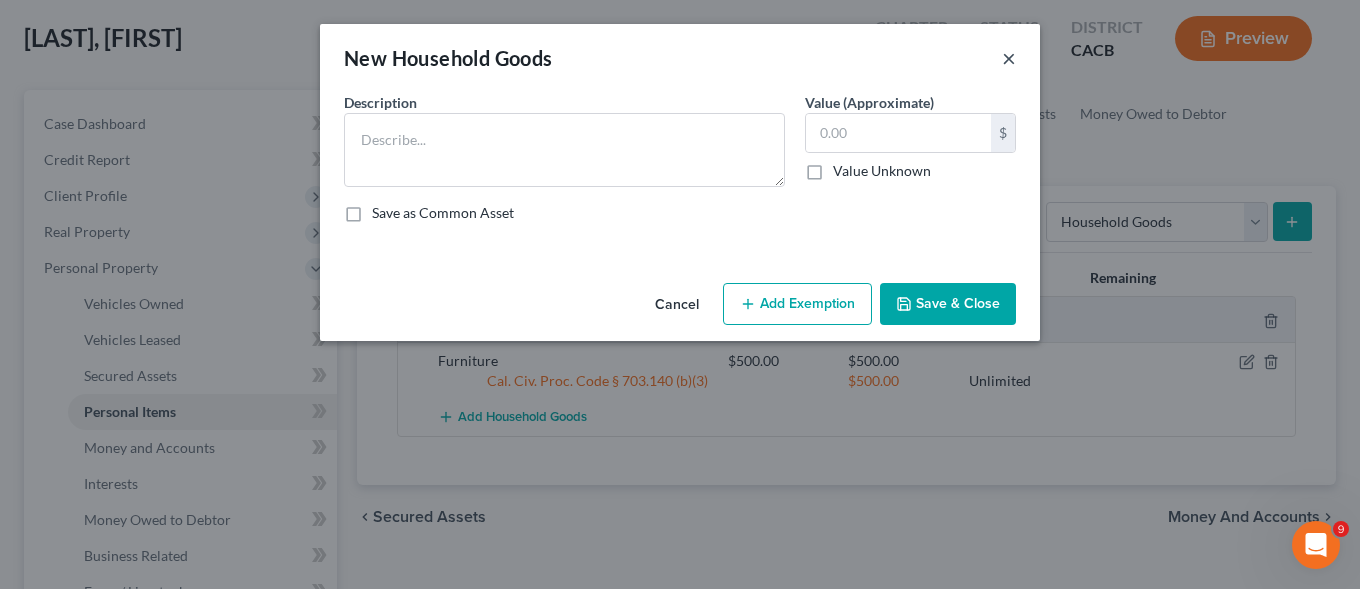 click on "×" at bounding box center [1009, 58] 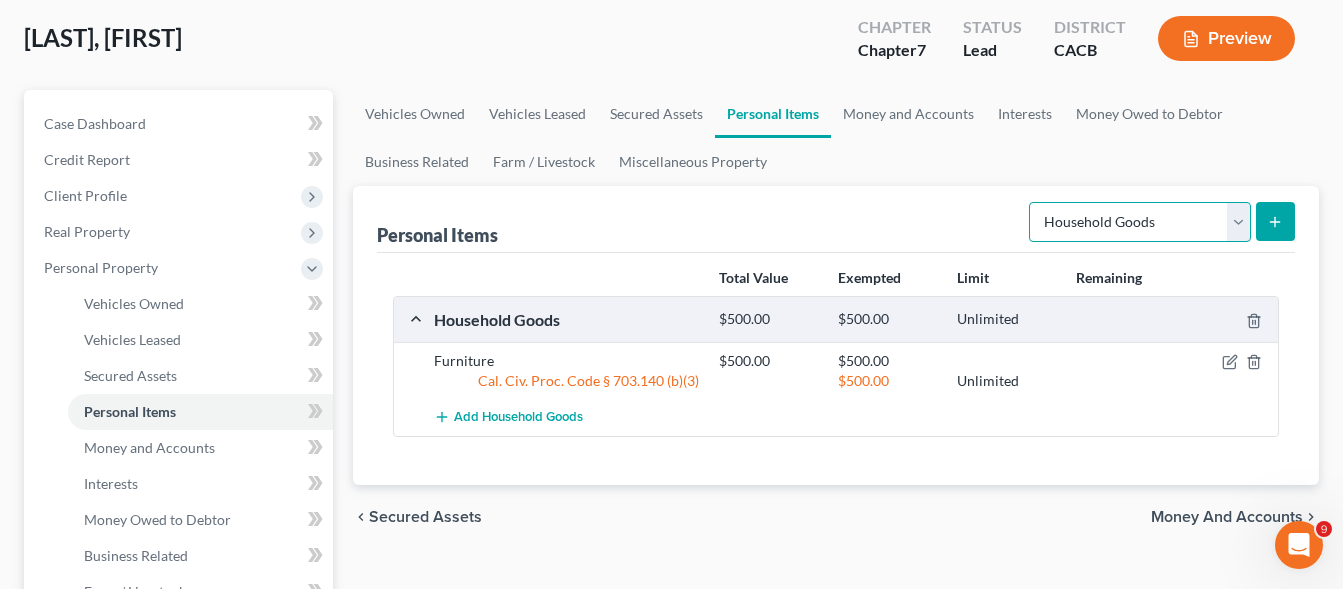 click on "Select Item Type Clothing Collectibles Of Value Electronics Firearms Household Goods Jewelry Other Pet(s) Sports & Hobby Equipment" at bounding box center (1140, 222) 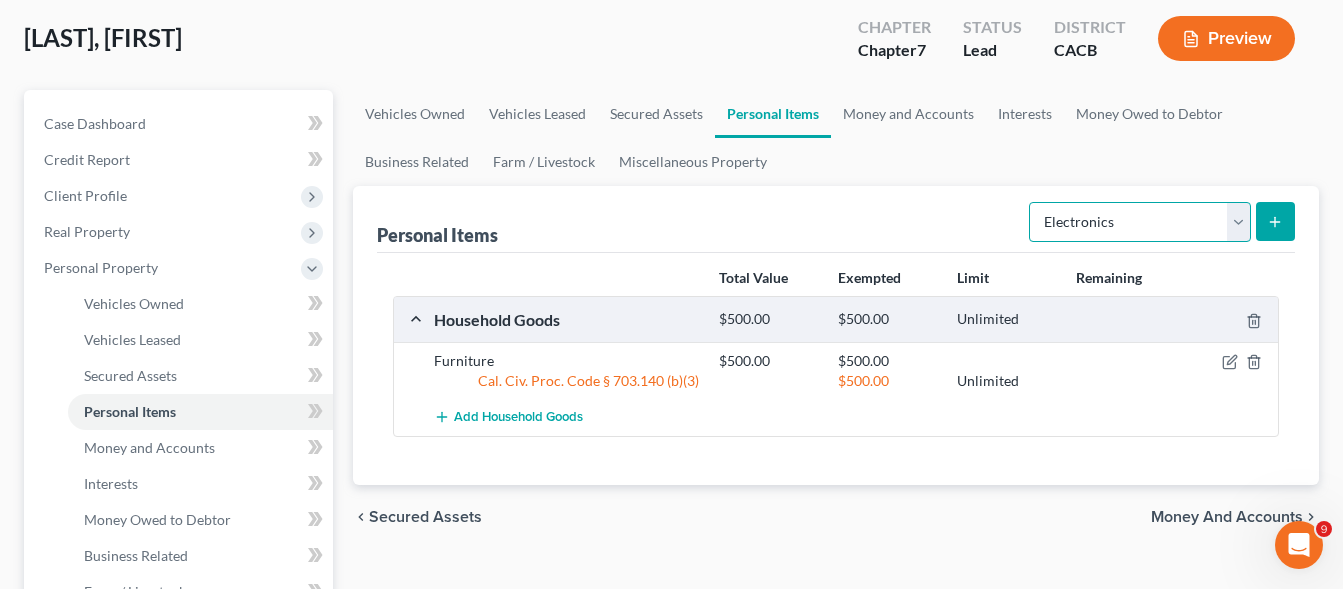 click on "Electronics" at bounding box center (0, 0) 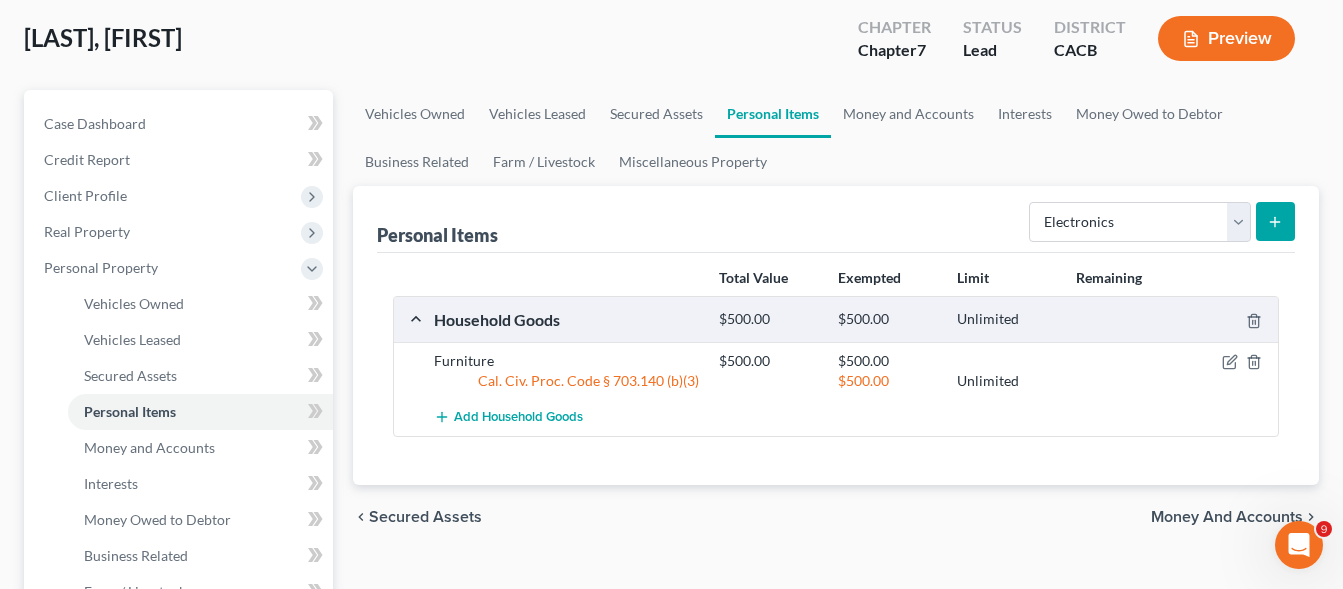 click 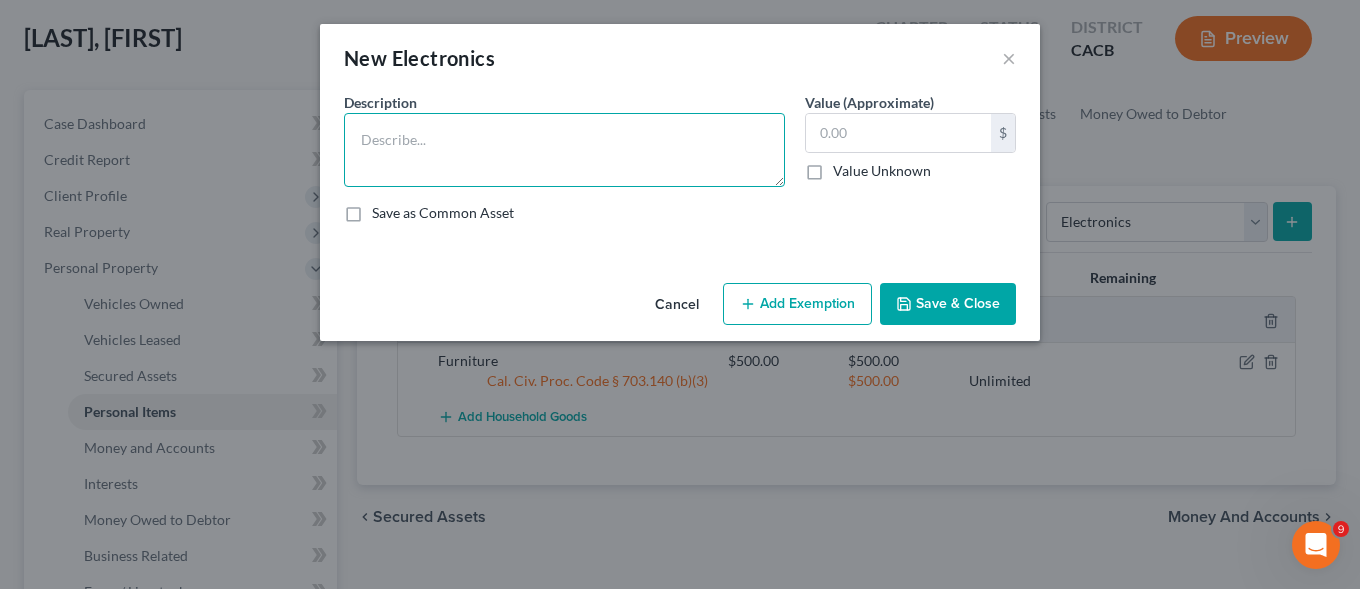 click at bounding box center [564, 150] 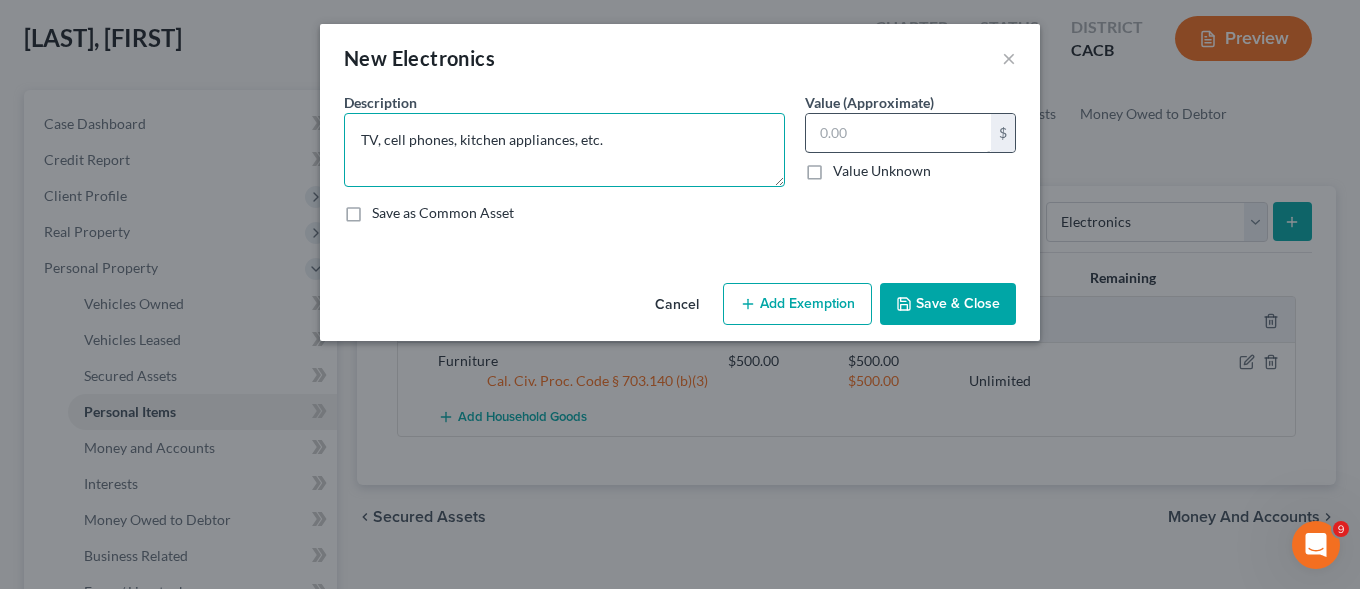 type on "TV, cell phones, kitchen appliances, etc." 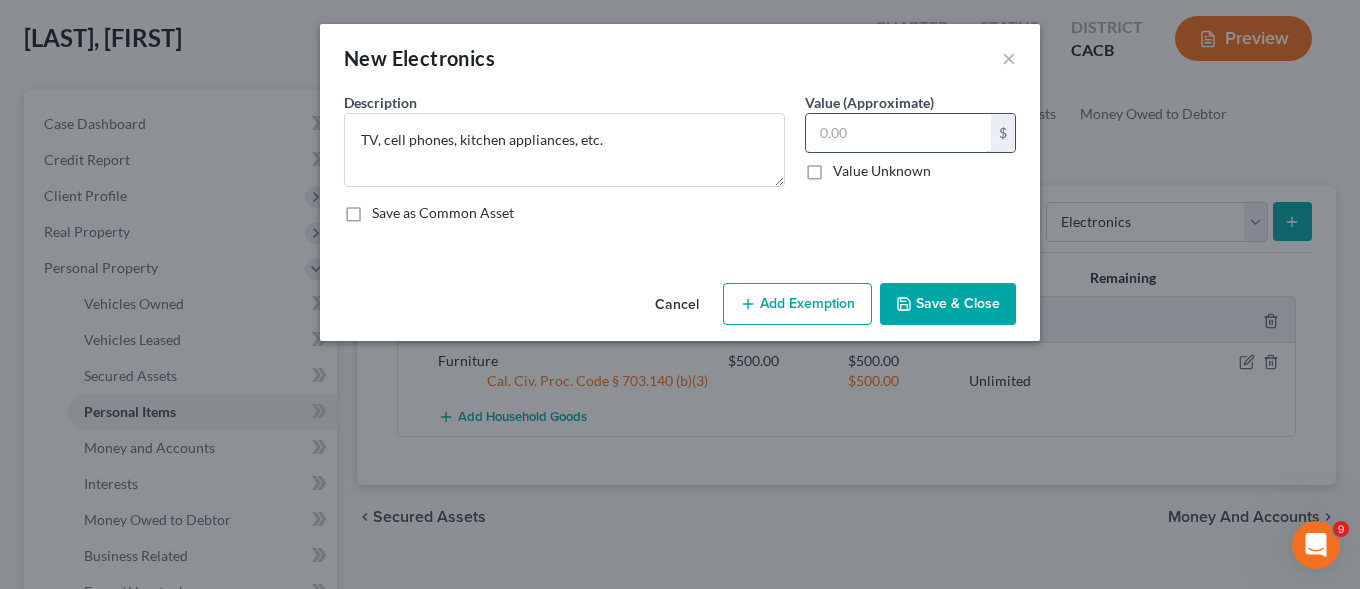 click at bounding box center [898, 133] 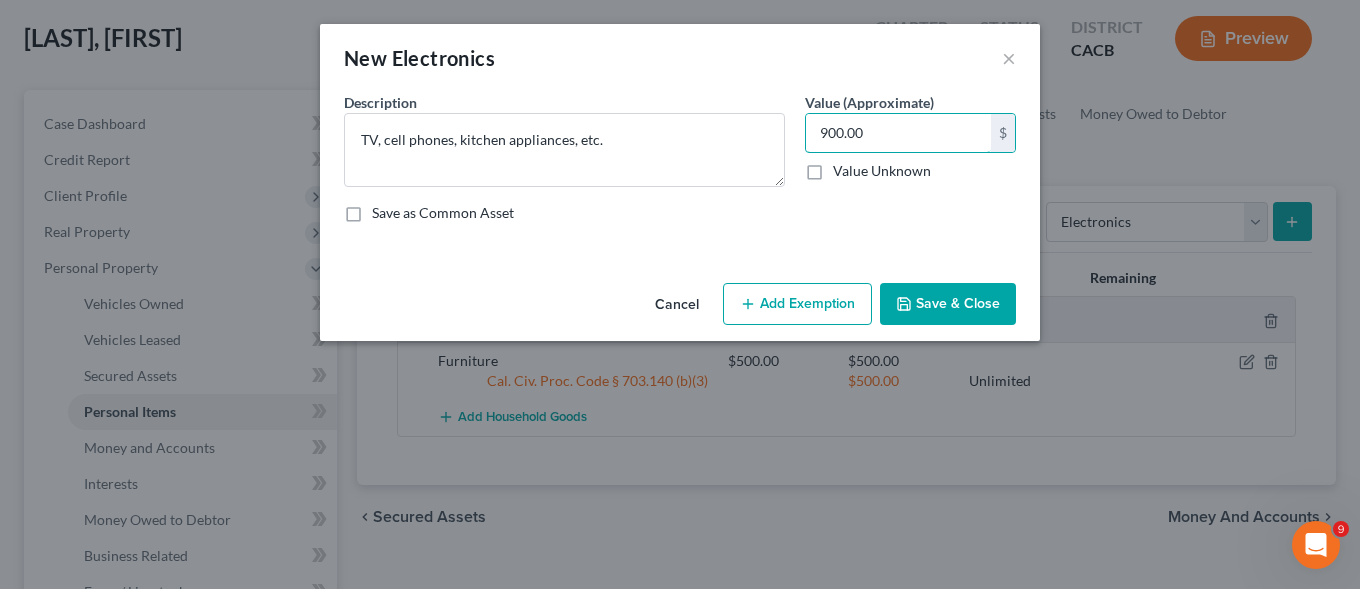 type on "900.00" 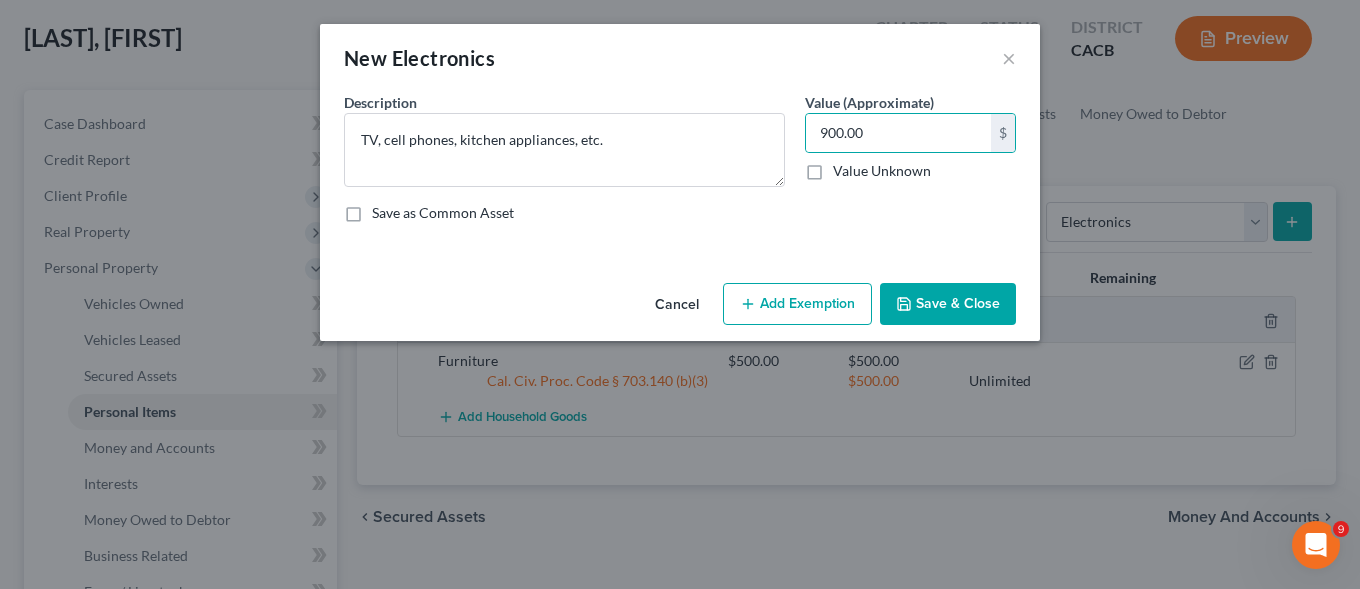 click on "Add Exemption" at bounding box center [797, 304] 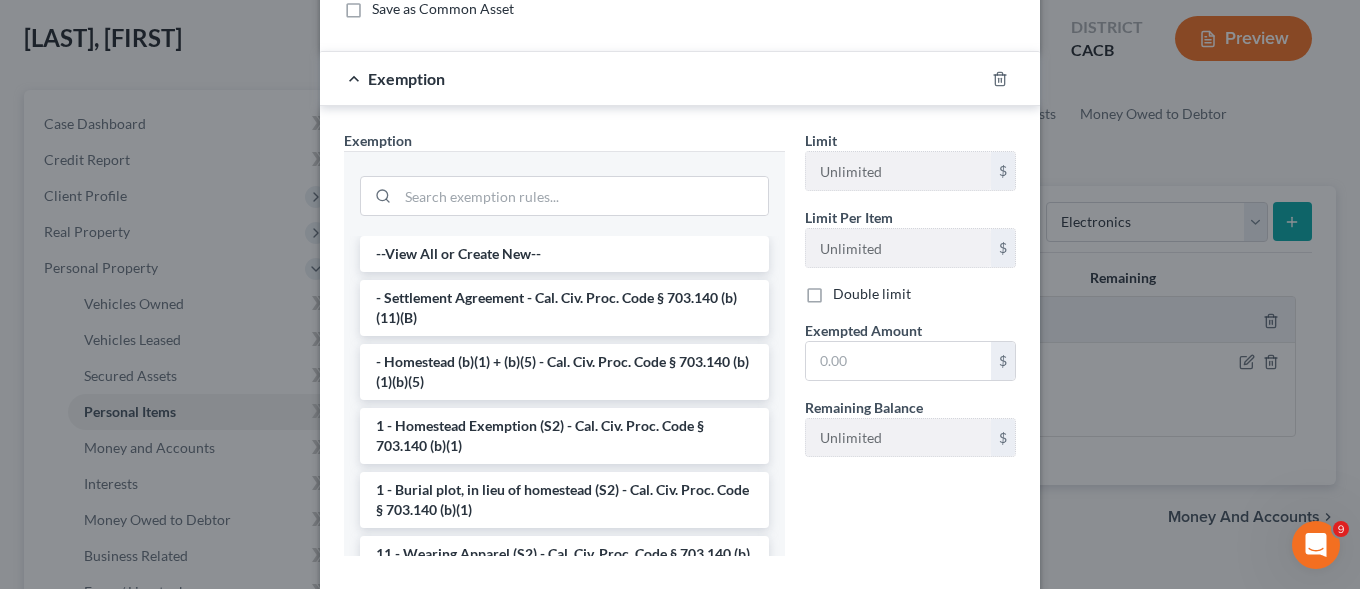 scroll, scrollTop: 306, scrollLeft: 0, axis: vertical 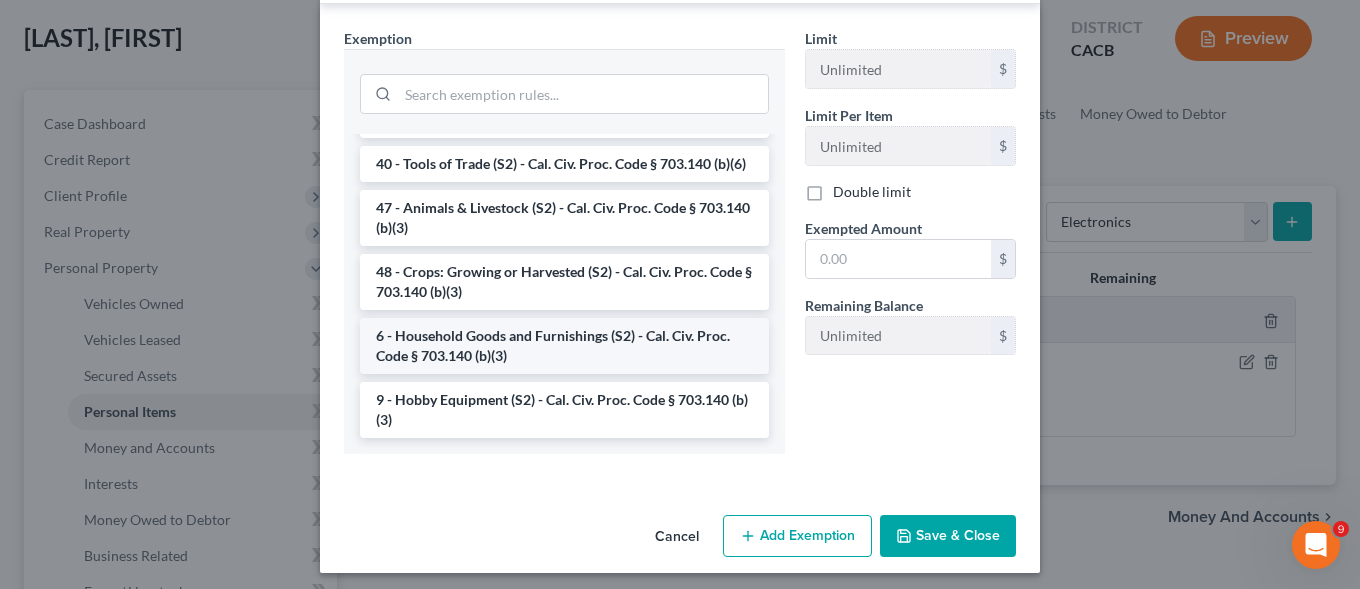 click on "6 - Household Goods and Furnishings (S2) - Cal. Civ. Proc. Code § 703.140 (b)(3)" at bounding box center (564, 346) 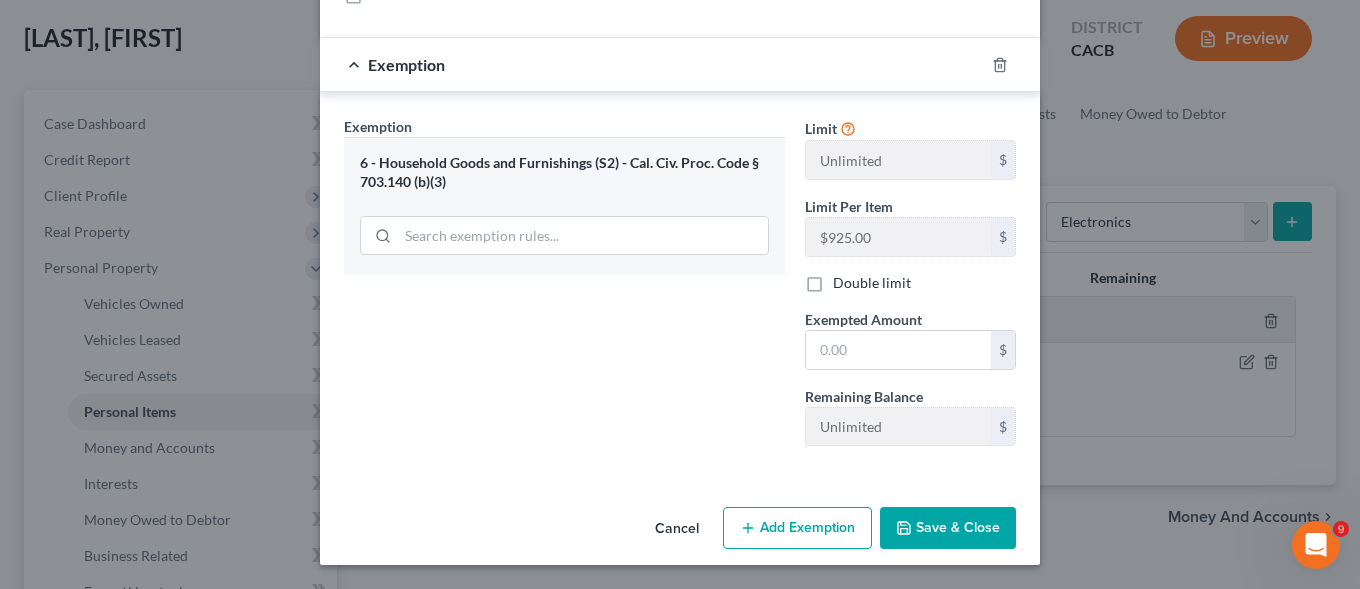 scroll, scrollTop: 218, scrollLeft: 0, axis: vertical 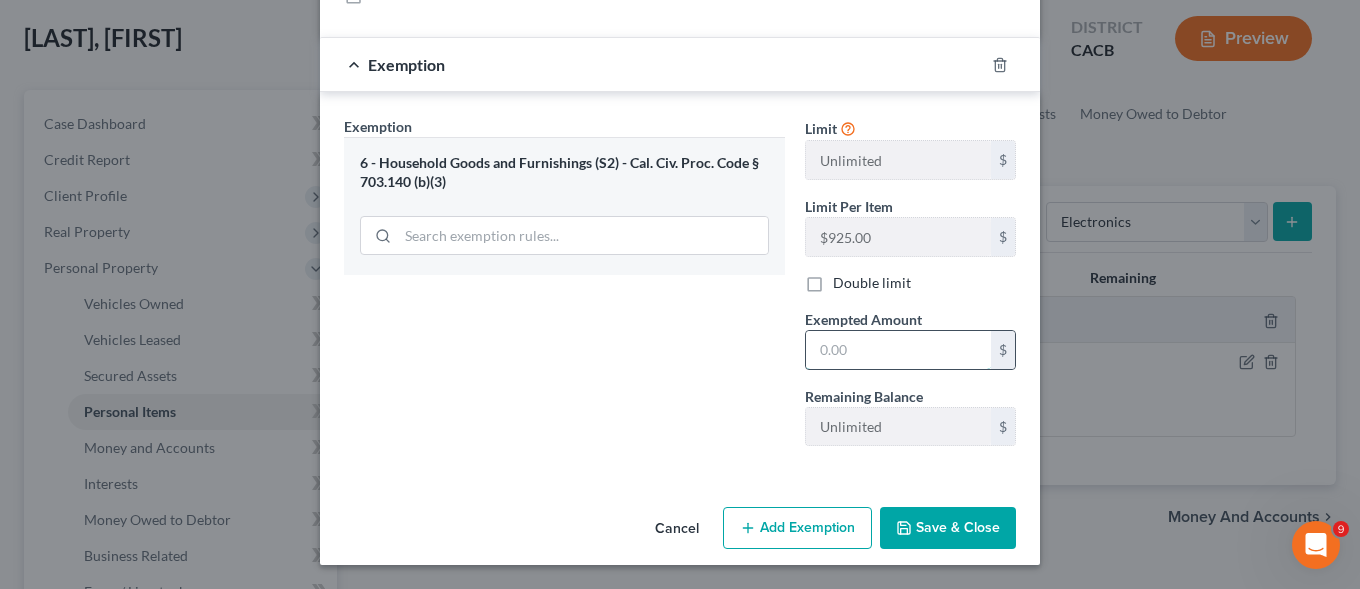 click at bounding box center (898, 350) 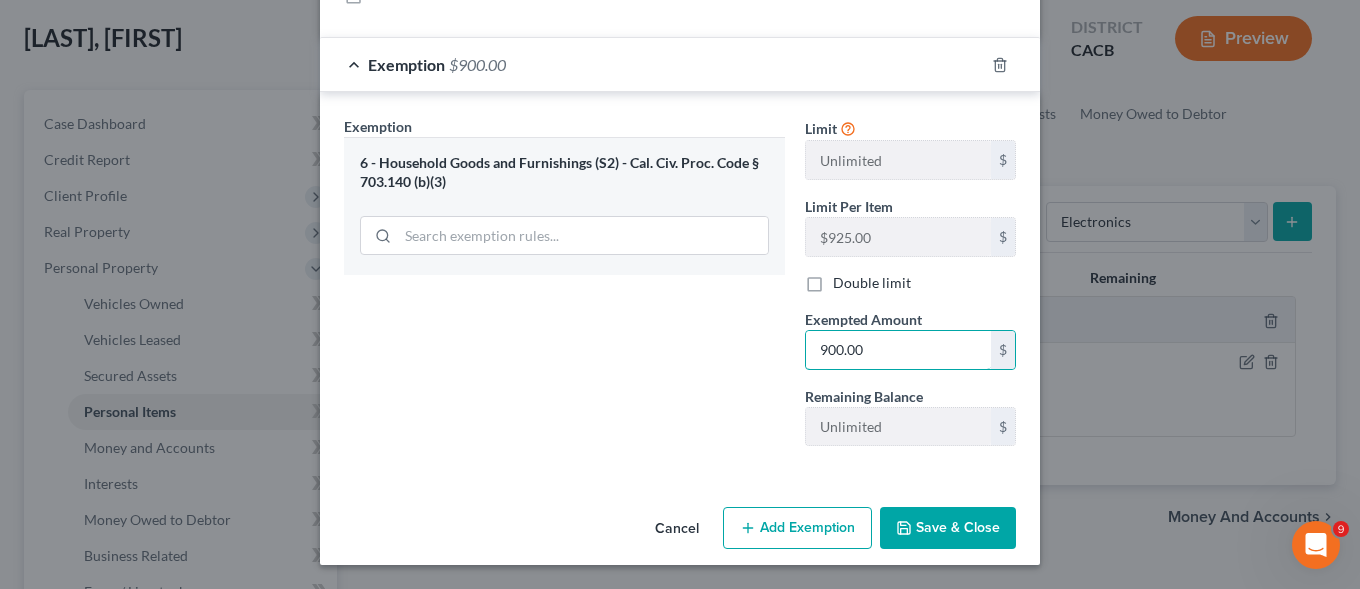type on "900.00" 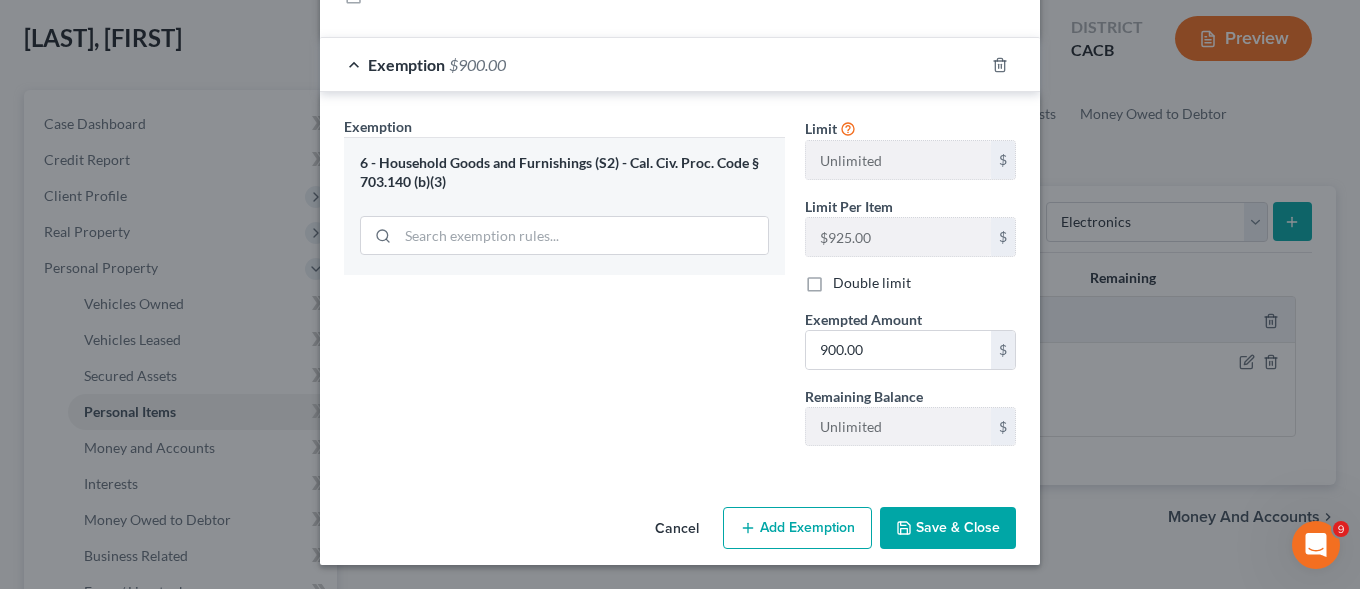 click on "Save & Close" at bounding box center [948, 528] 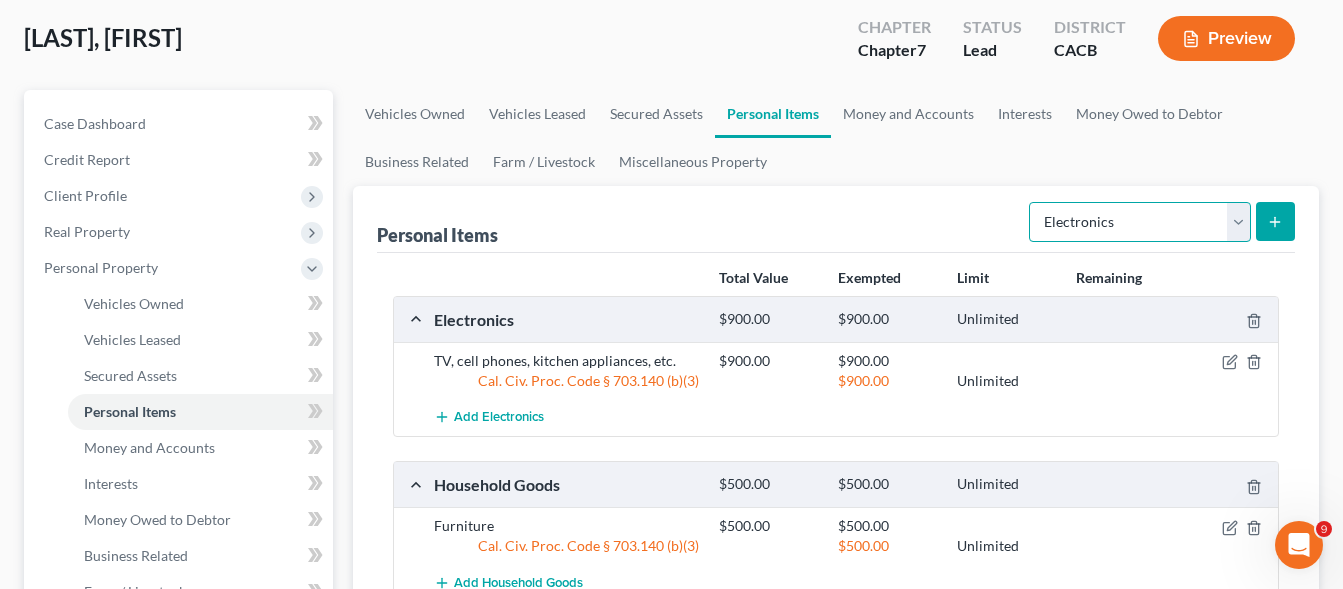 click on "Select Item Type Clothing Collectibles Of Value Electronics Firearms Household Goods Jewelry Other Pet(s) Sports & Hobby Equipment" at bounding box center [1140, 222] 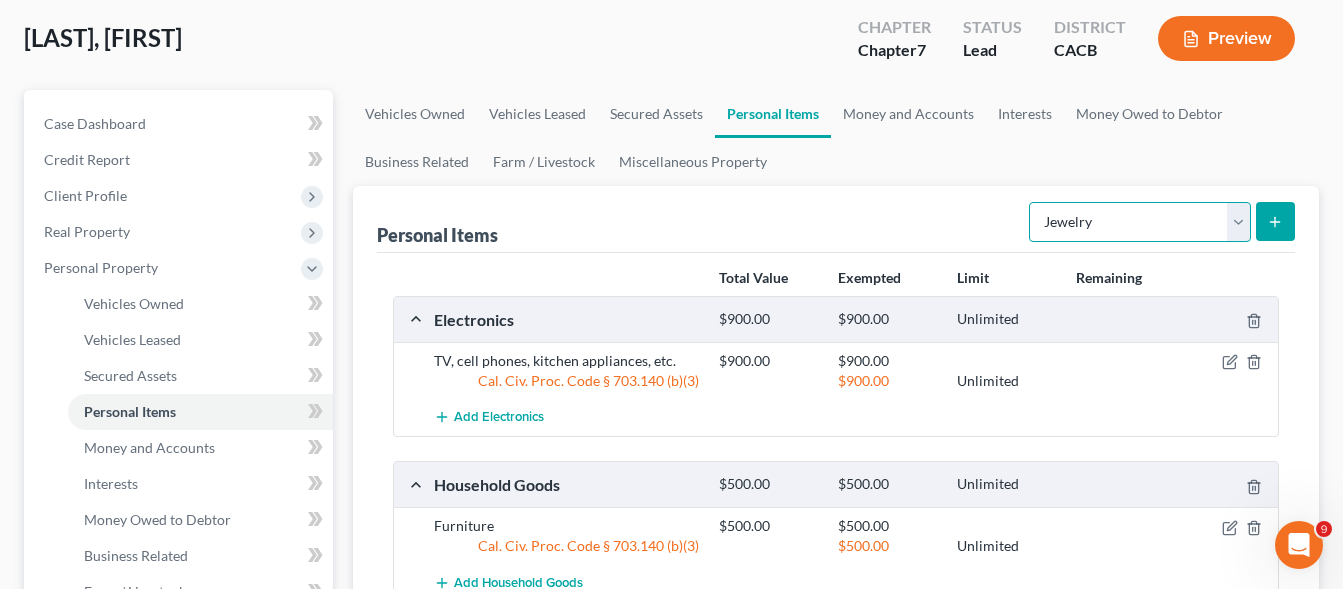 click on "Jewelry" at bounding box center [0, 0] 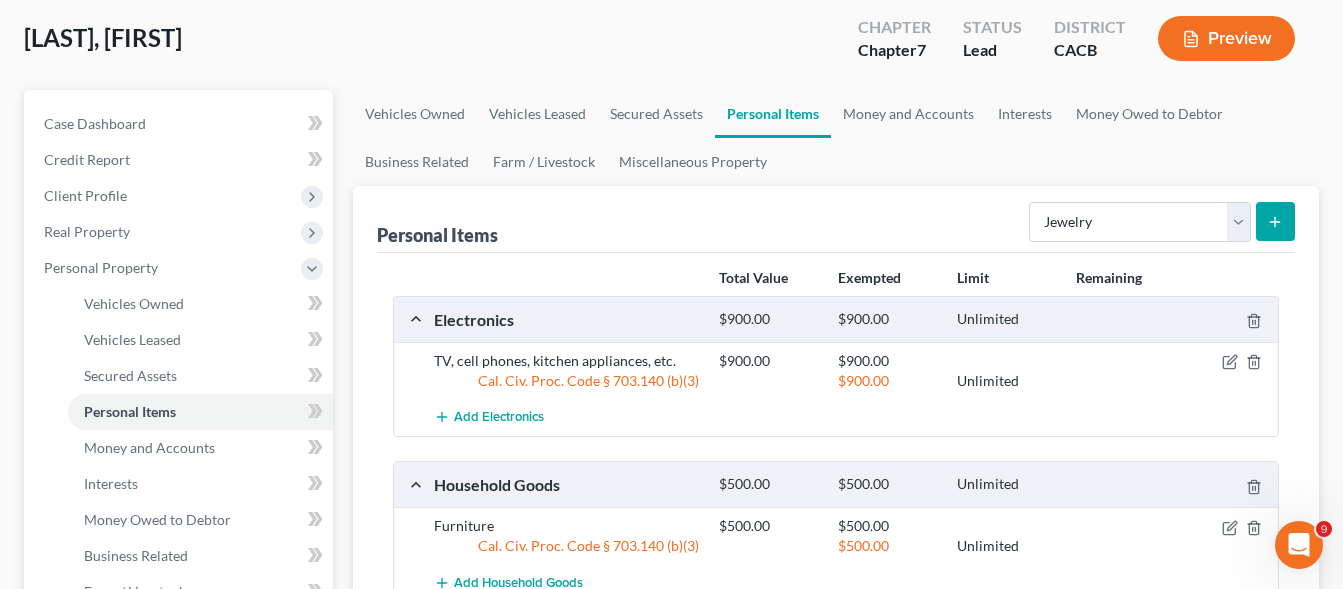 click 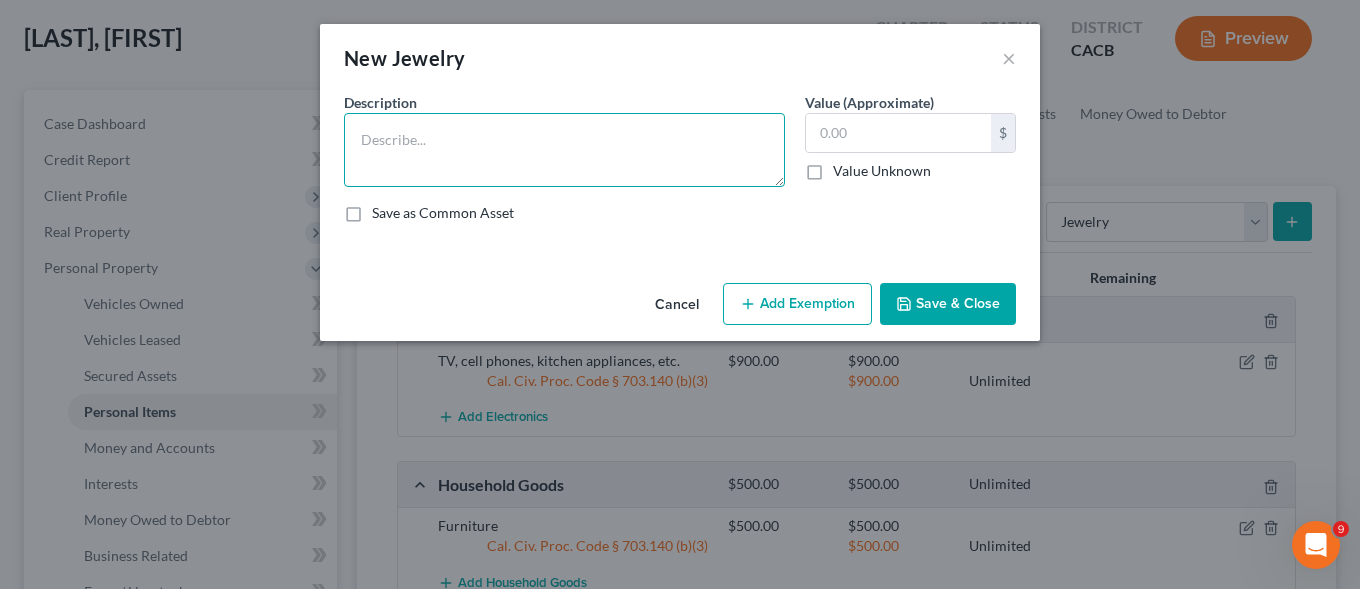 click at bounding box center [564, 150] 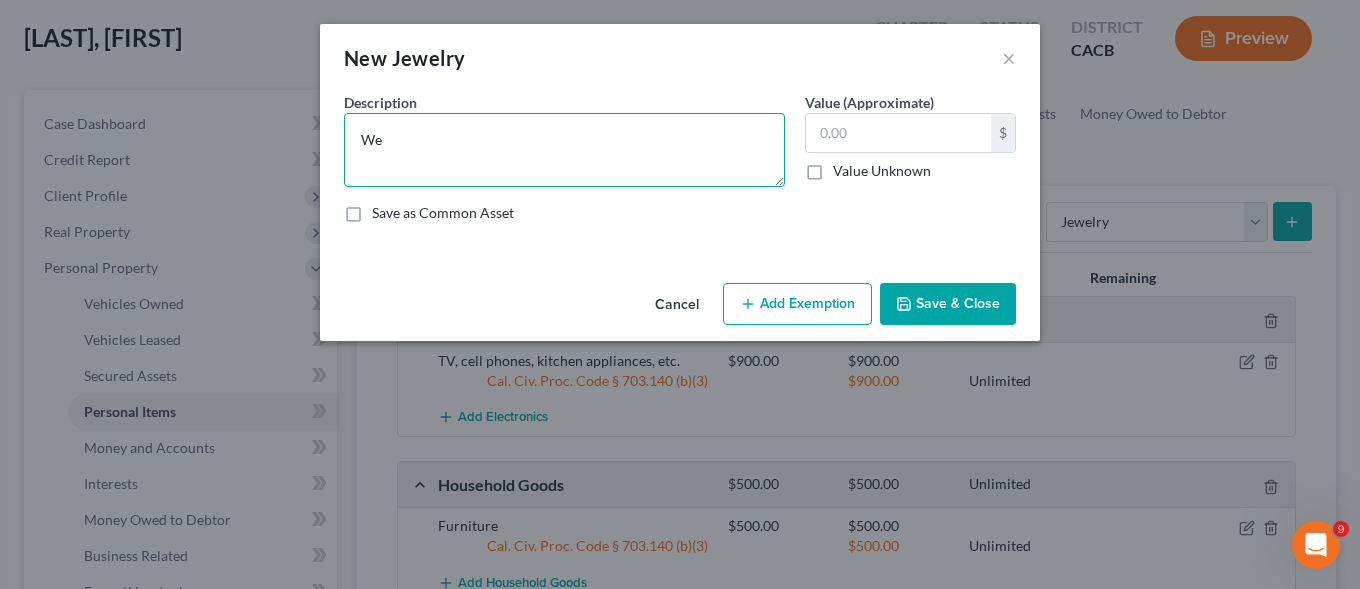 type on "W" 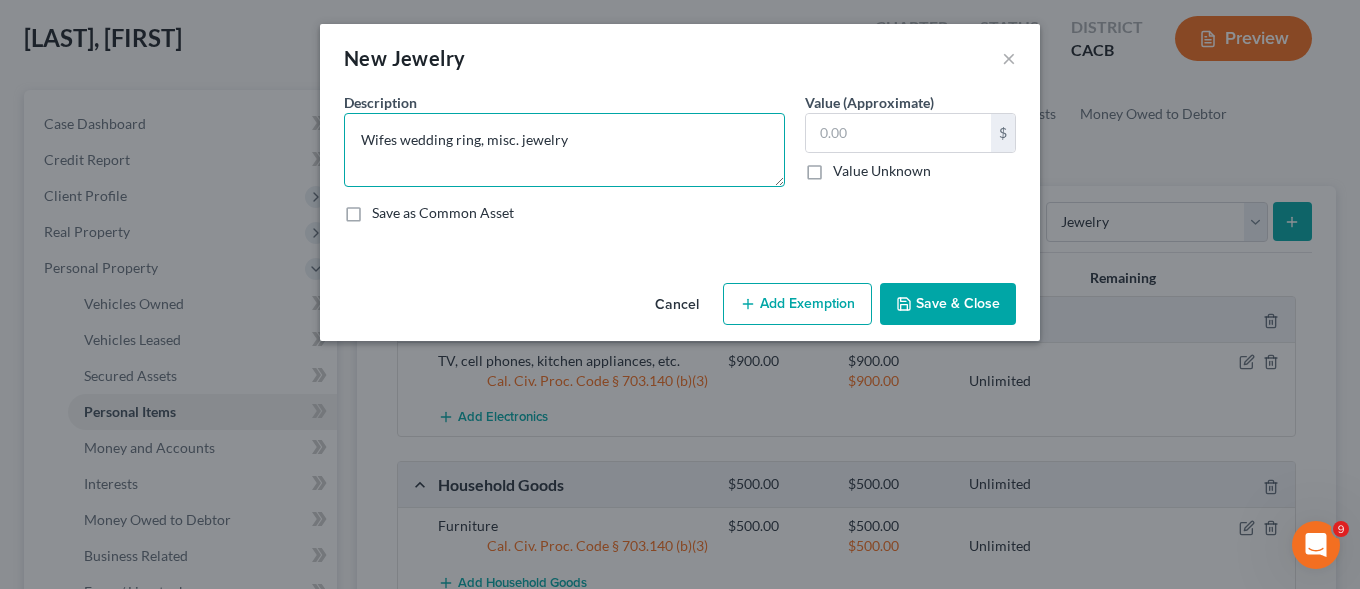click on "Wifes wedding ring, misc. jewelry" at bounding box center [564, 150] 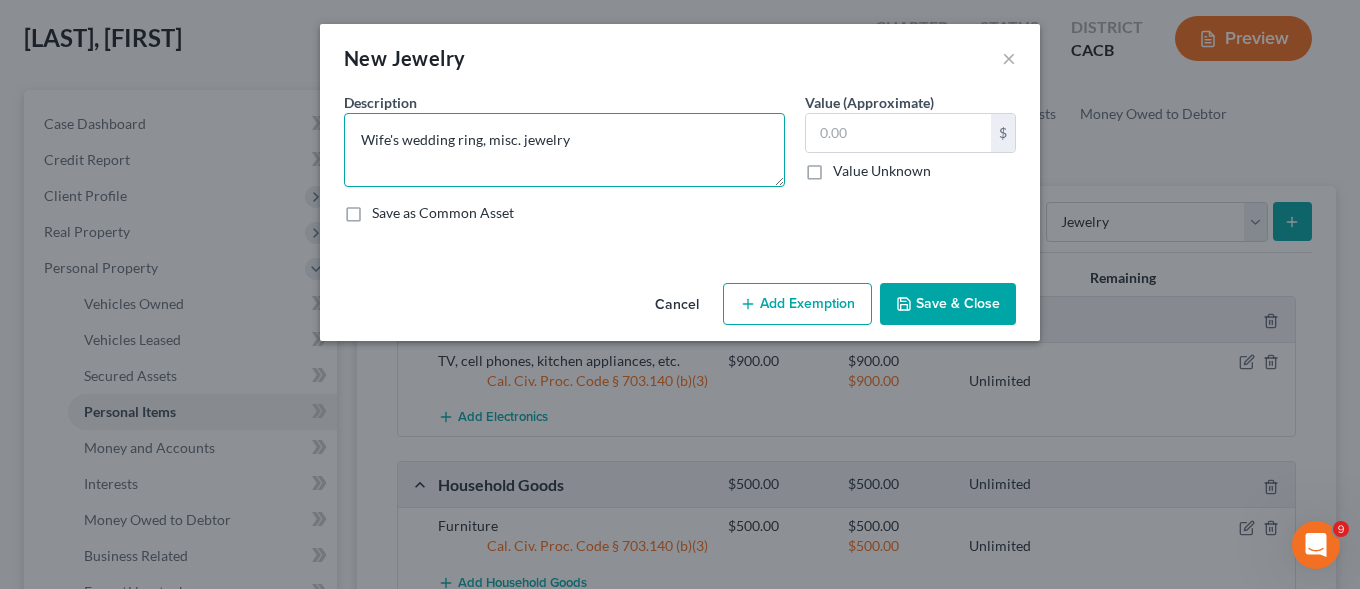 click on "Wife's wedding ring, misc. jewelry" at bounding box center (564, 150) 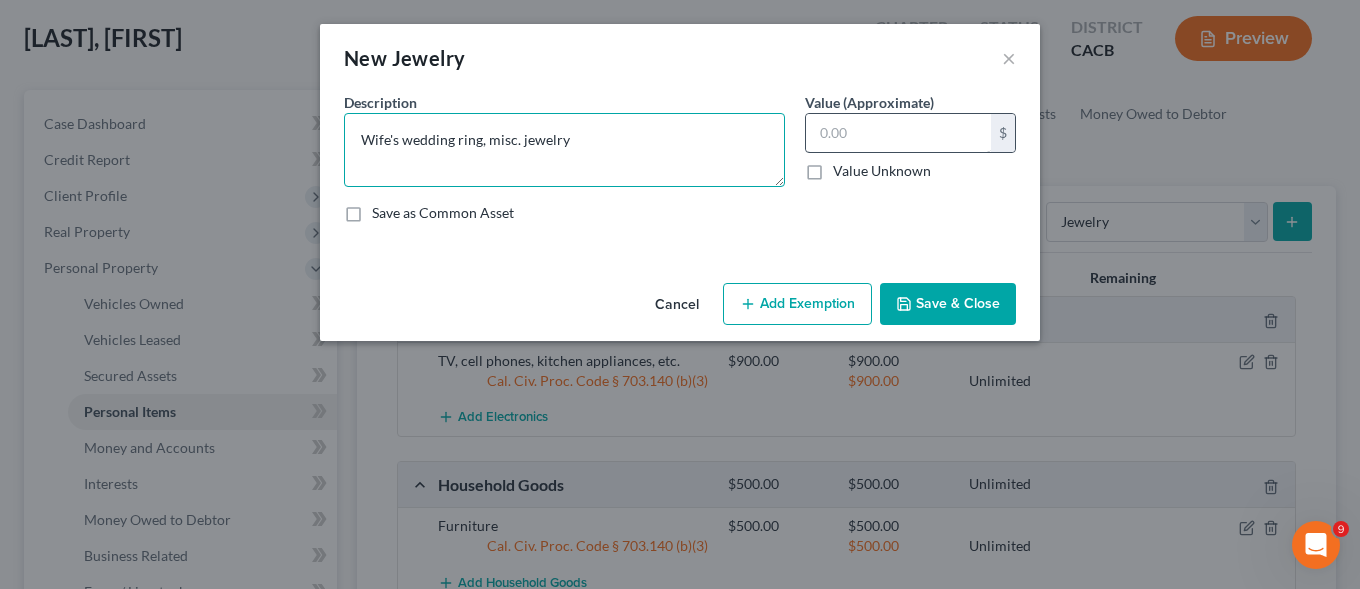 type on "Wife's wedding ring, misc. jewelry" 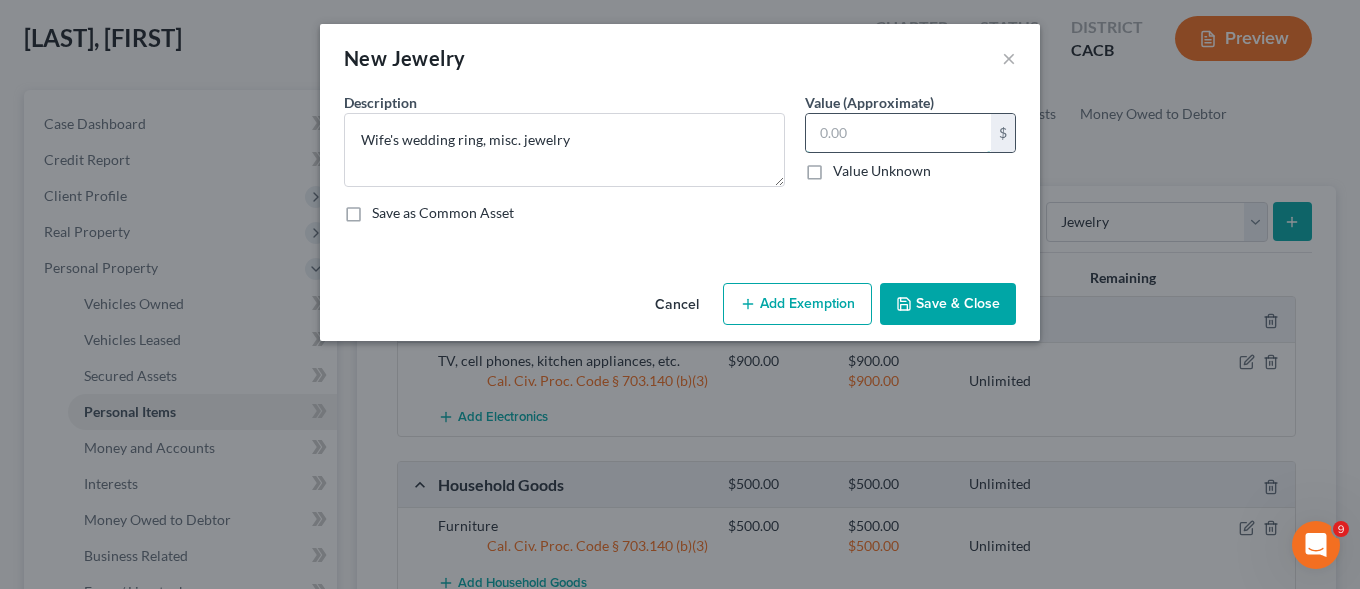 click at bounding box center [898, 133] 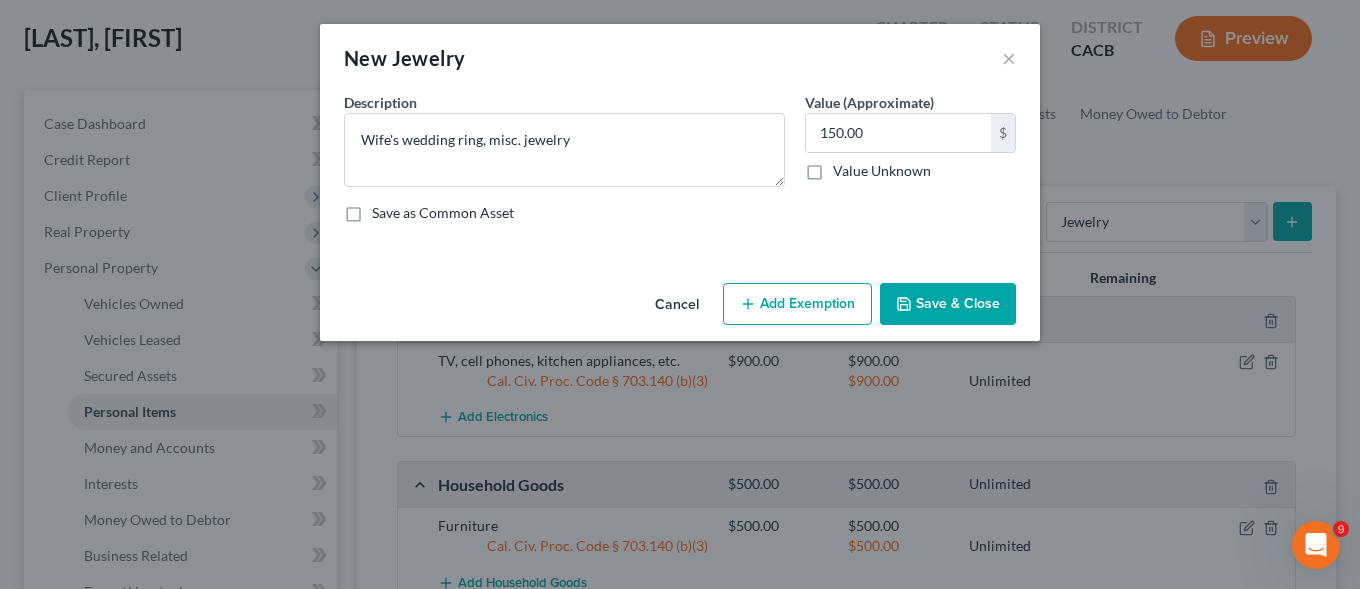 click on "Add Exemption" at bounding box center [797, 304] 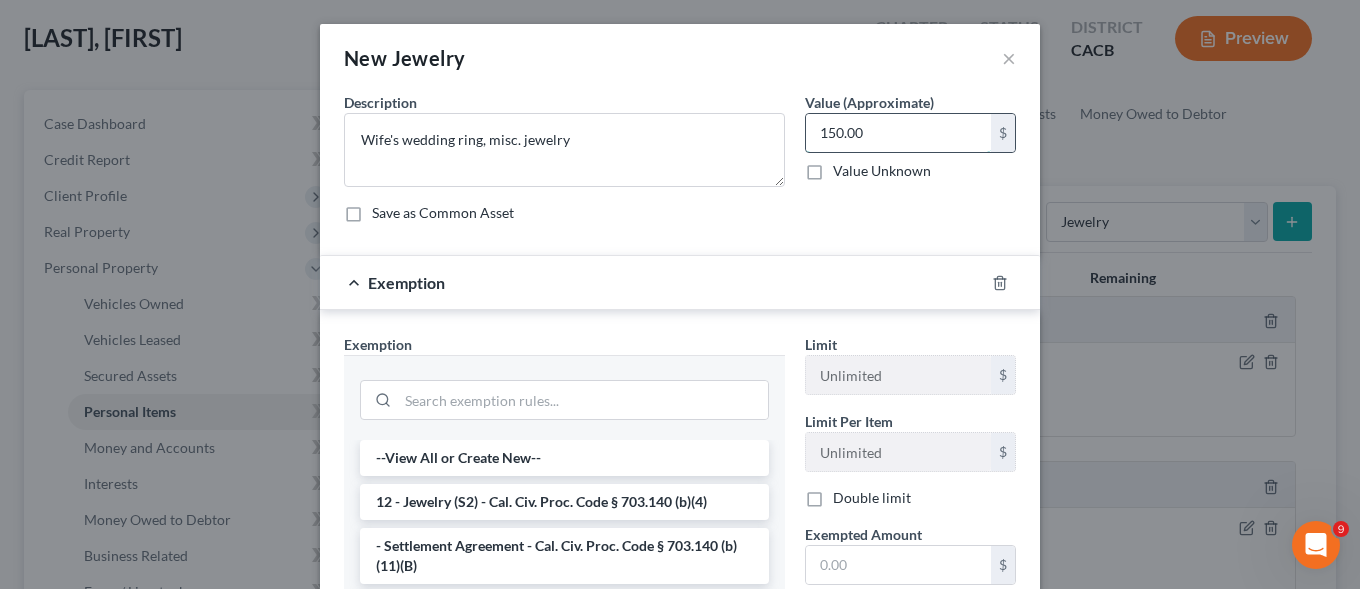 click on "150.00" at bounding box center (898, 133) 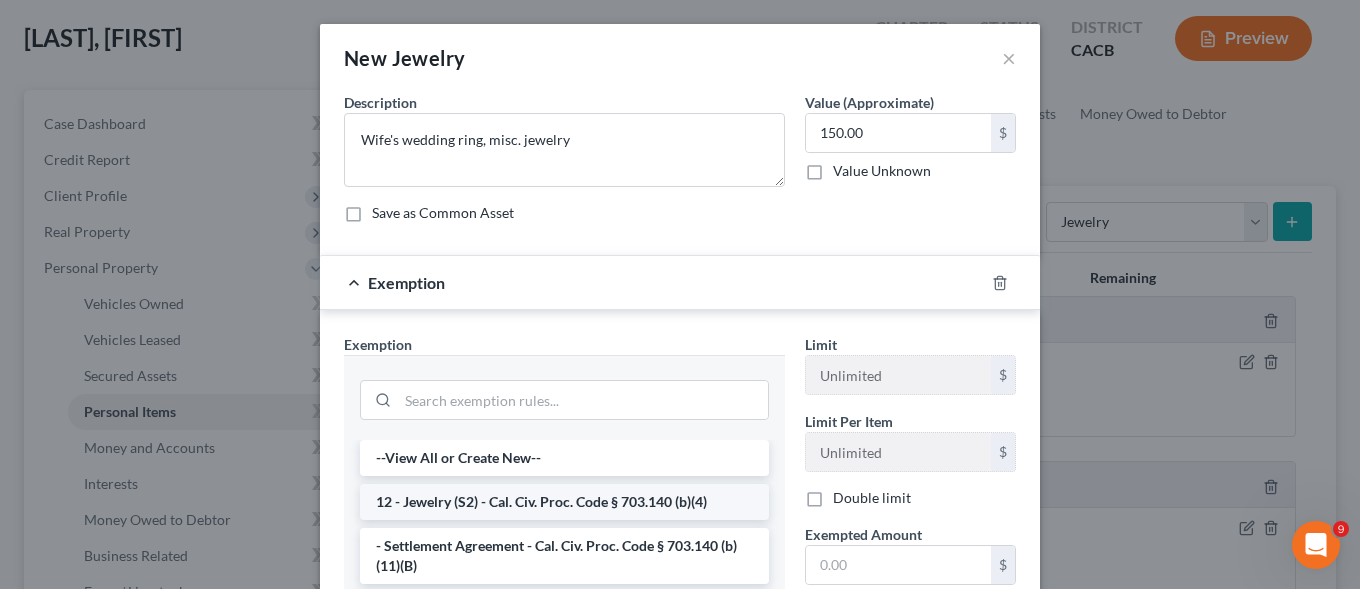 click on "12 - Jewelry (S2) - Cal. Civ. Proc. Code § 703.140 (b)(4)" at bounding box center (564, 502) 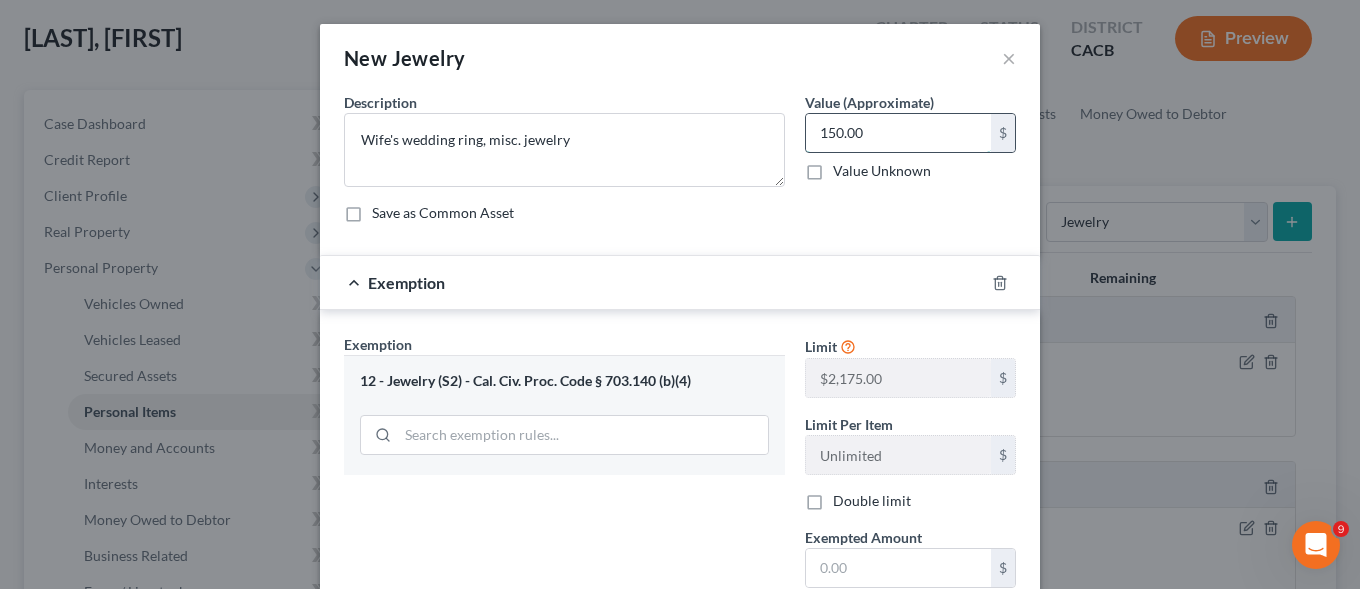 click on "150.00" at bounding box center [898, 133] 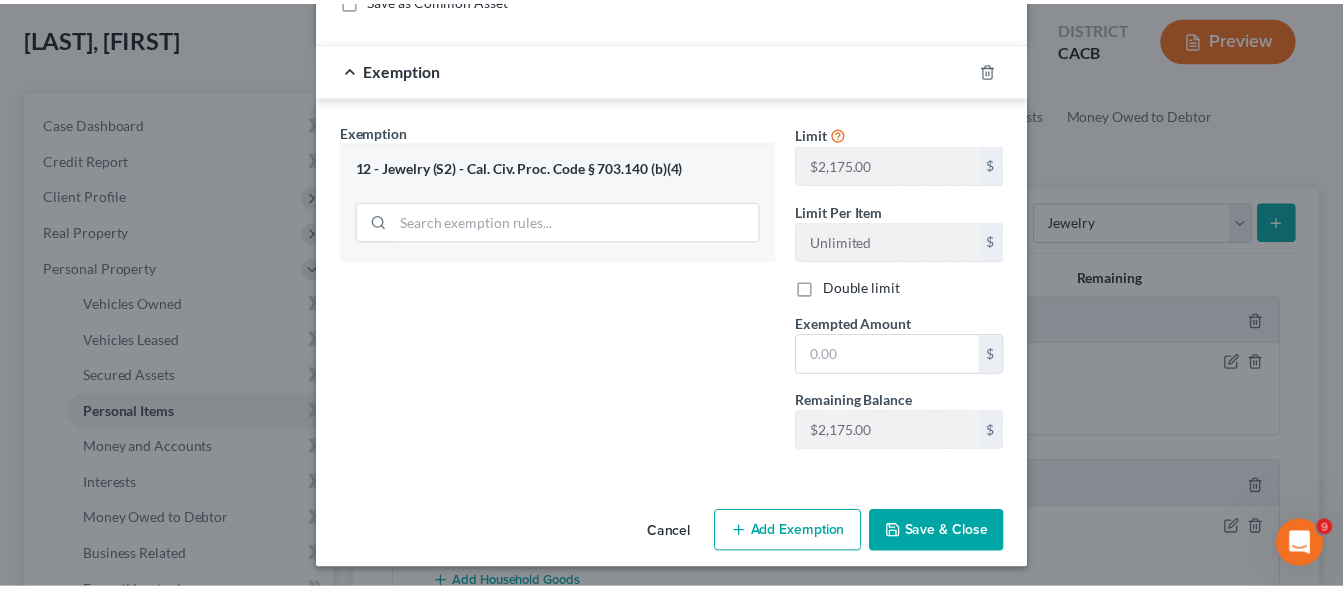 scroll, scrollTop: 218, scrollLeft: 0, axis: vertical 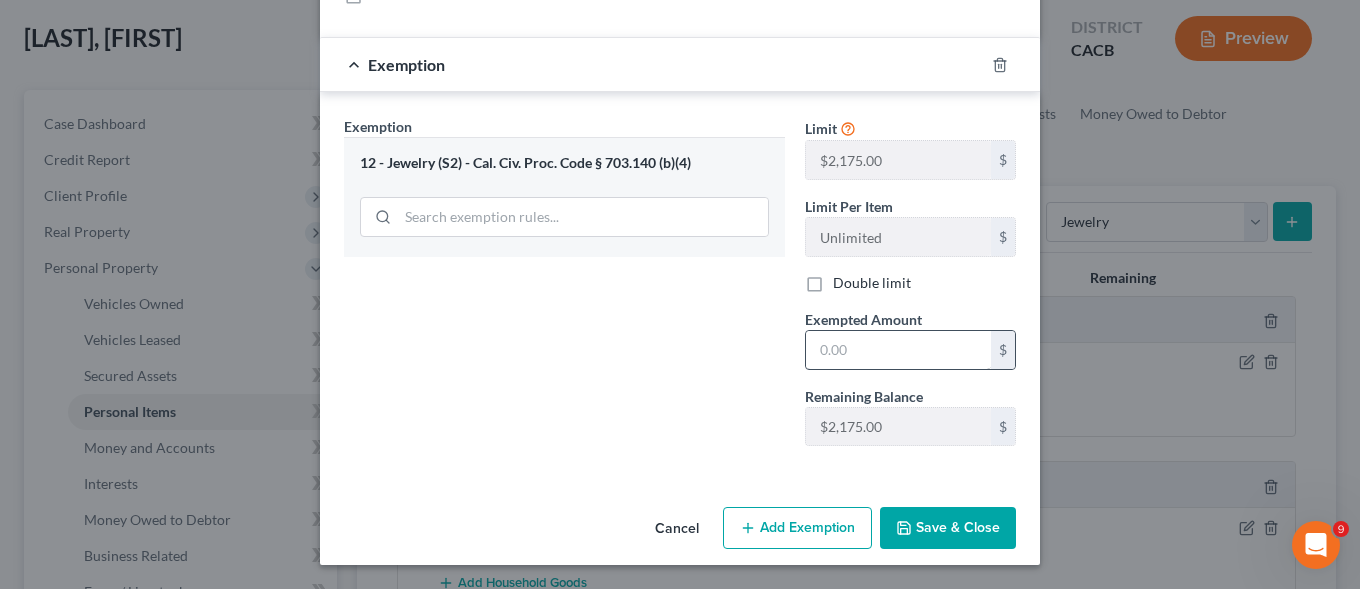 type on "1,500.00" 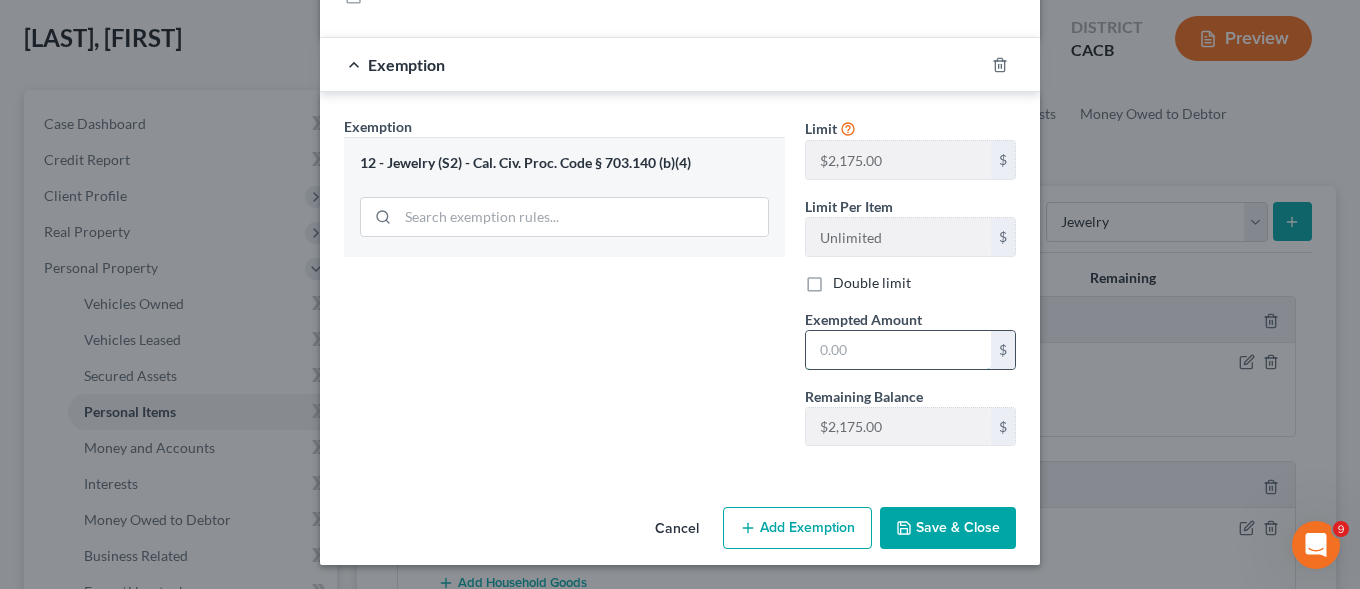 click at bounding box center [898, 350] 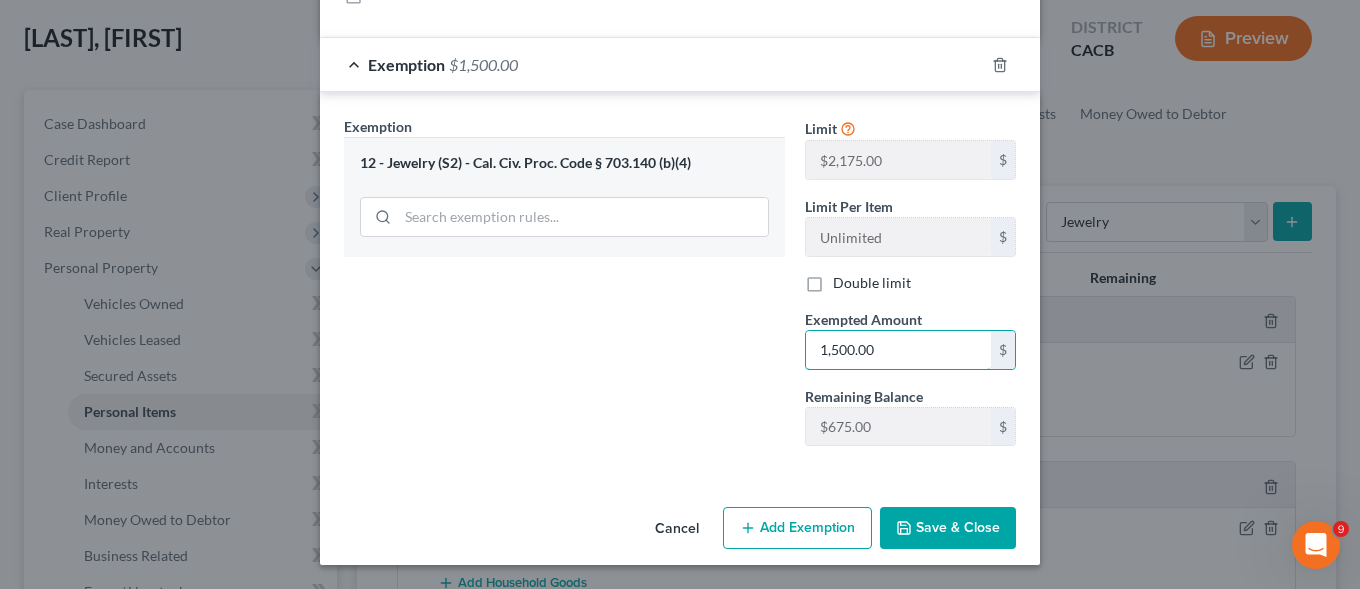 type on "1,500.00" 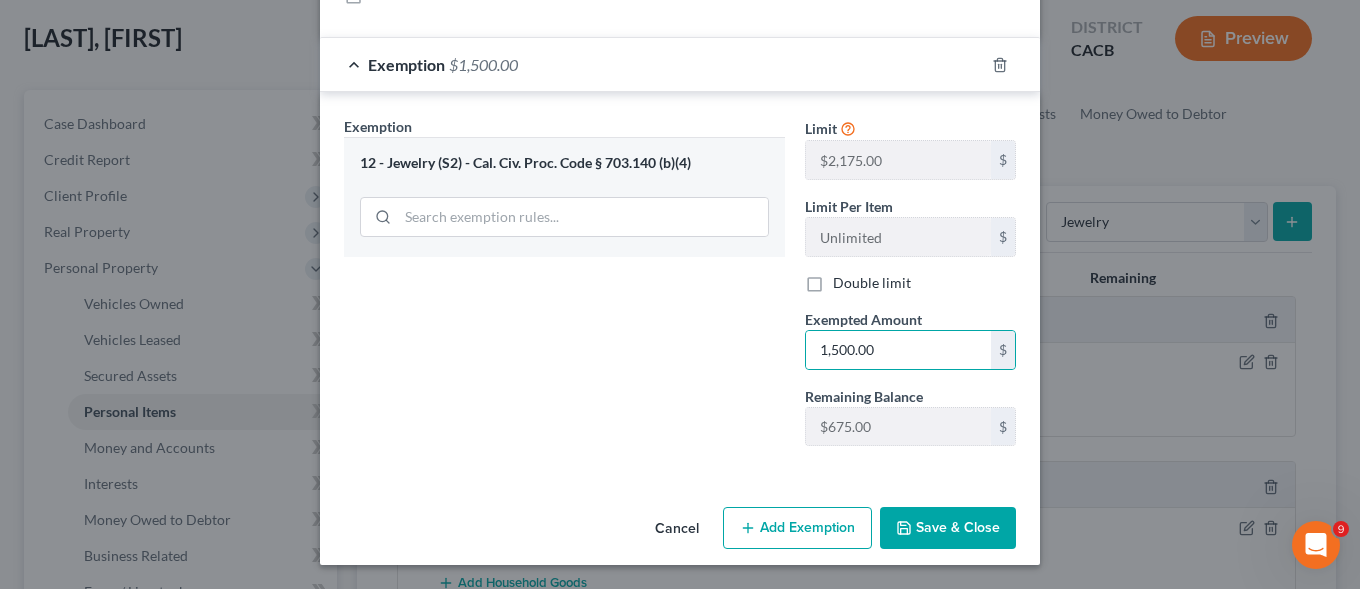 click on "Save & Close" at bounding box center [948, 528] 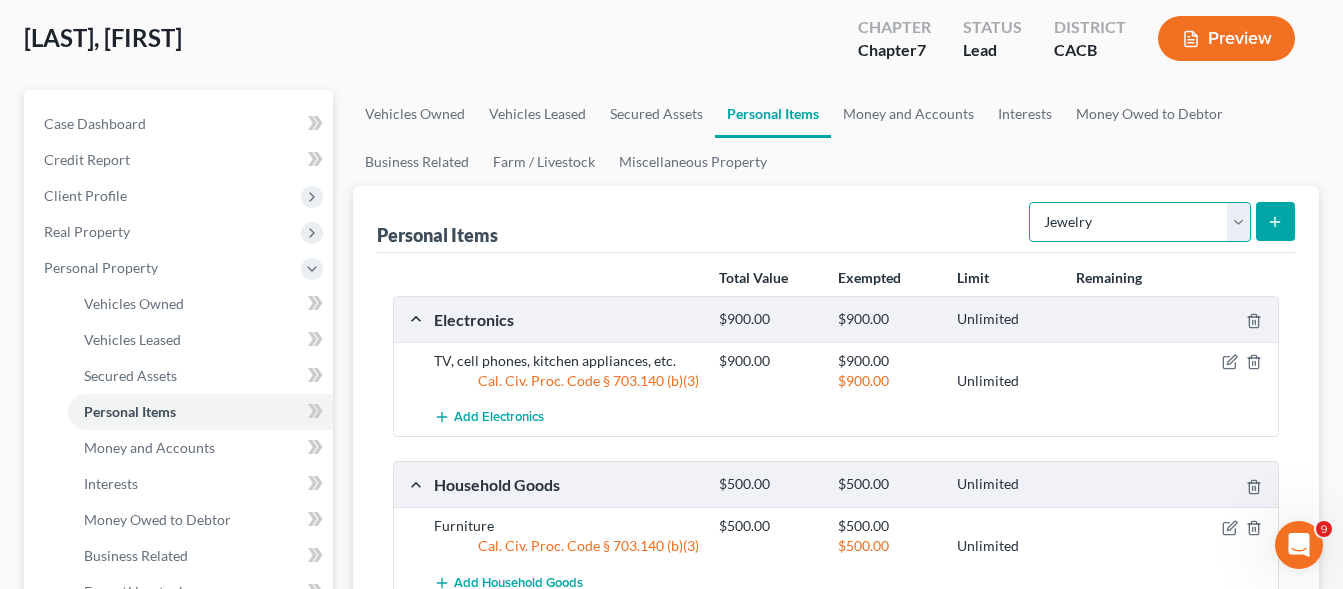 click on "Select Item Type Clothing Collectibles Of Value Electronics Firearms Household Goods Jewelry Other Pet(s) Sports & Hobby Equipment" at bounding box center (1140, 222) 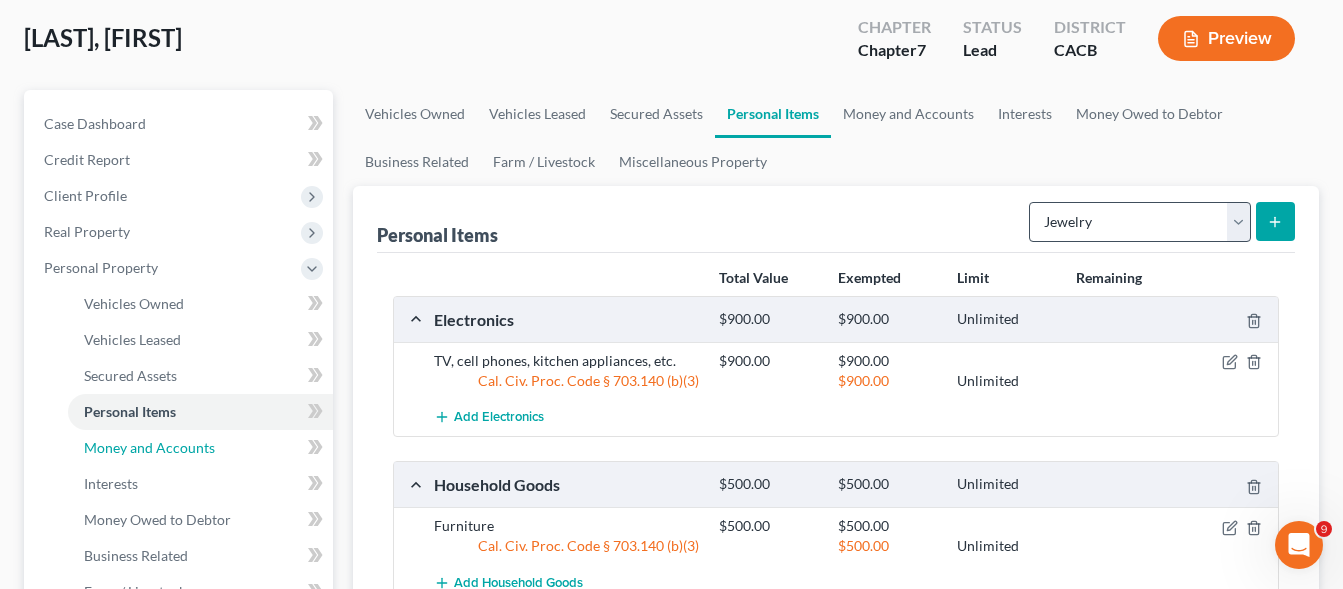 click on "Money and Accounts" at bounding box center (149, 447) 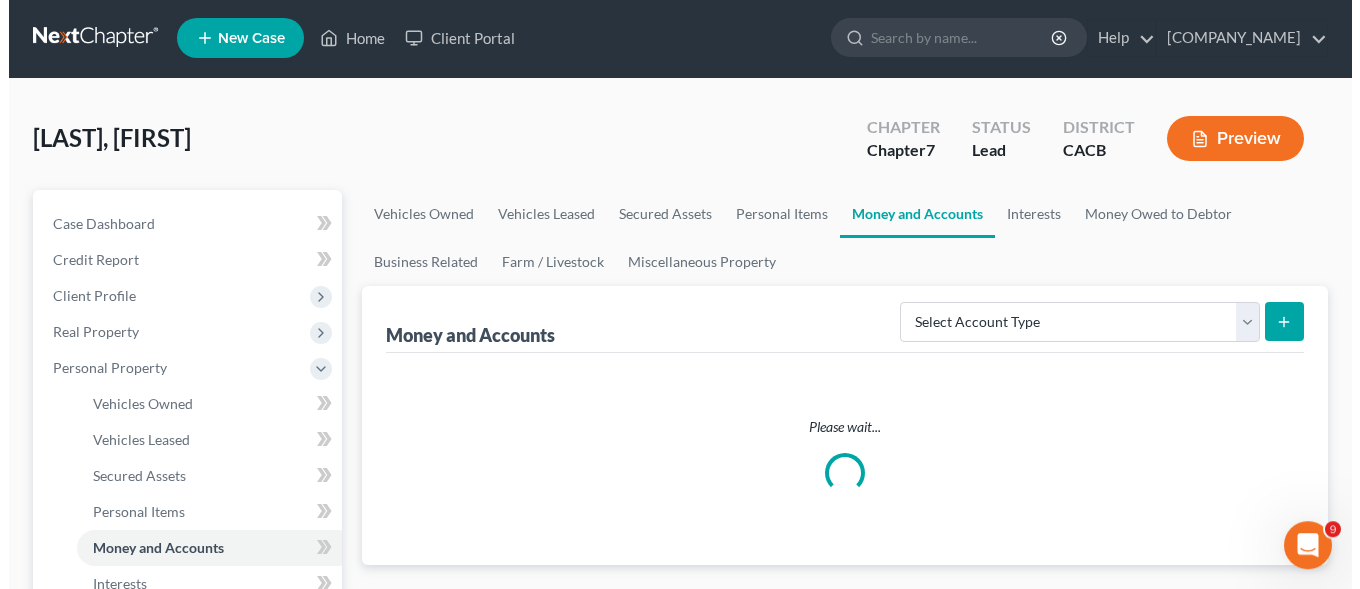 scroll, scrollTop: 0, scrollLeft: 0, axis: both 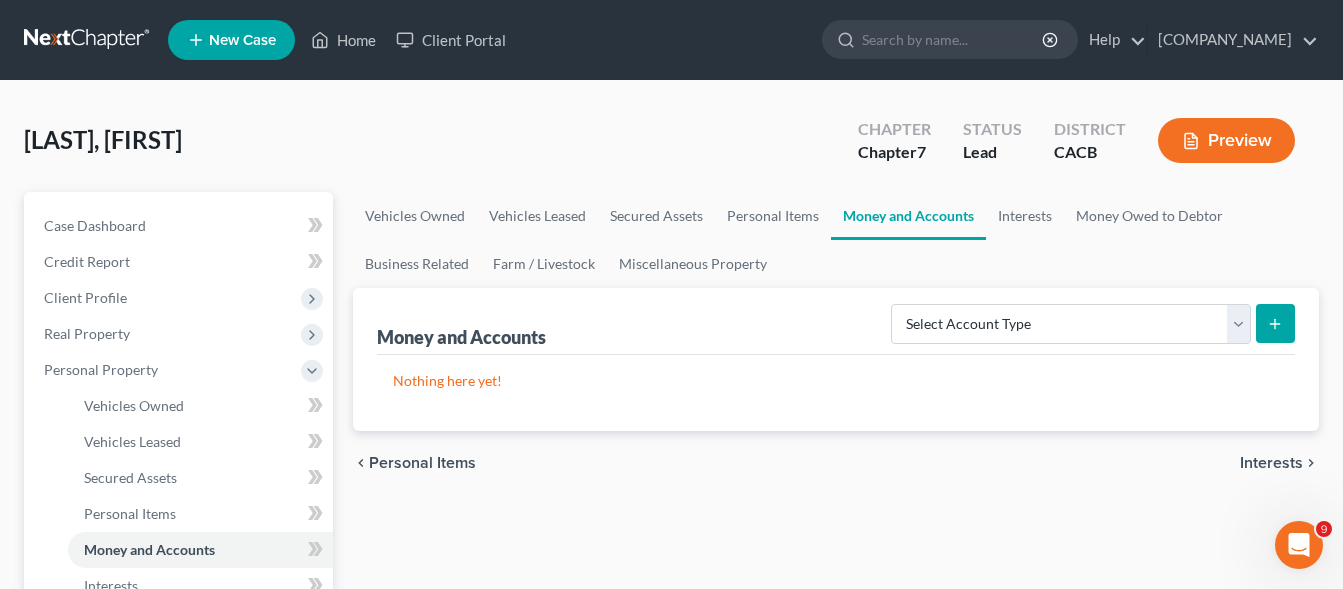 click 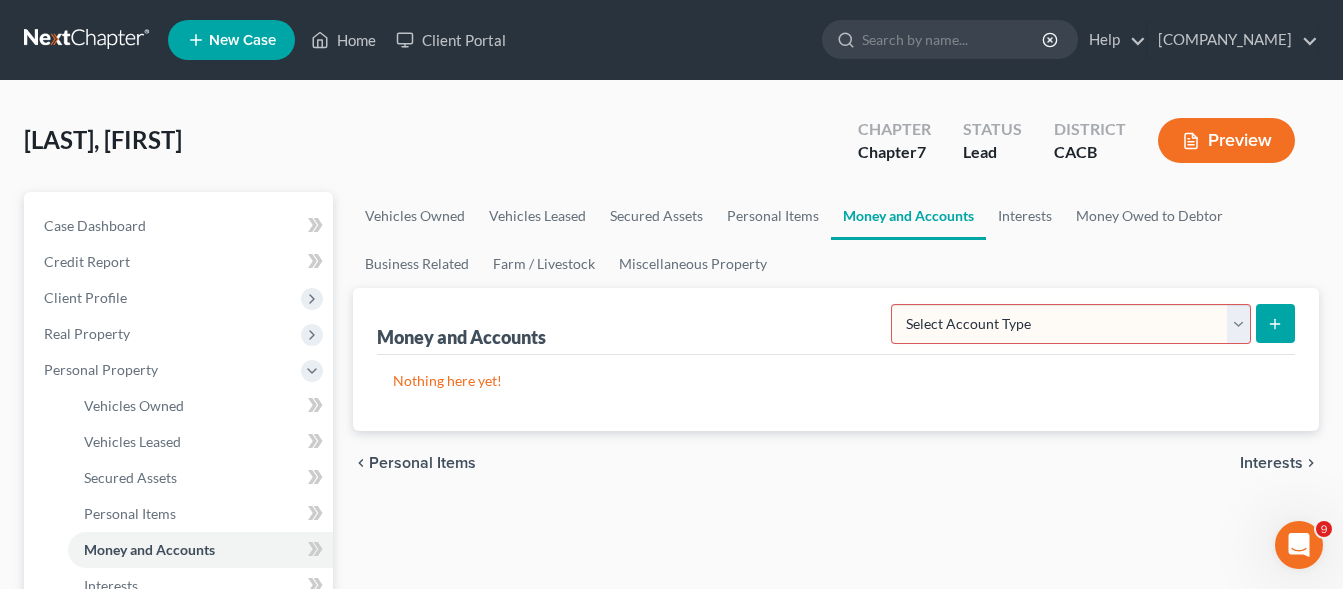 click on "Select Account Type Brokerage Cash on Hand Certificates of Deposit Checking Account Money Market Other (Credit Union, Health Savings Account, etc) Safe Deposit Box Savings Account Security Deposits or Prepayments" at bounding box center [1071, 324] 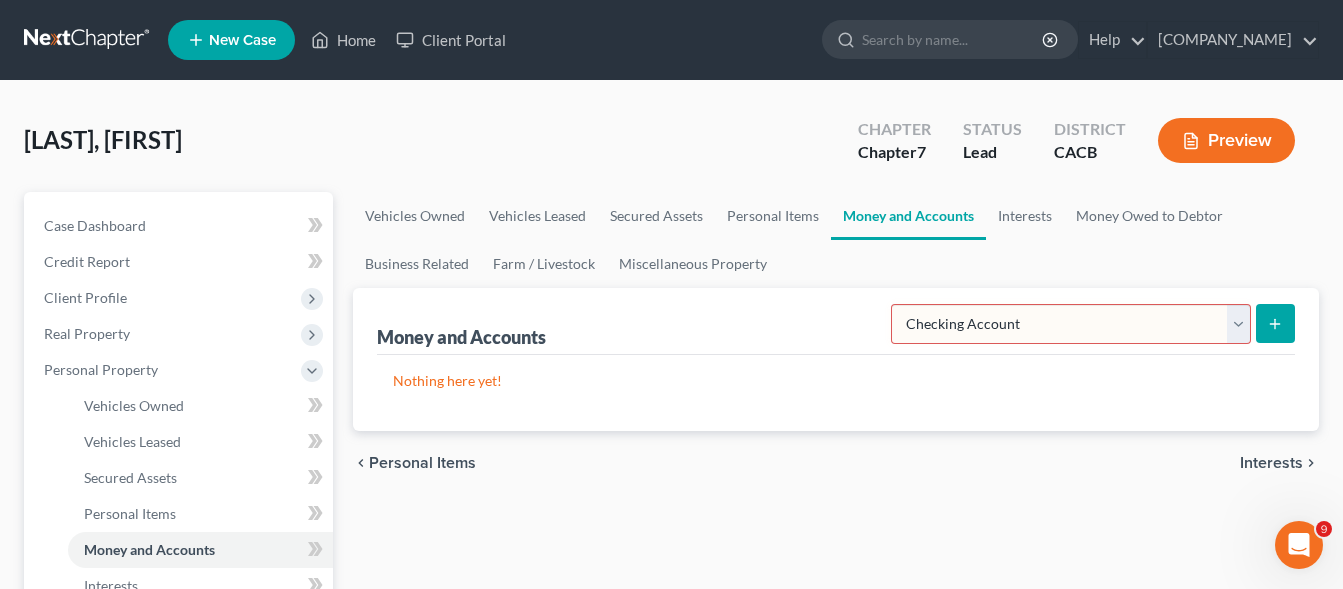 click on "Checking Account" at bounding box center [0, 0] 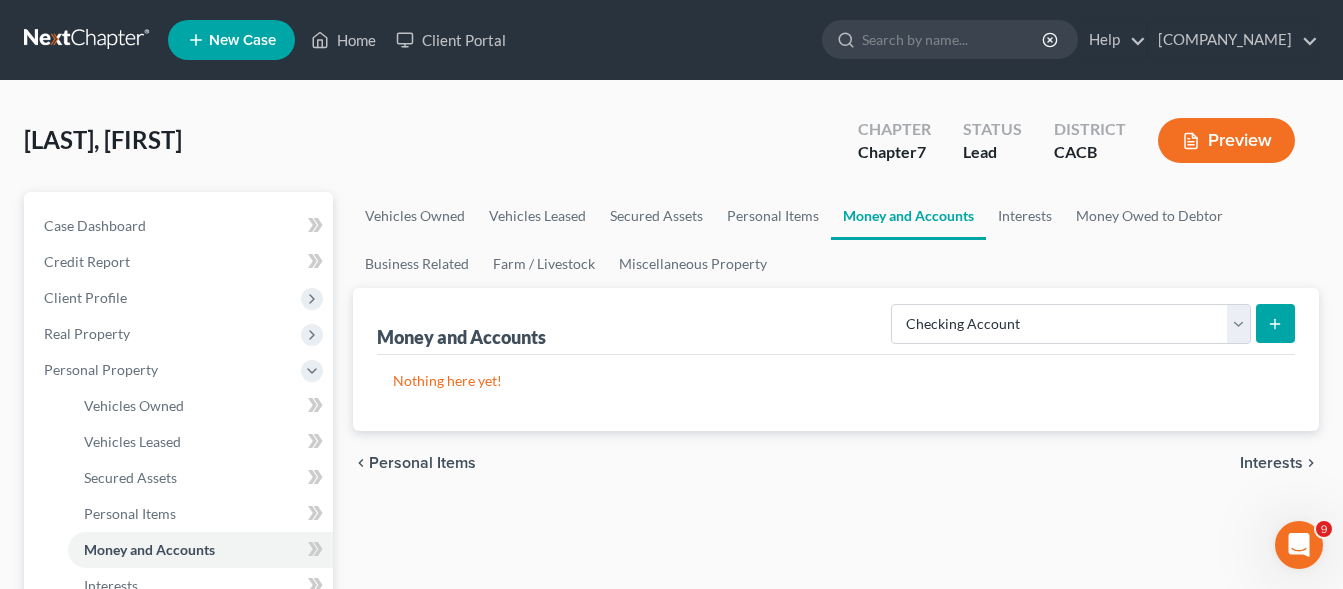 click at bounding box center [1275, 323] 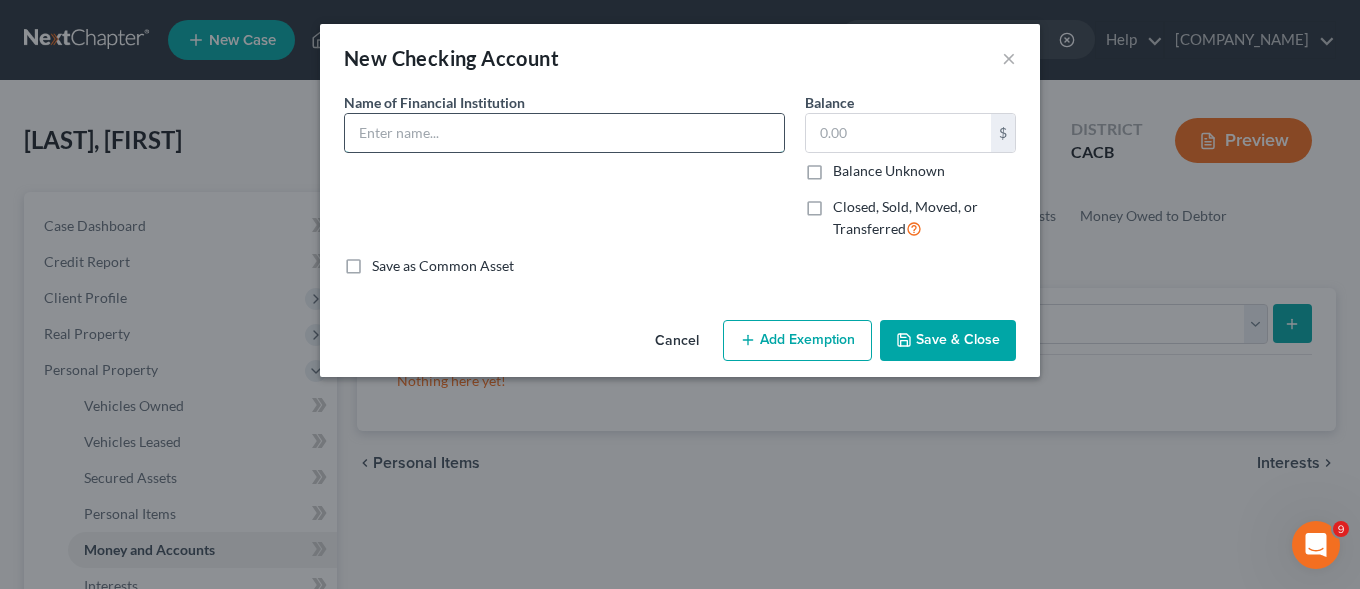 click at bounding box center [564, 133] 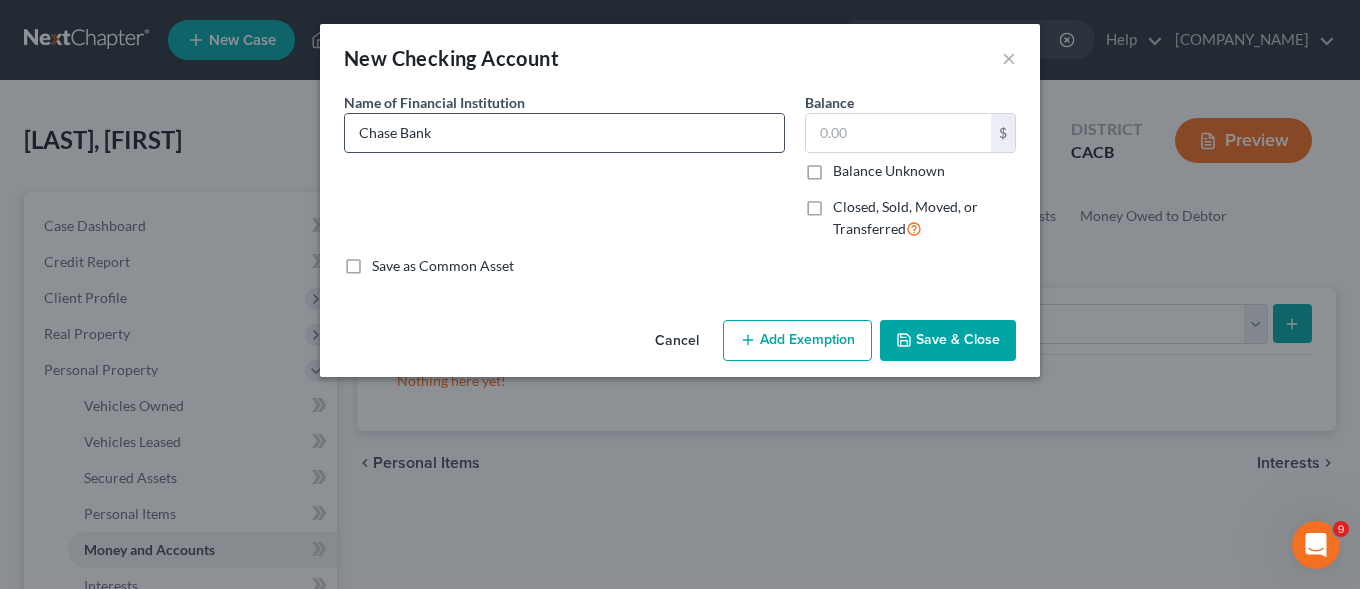 type on "Chase Bank" 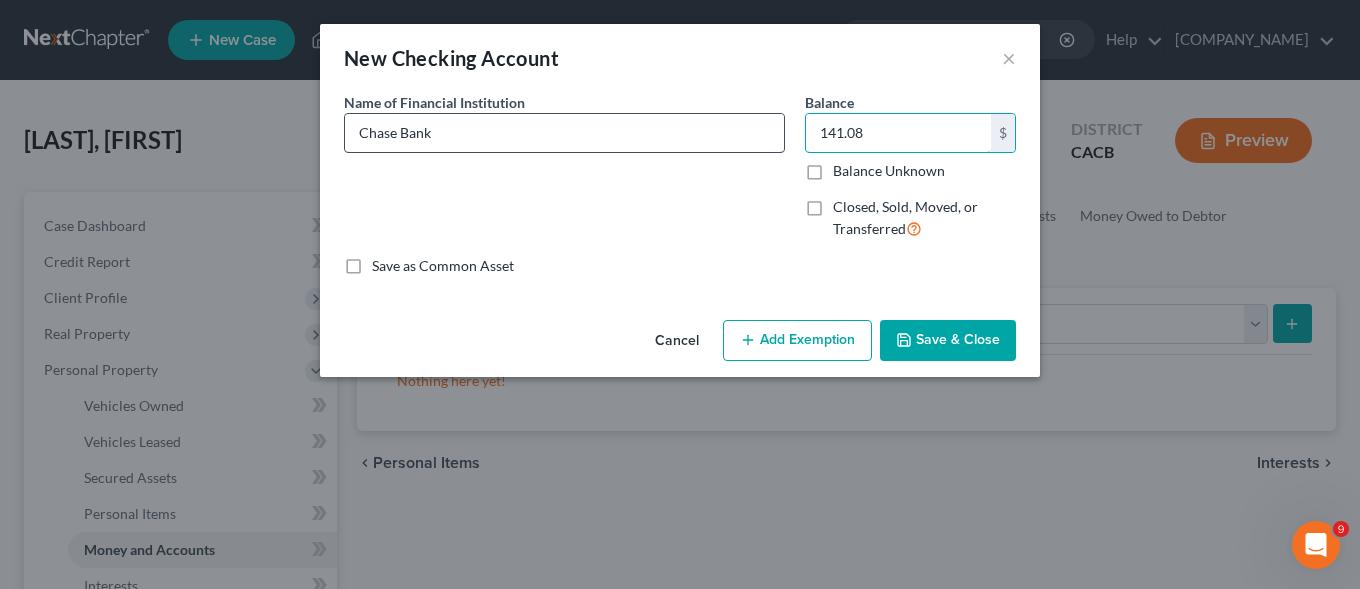 type on "141.08" 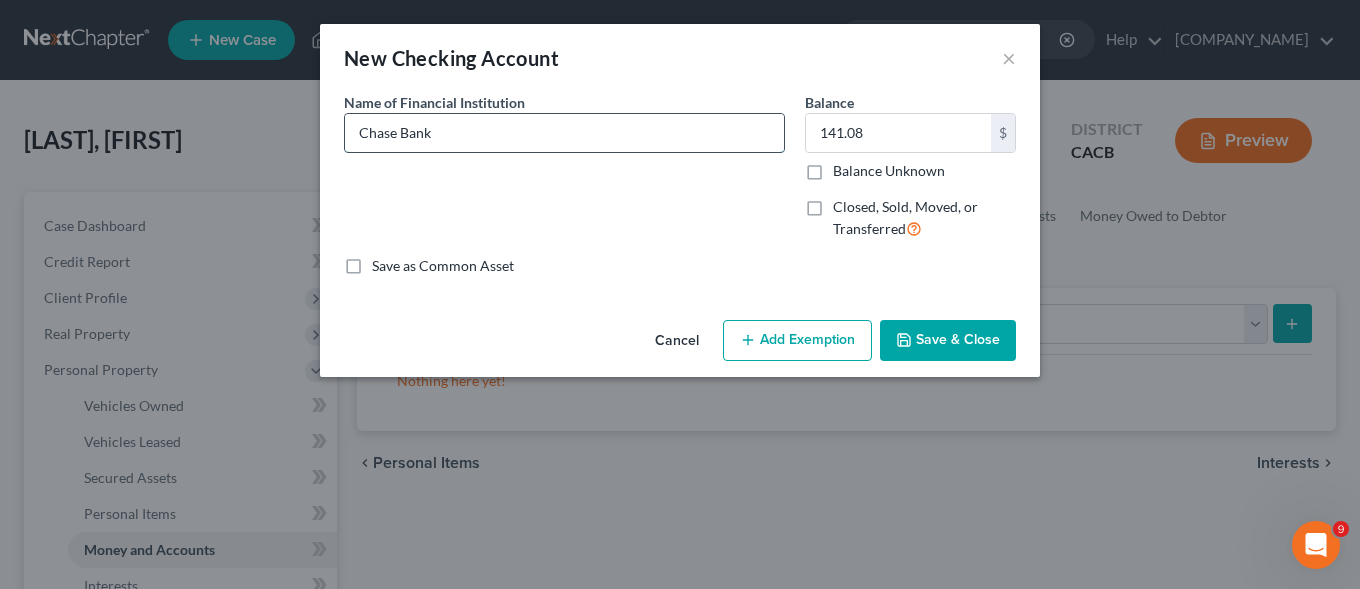 click on "Chase Bank" at bounding box center [564, 133] 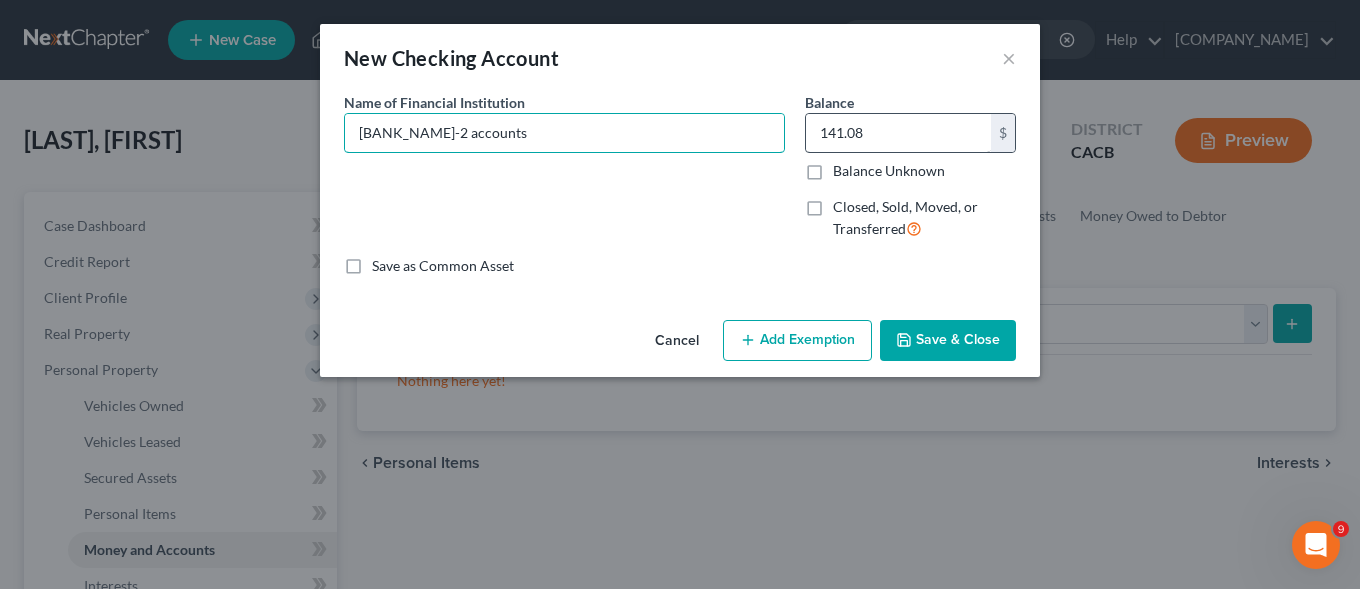 type on "[BANK_NAME]-2 accounts" 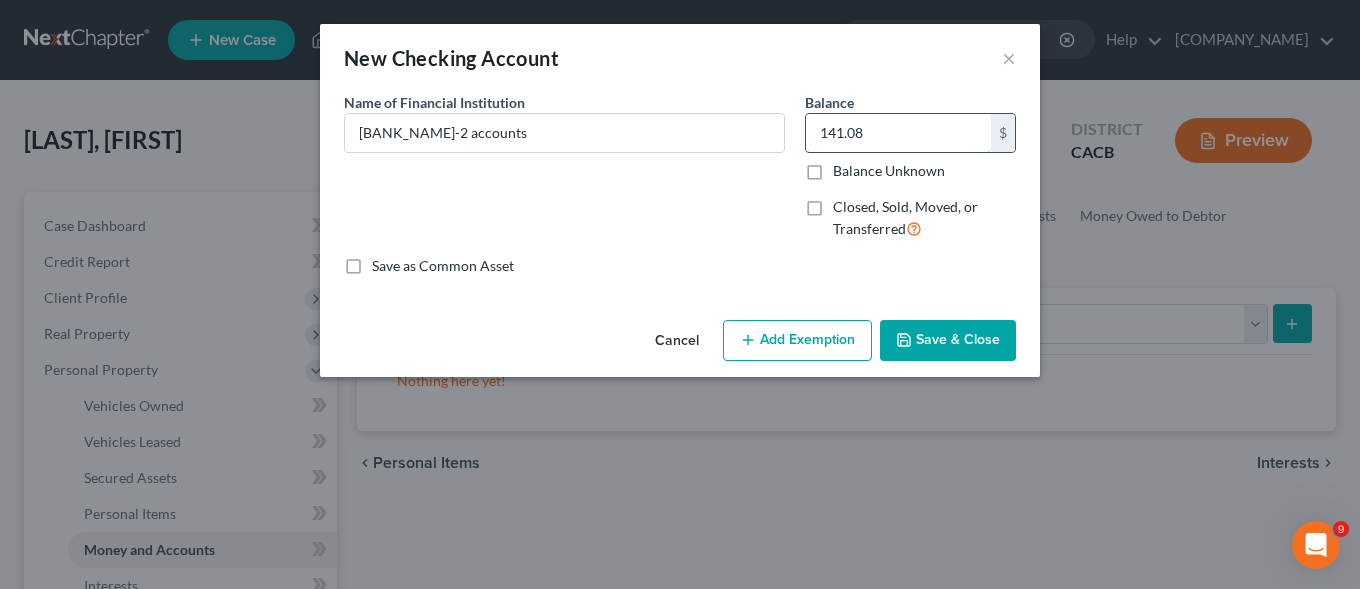 click on "141.08" at bounding box center [898, 133] 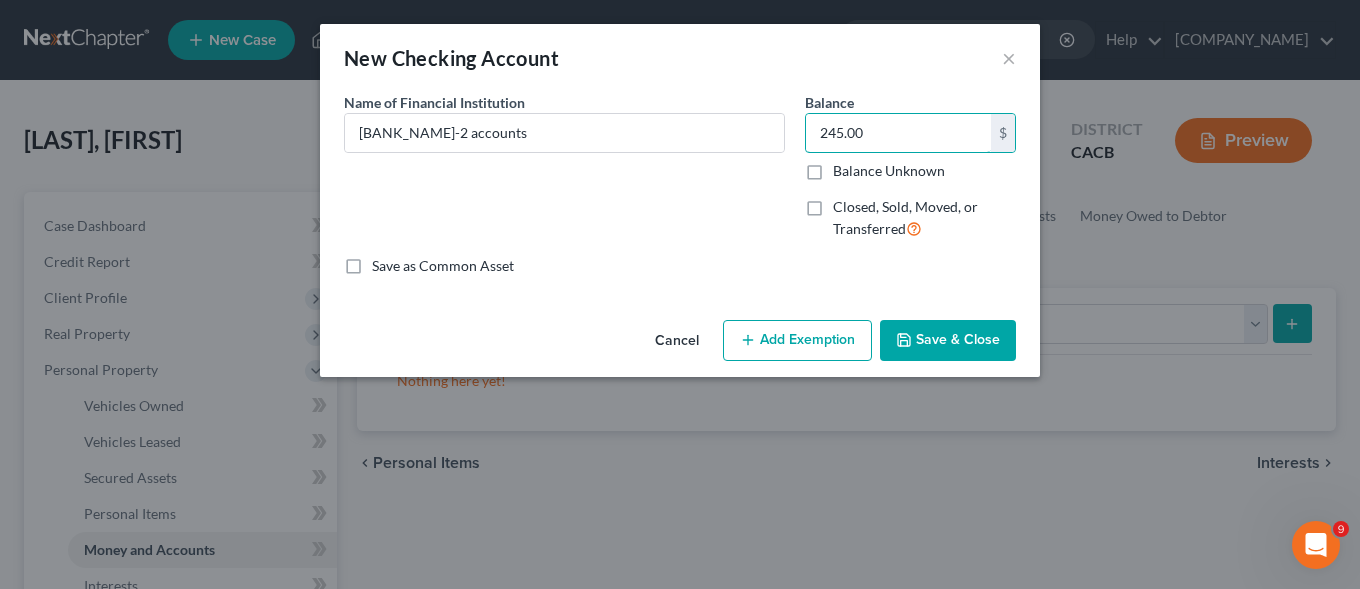 type on "245.00" 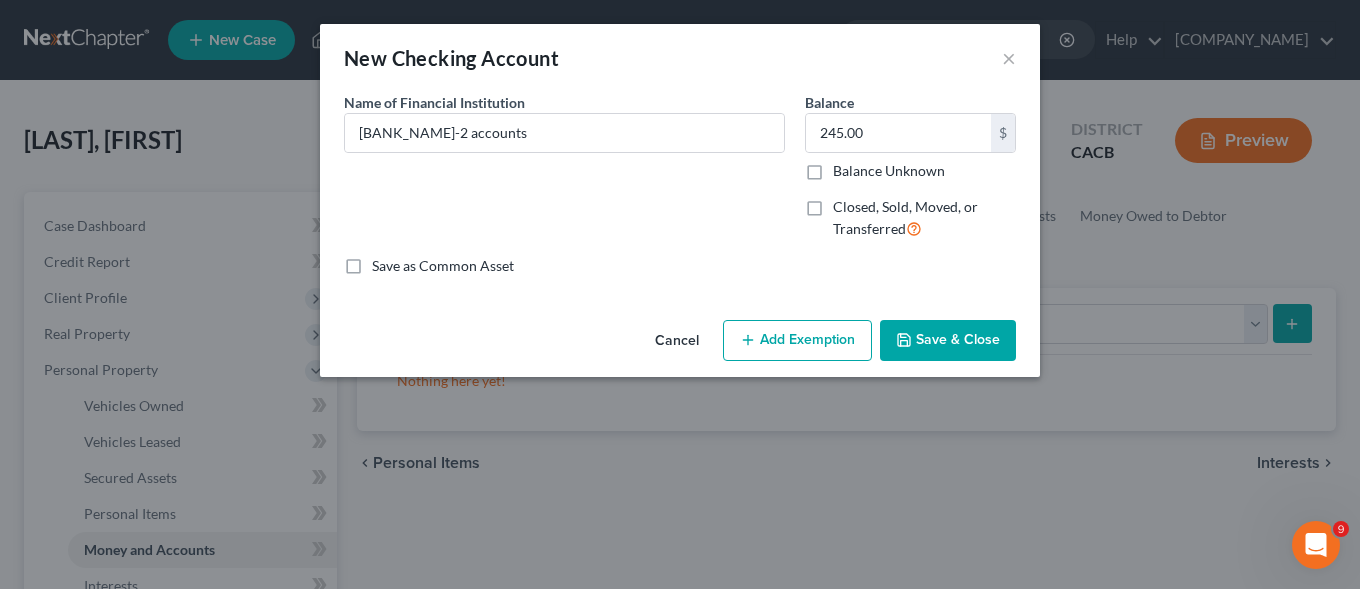 click on "Add Exemption" at bounding box center (797, 341) 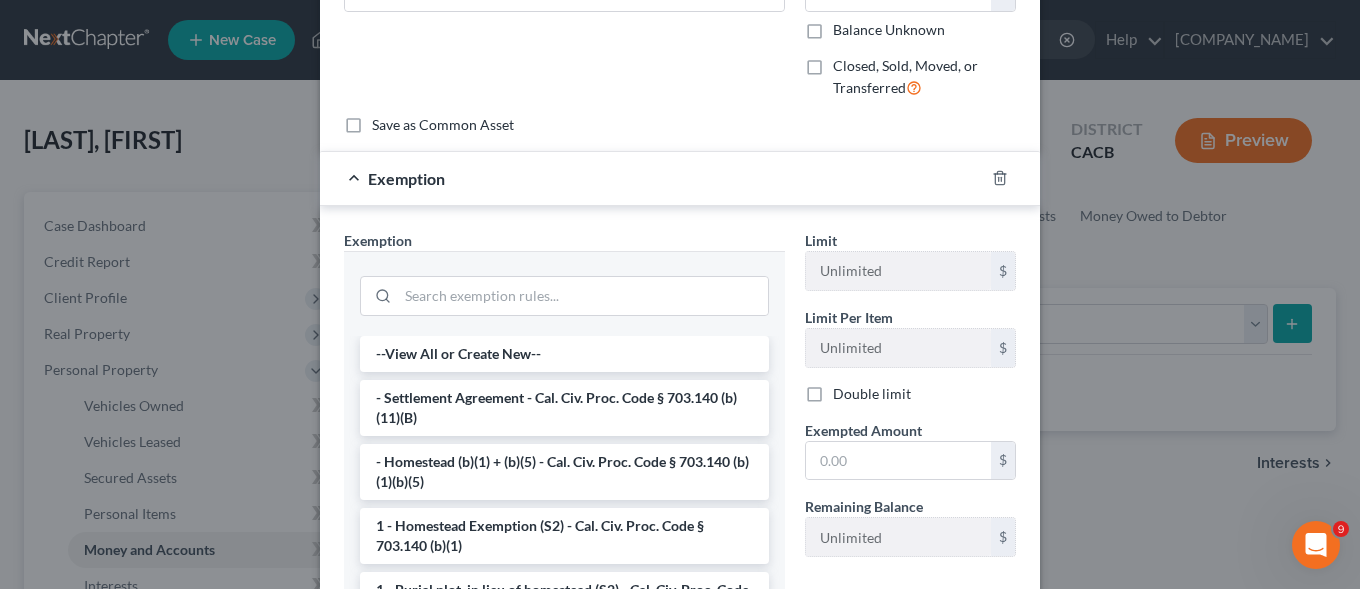 scroll, scrollTop: 204, scrollLeft: 0, axis: vertical 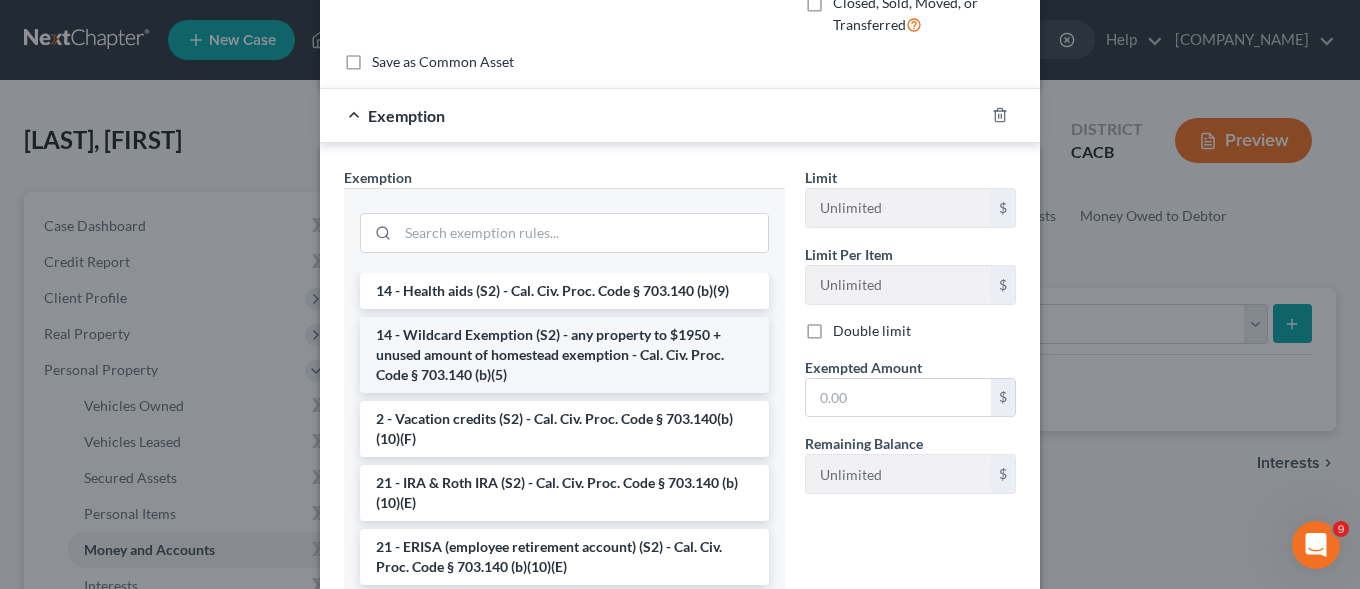 click on "14 - Wildcard Exemption (S2) - any property to $1950 + unused amount of homestead exemption  - Cal. Civ. Proc. Code § 703.140 (b)(5)" at bounding box center (564, 355) 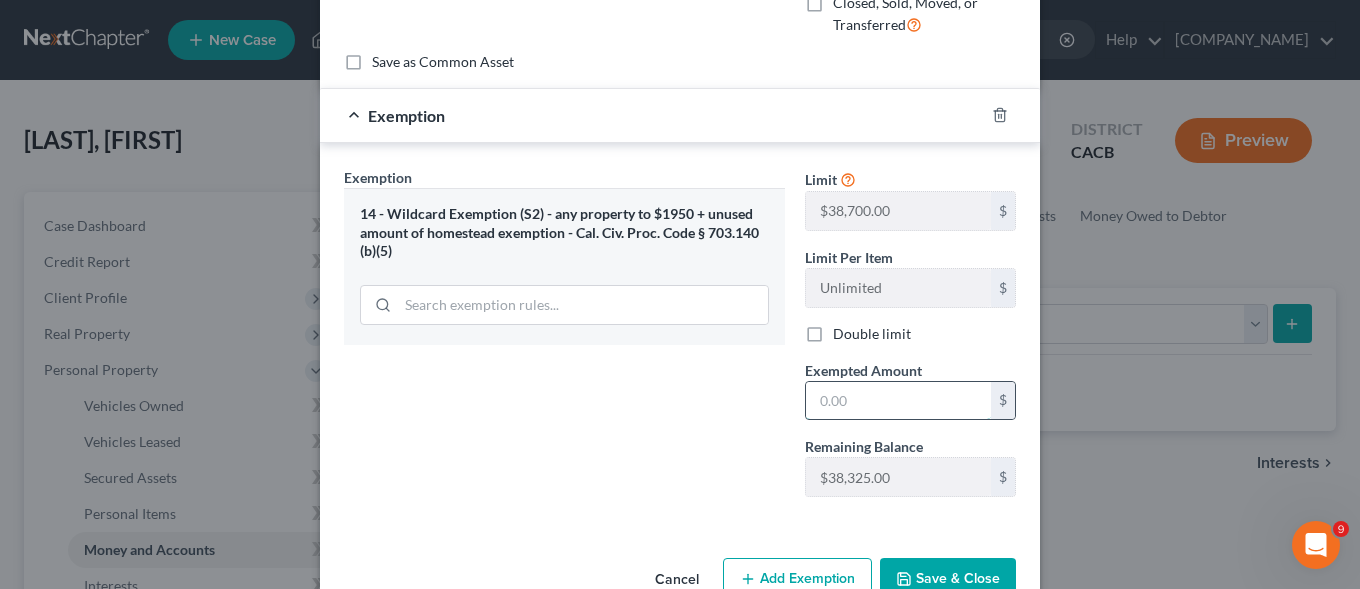 click at bounding box center [898, 401] 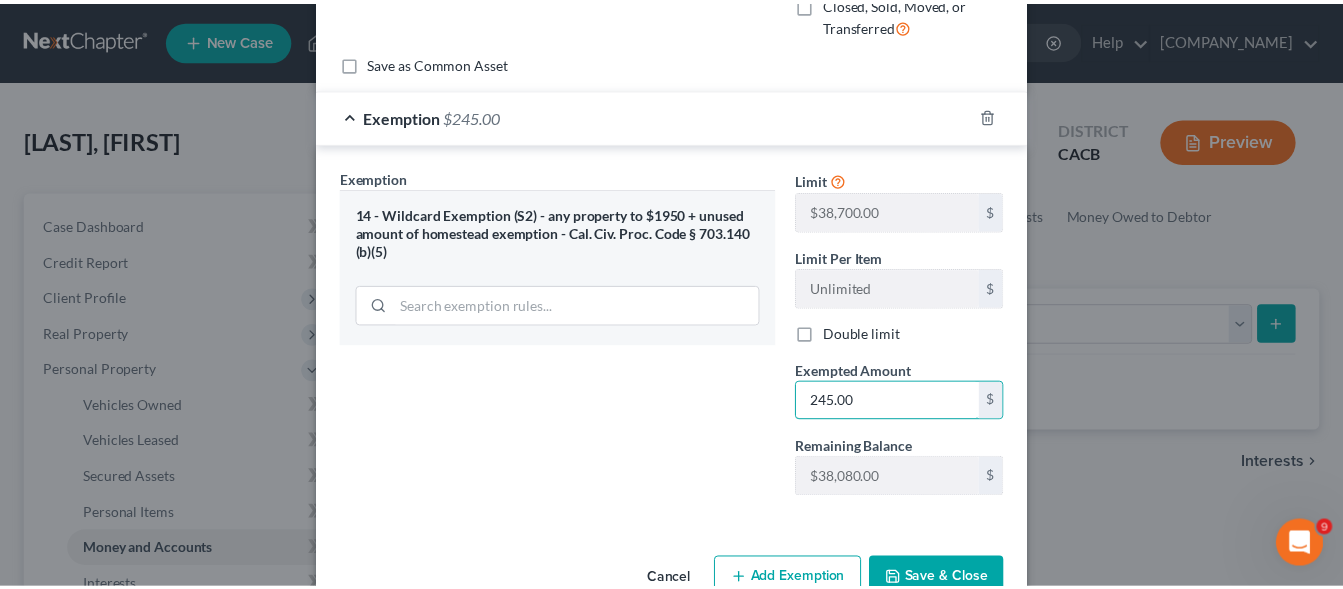 scroll, scrollTop: 255, scrollLeft: 0, axis: vertical 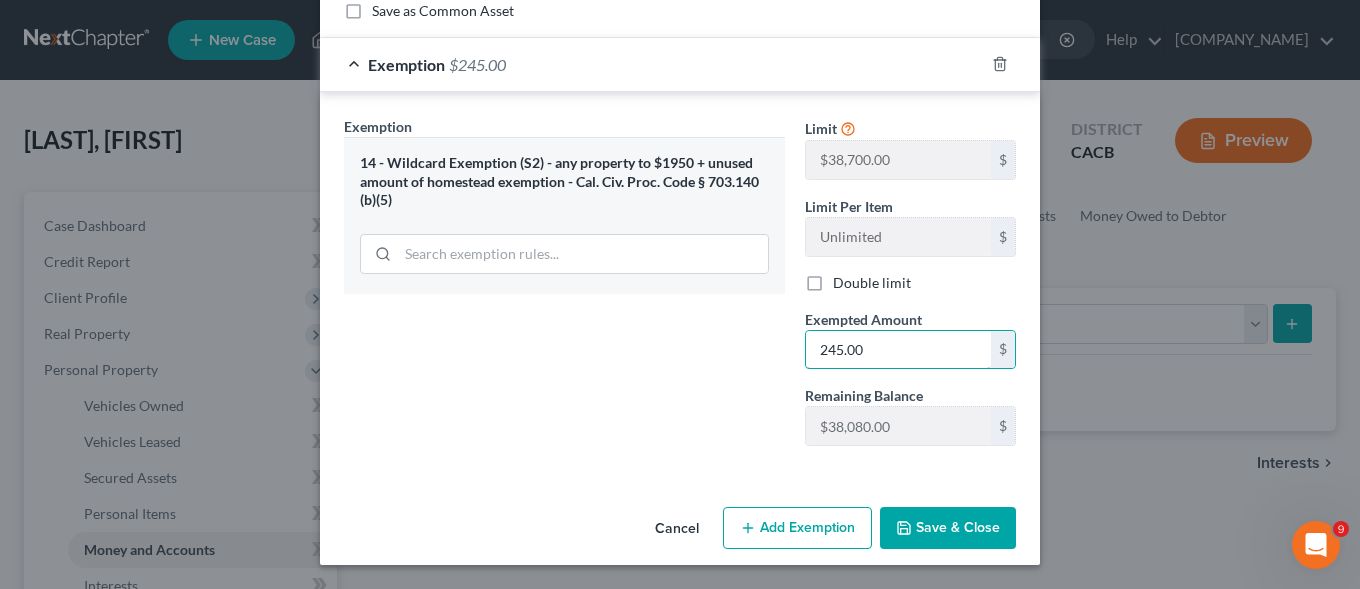 type on "245.00" 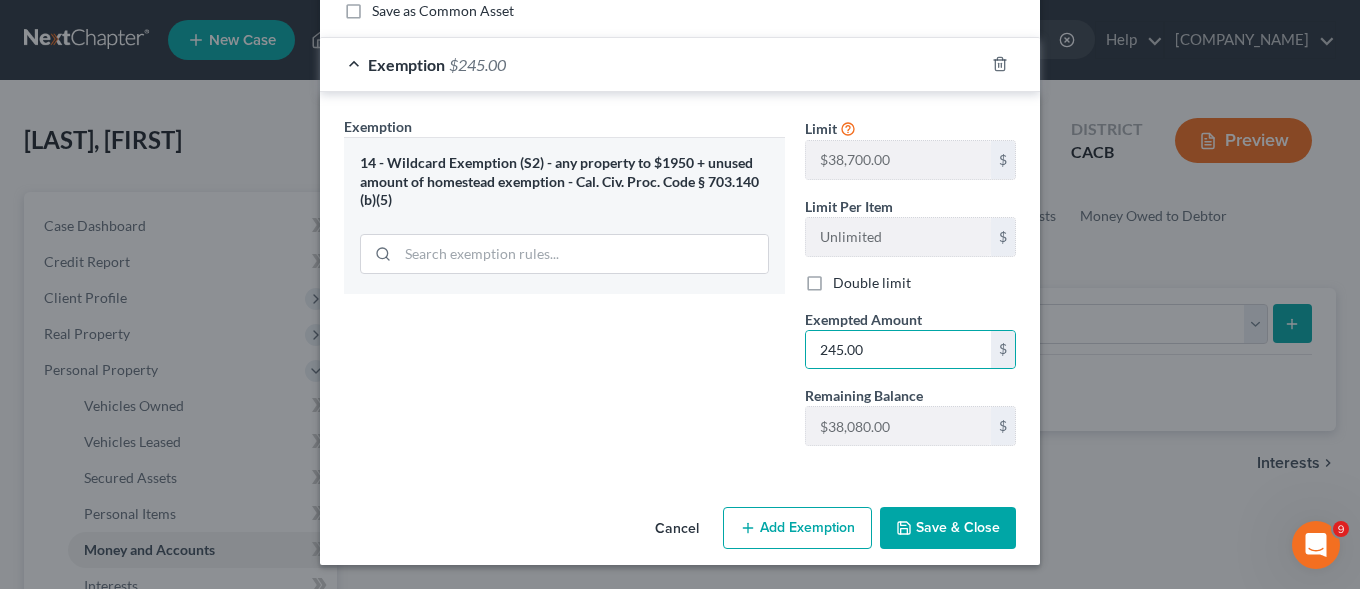 click on "Save & Close" at bounding box center [948, 528] 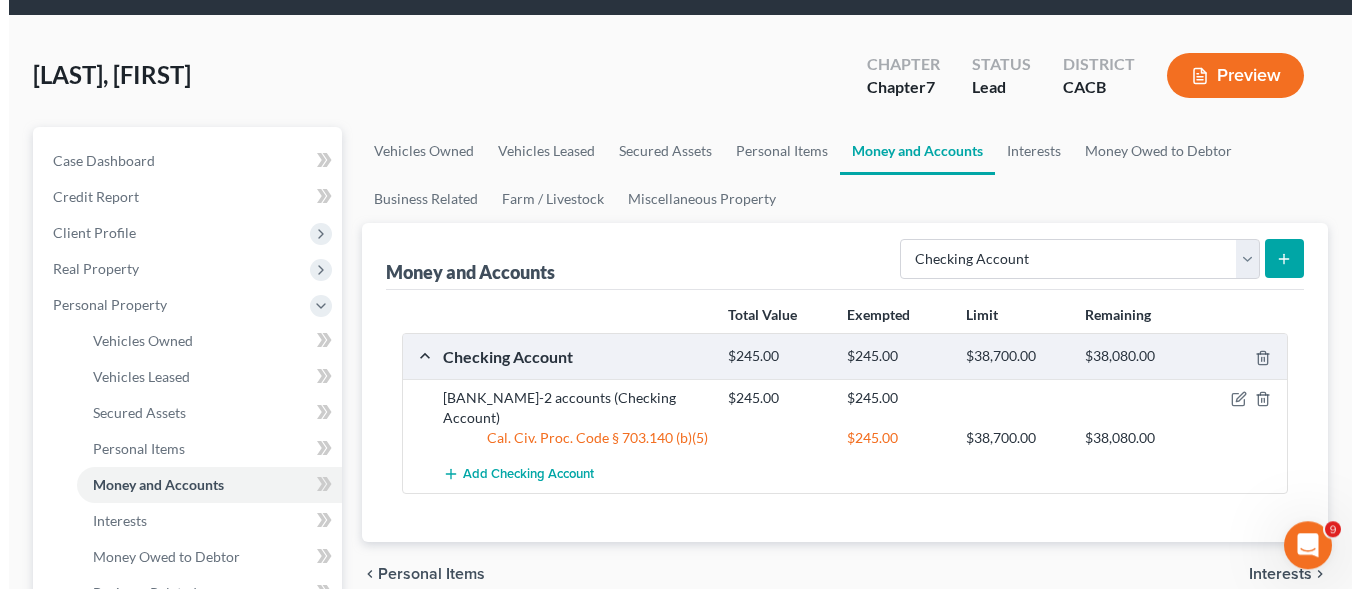 scroll, scrollTop: 102, scrollLeft: 0, axis: vertical 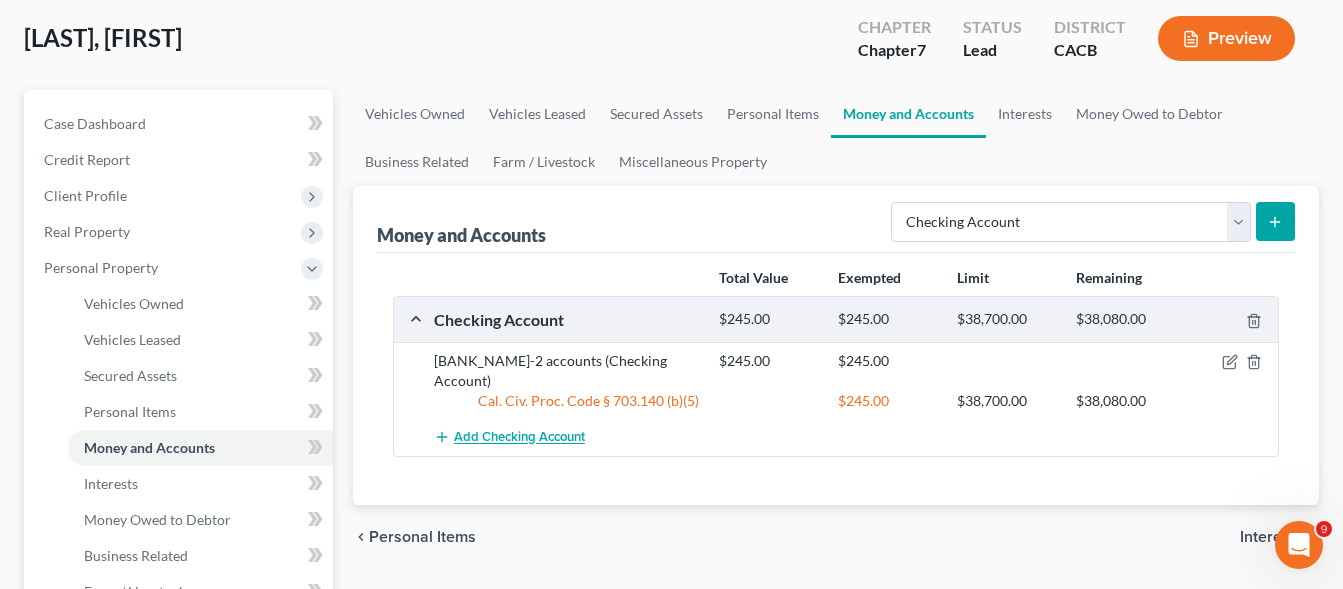 click on "Add Checking Account" at bounding box center (519, 438) 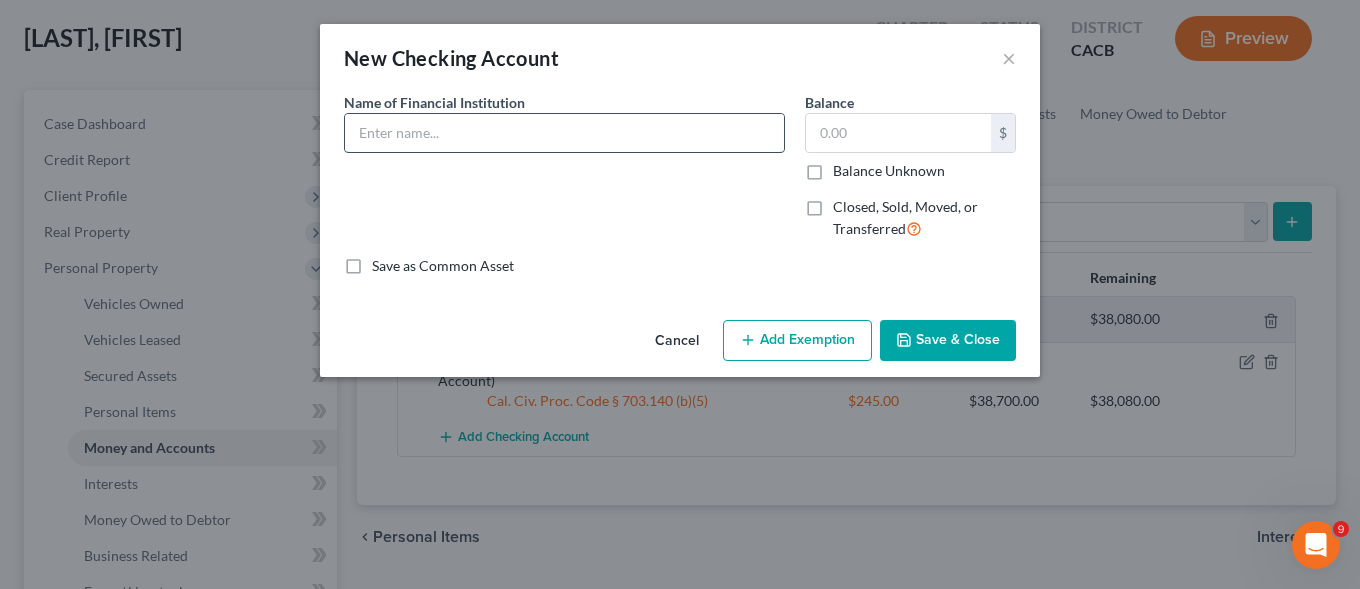 click at bounding box center [564, 133] 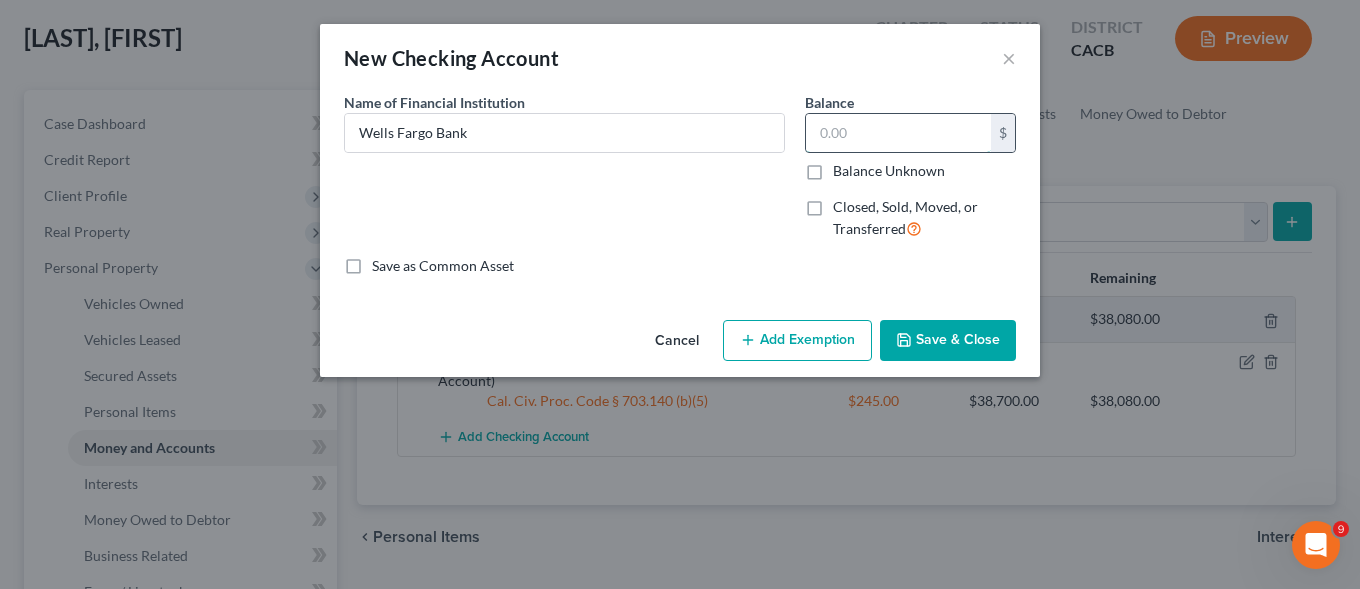 click at bounding box center [898, 133] 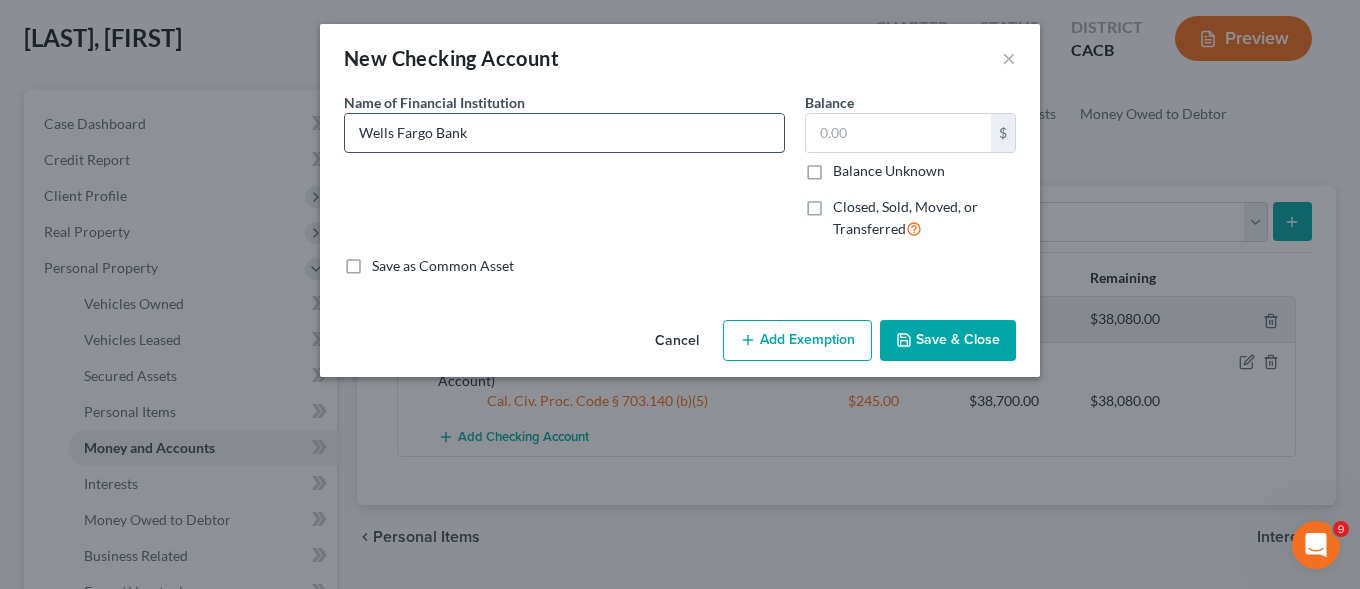 click on "Wells Fargo Bank" at bounding box center (564, 133) 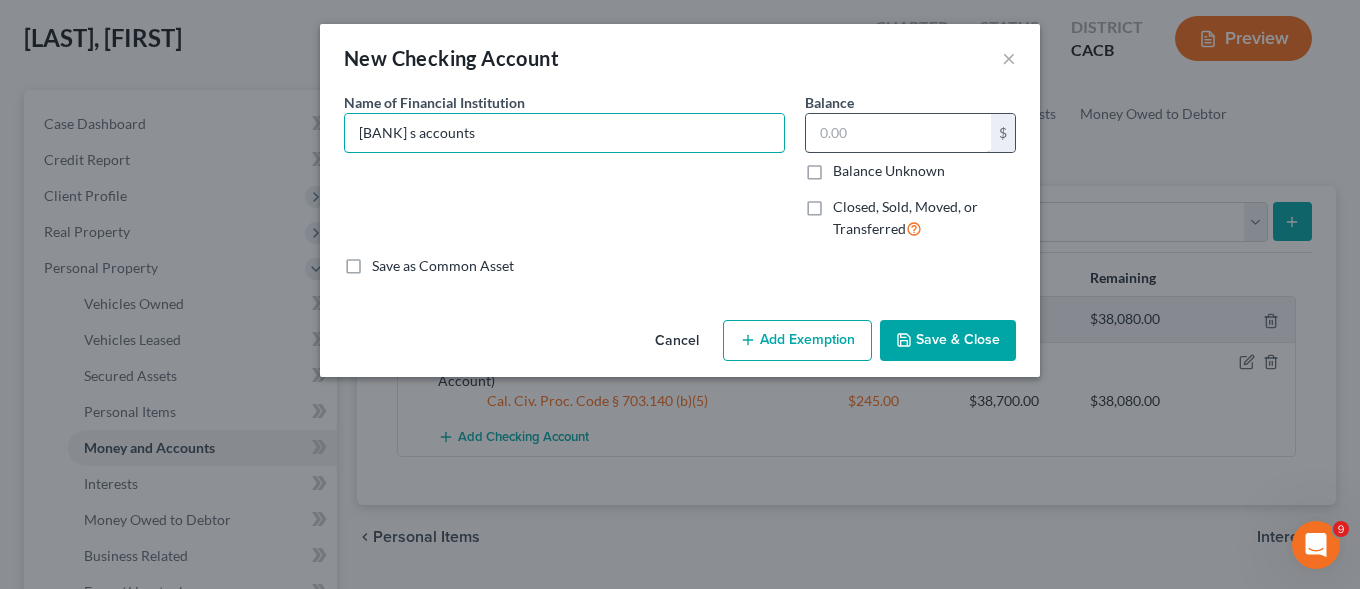 type on "[BANK] s accounts" 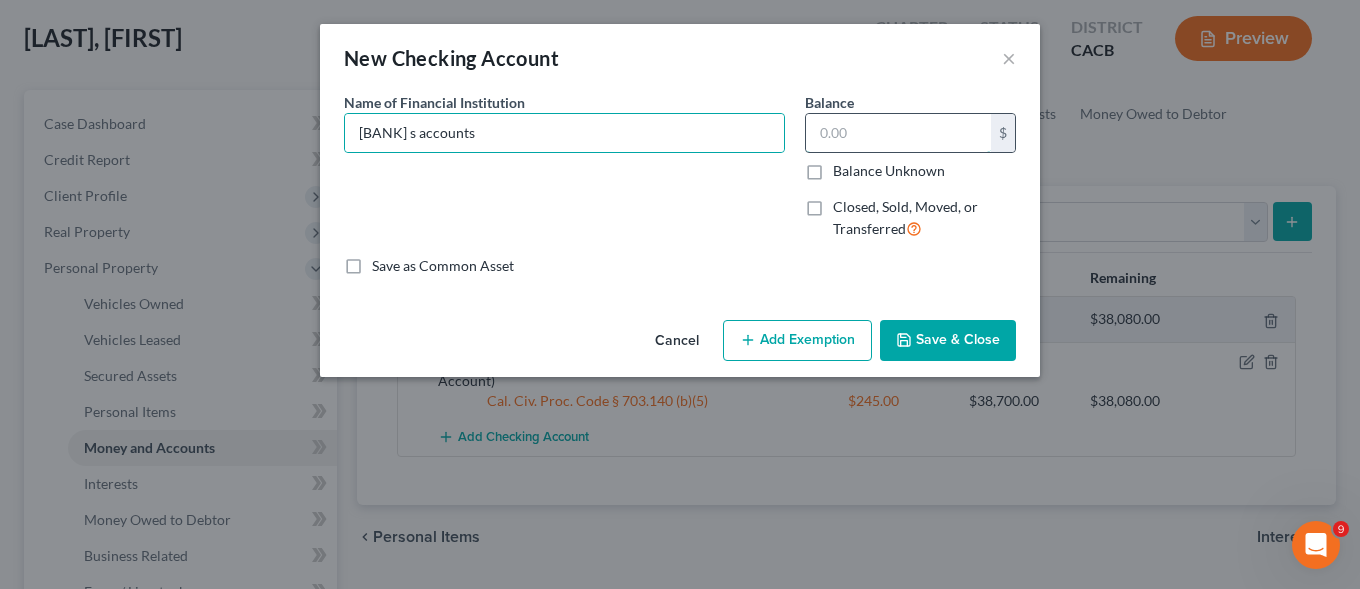 click at bounding box center (898, 133) 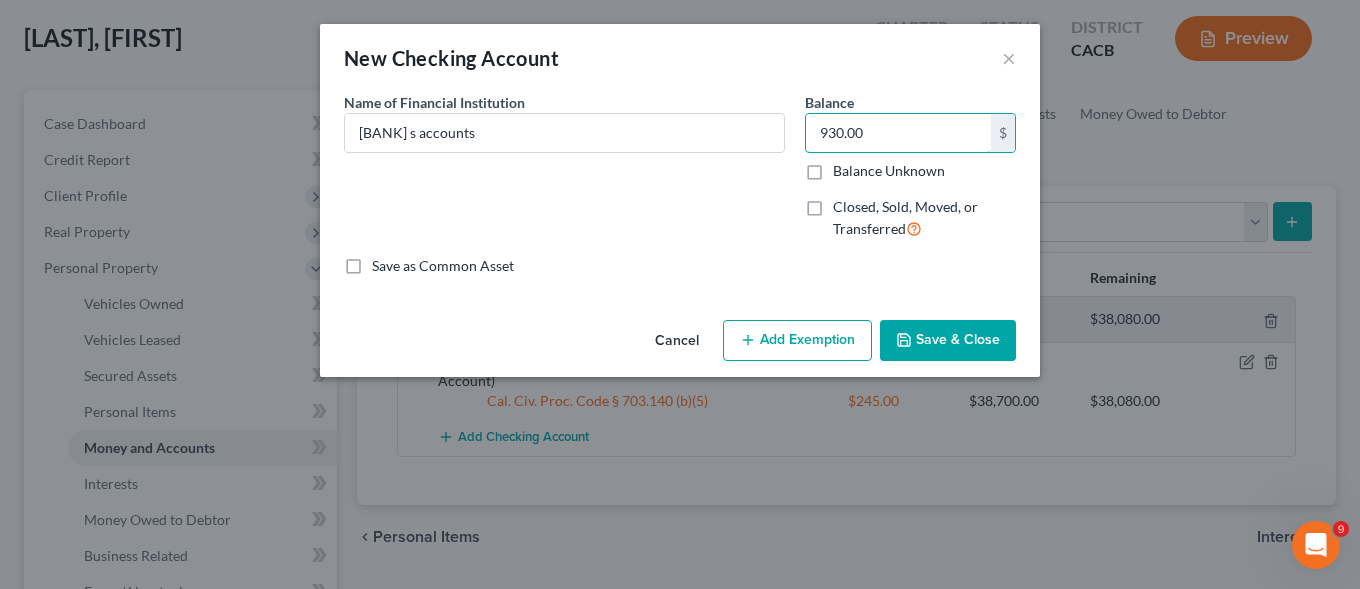 type on "930.00" 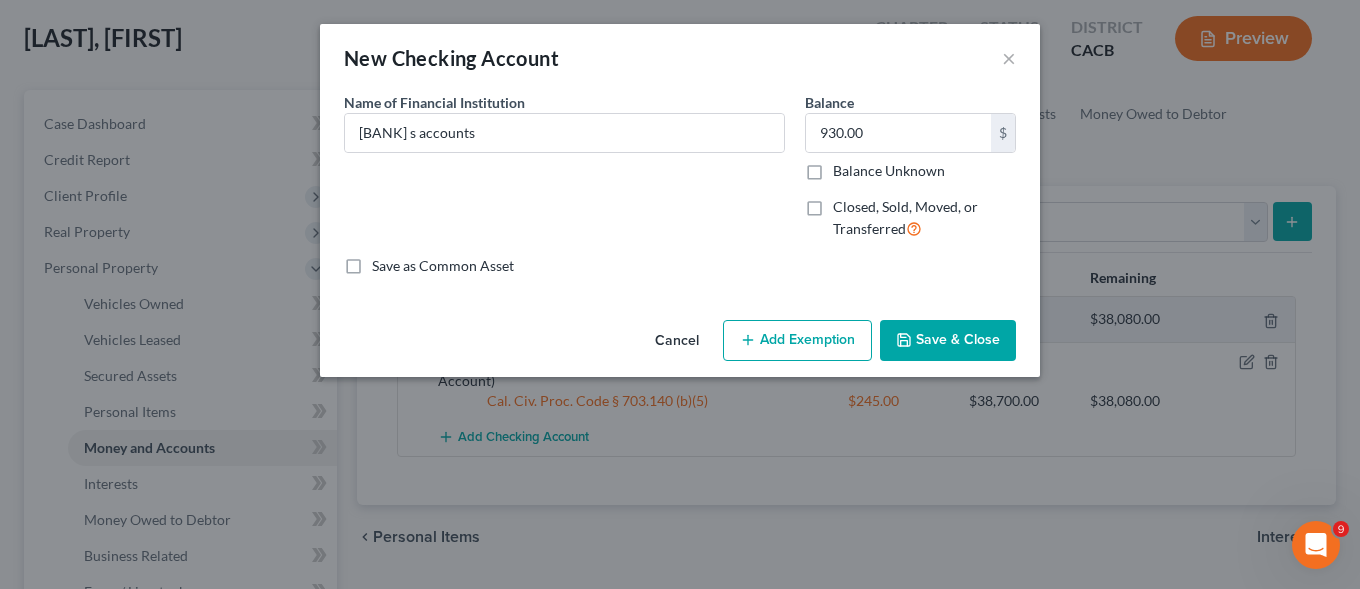 click on "Add Exemption" at bounding box center (797, 341) 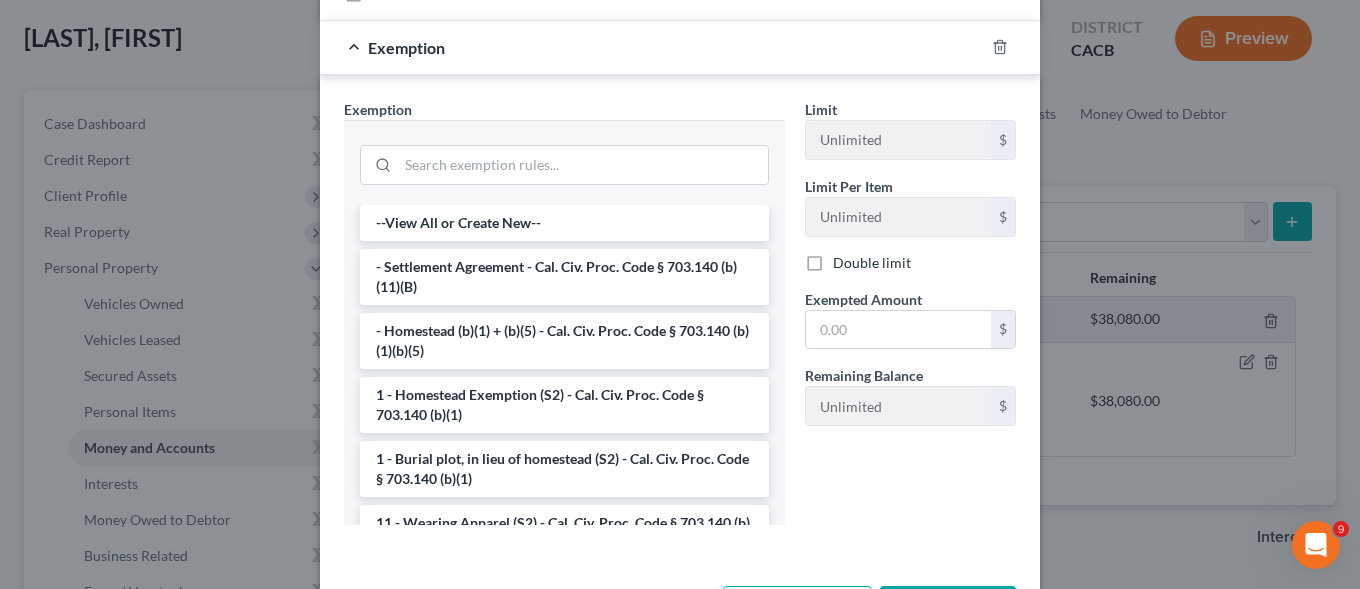 scroll, scrollTop: 306, scrollLeft: 0, axis: vertical 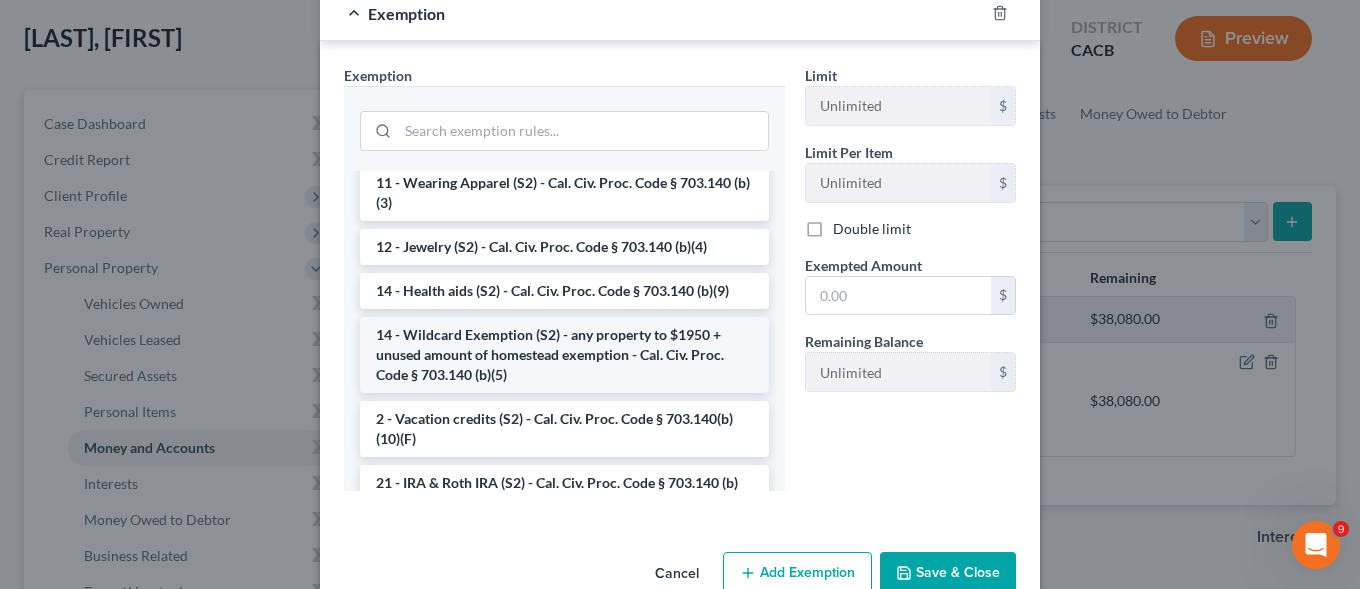 click on "14 - Wildcard Exemption (S2) - any property to $1950 + unused amount of homestead exemption  - Cal. Civ. Proc. Code § 703.140 (b)(5)" at bounding box center (564, 355) 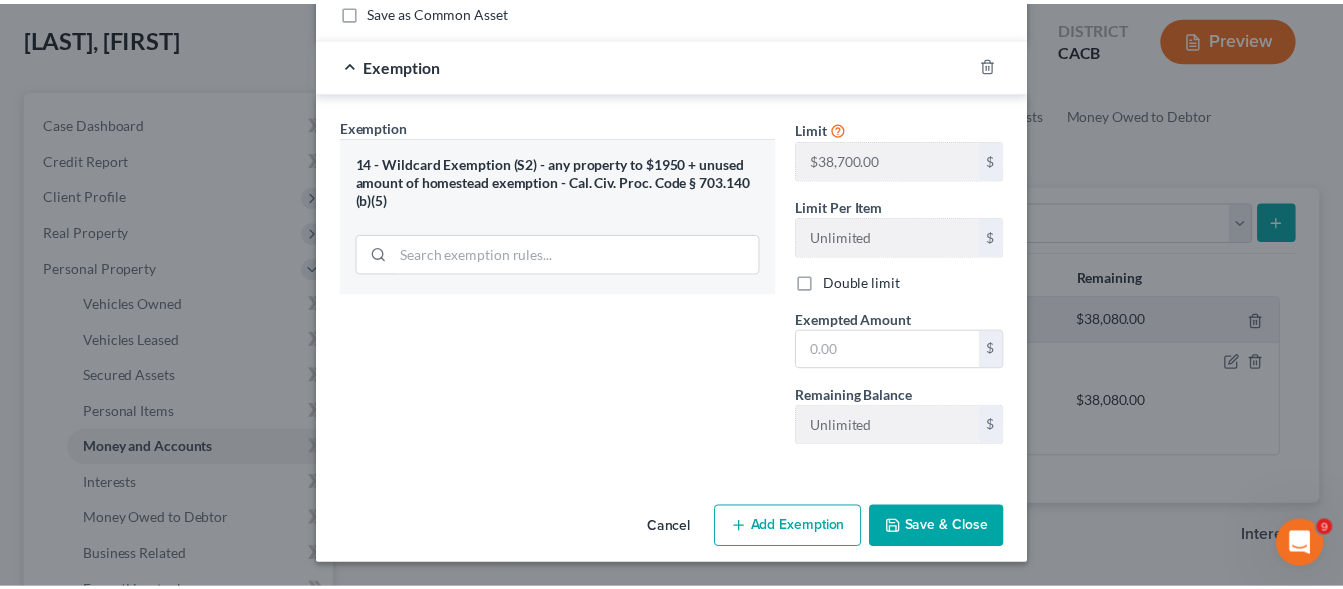 scroll, scrollTop: 255, scrollLeft: 0, axis: vertical 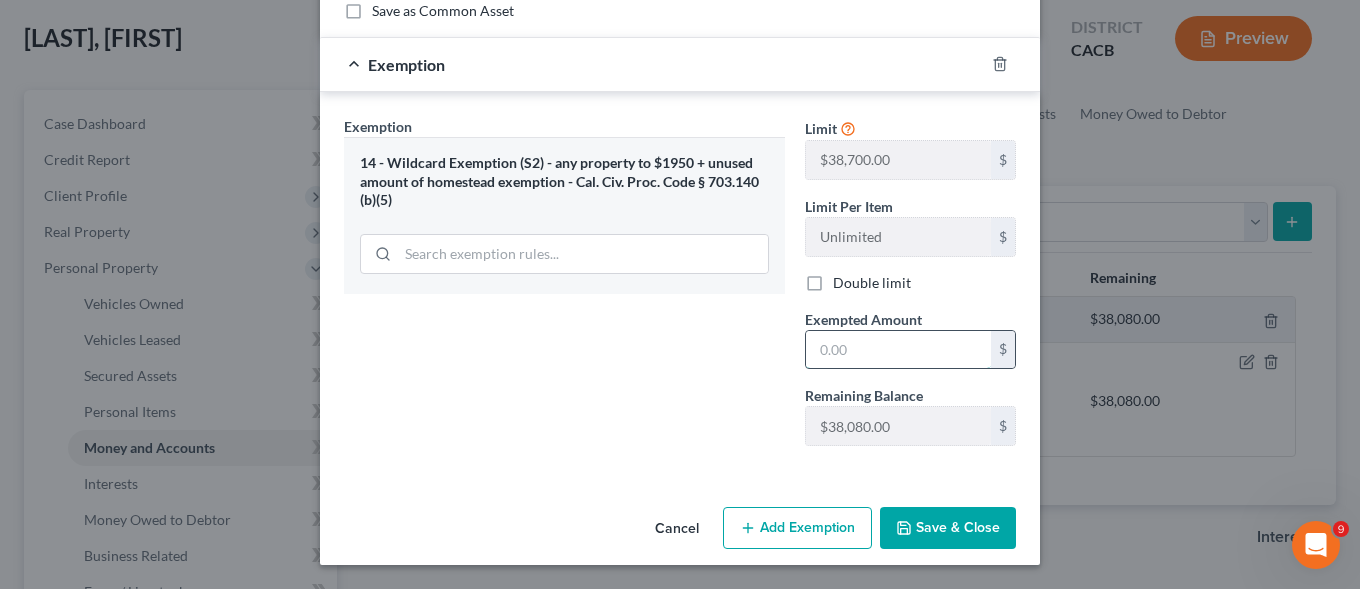 click at bounding box center [898, 350] 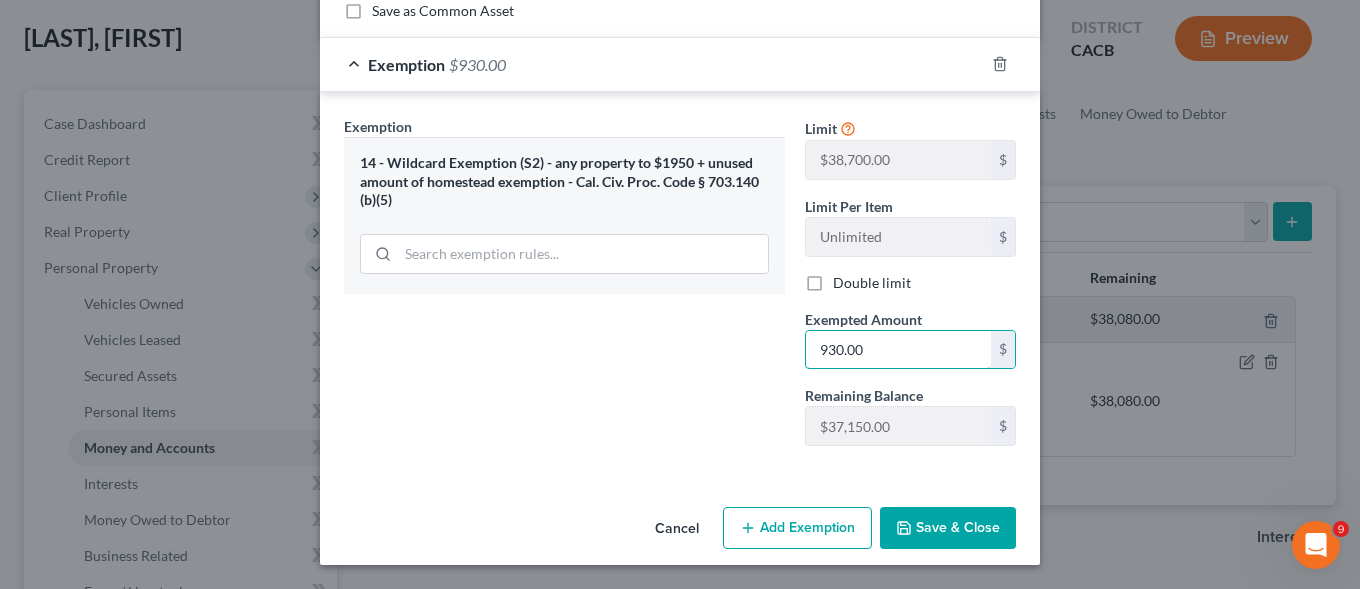 type on "930.00" 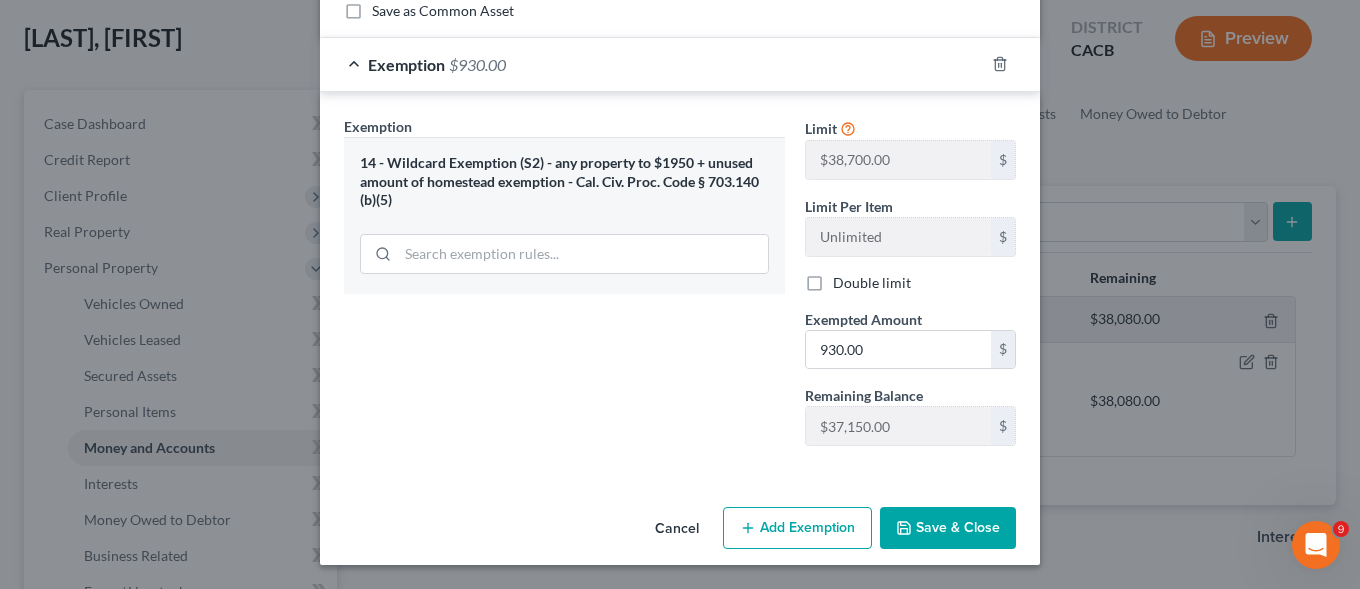 click on "Save & Close" at bounding box center [948, 528] 